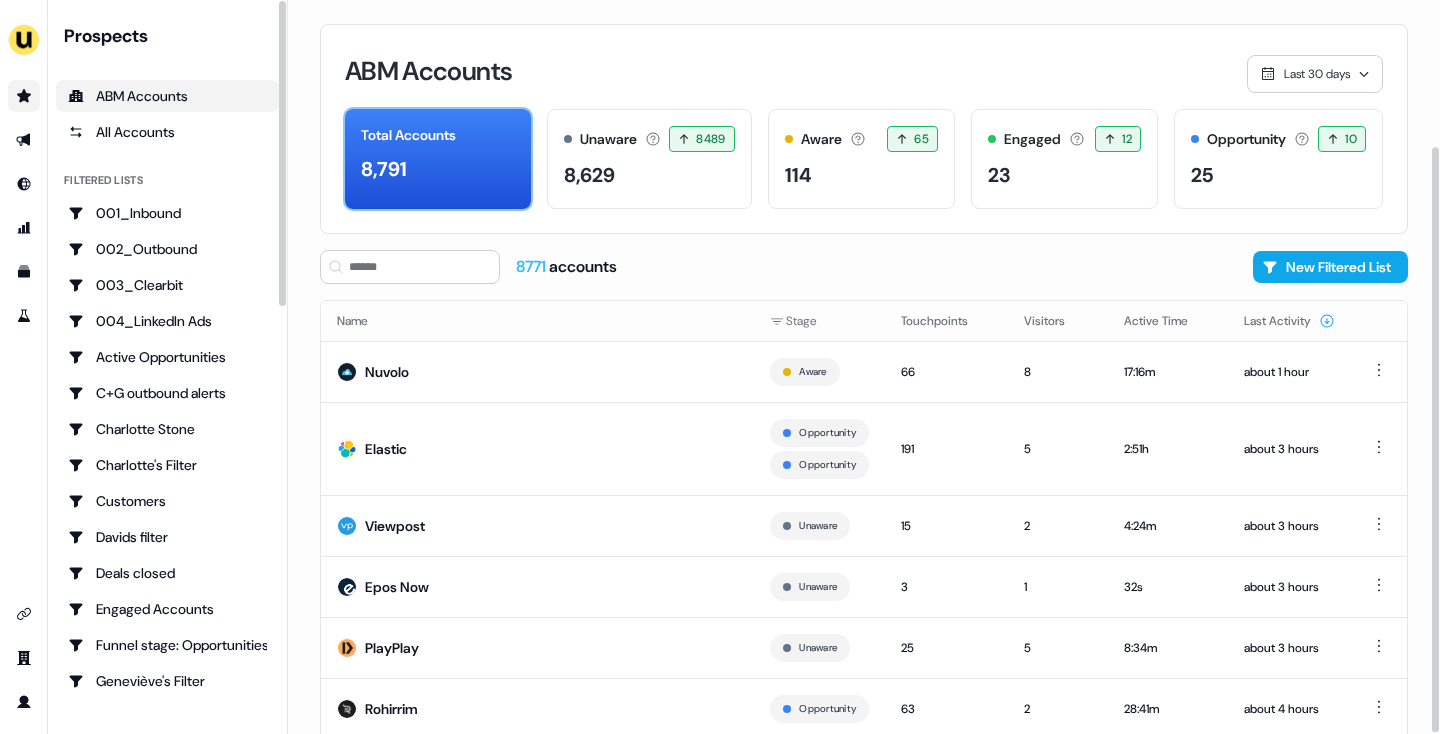scroll, scrollTop: 0, scrollLeft: 0, axis: both 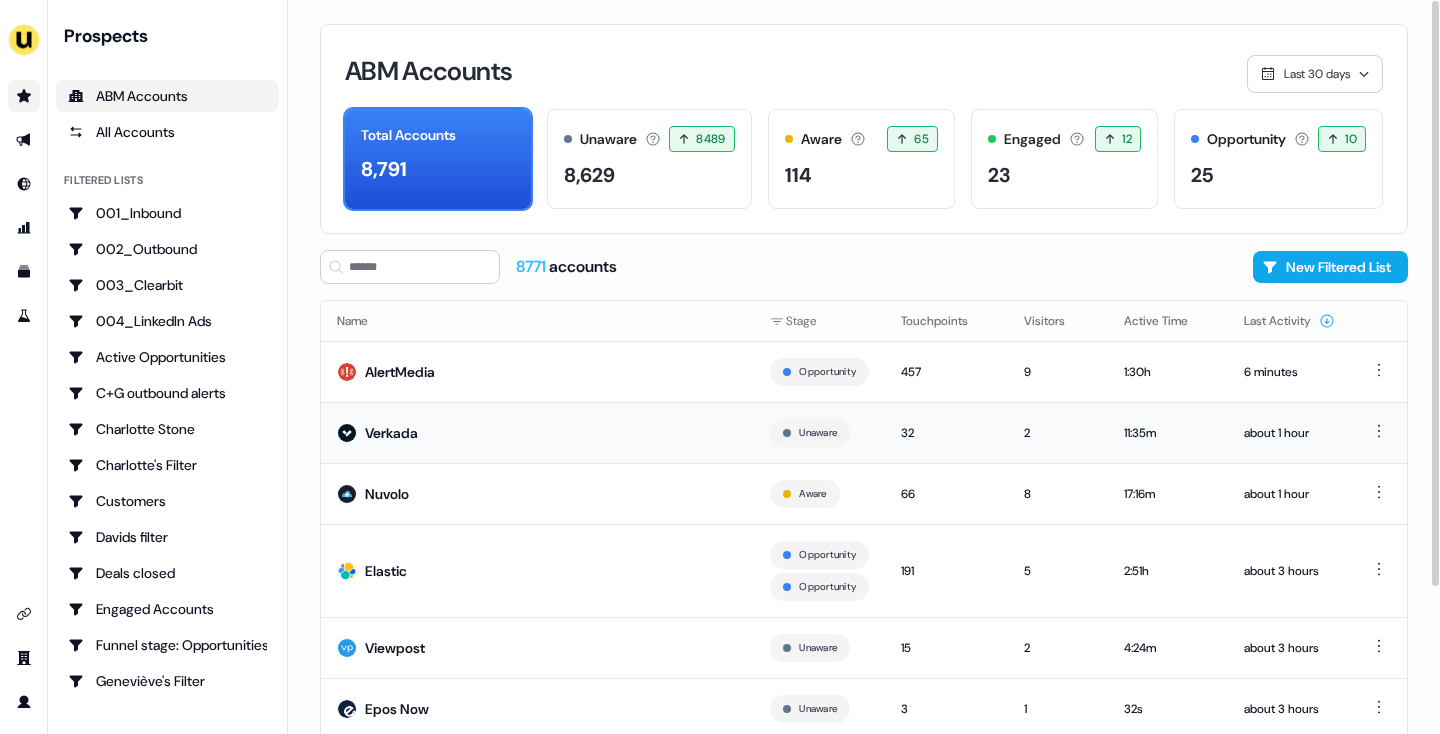 click on "Verkada" at bounding box center (537, 432) 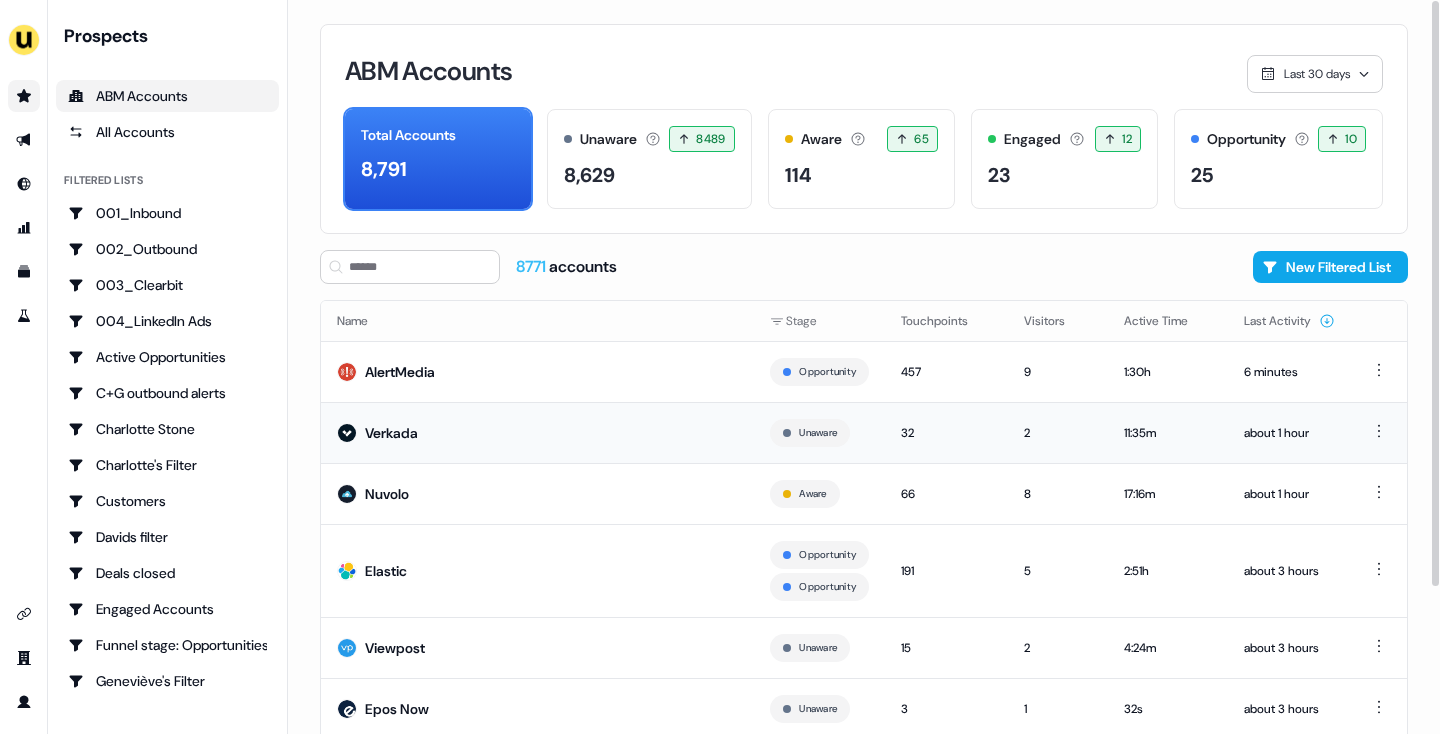 click on "Verkada" at bounding box center [391, 433] 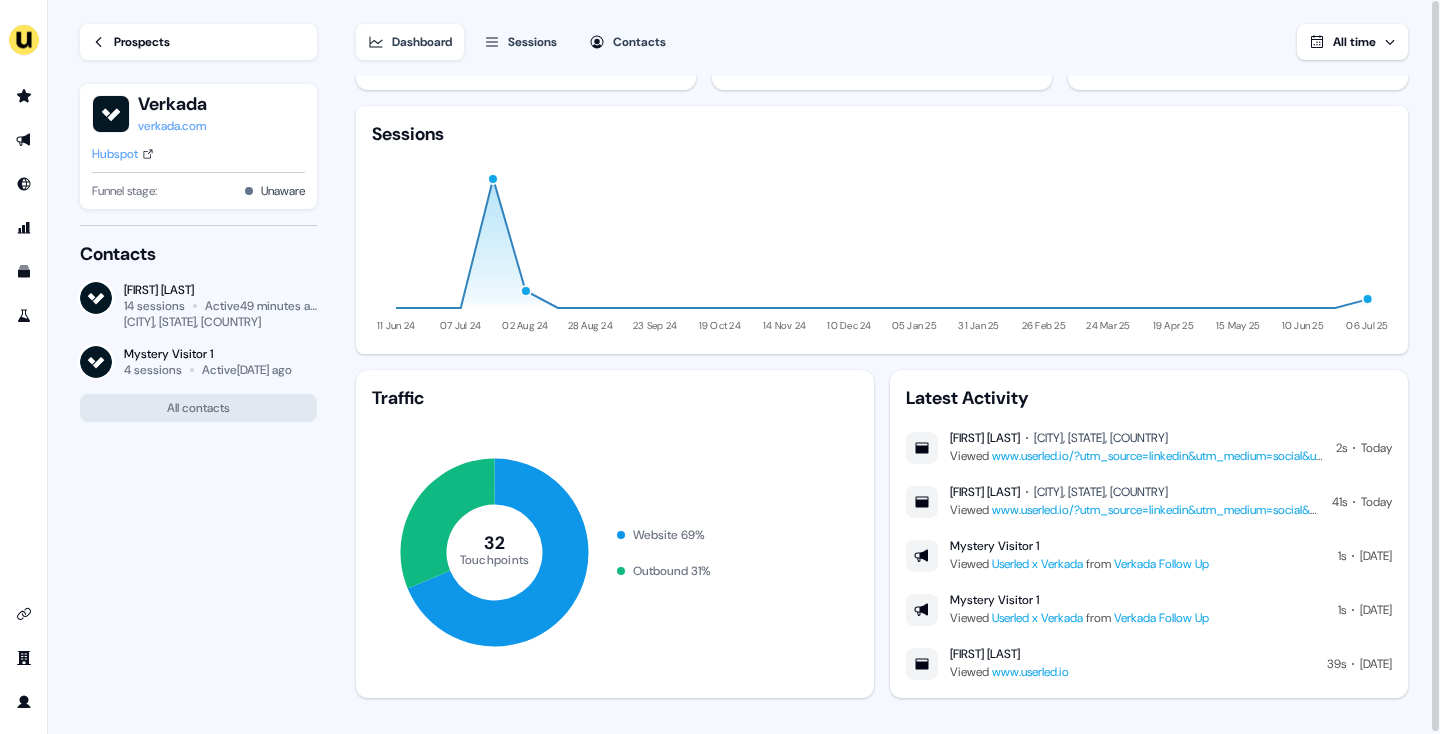 scroll, scrollTop: 72, scrollLeft: 0, axis: vertical 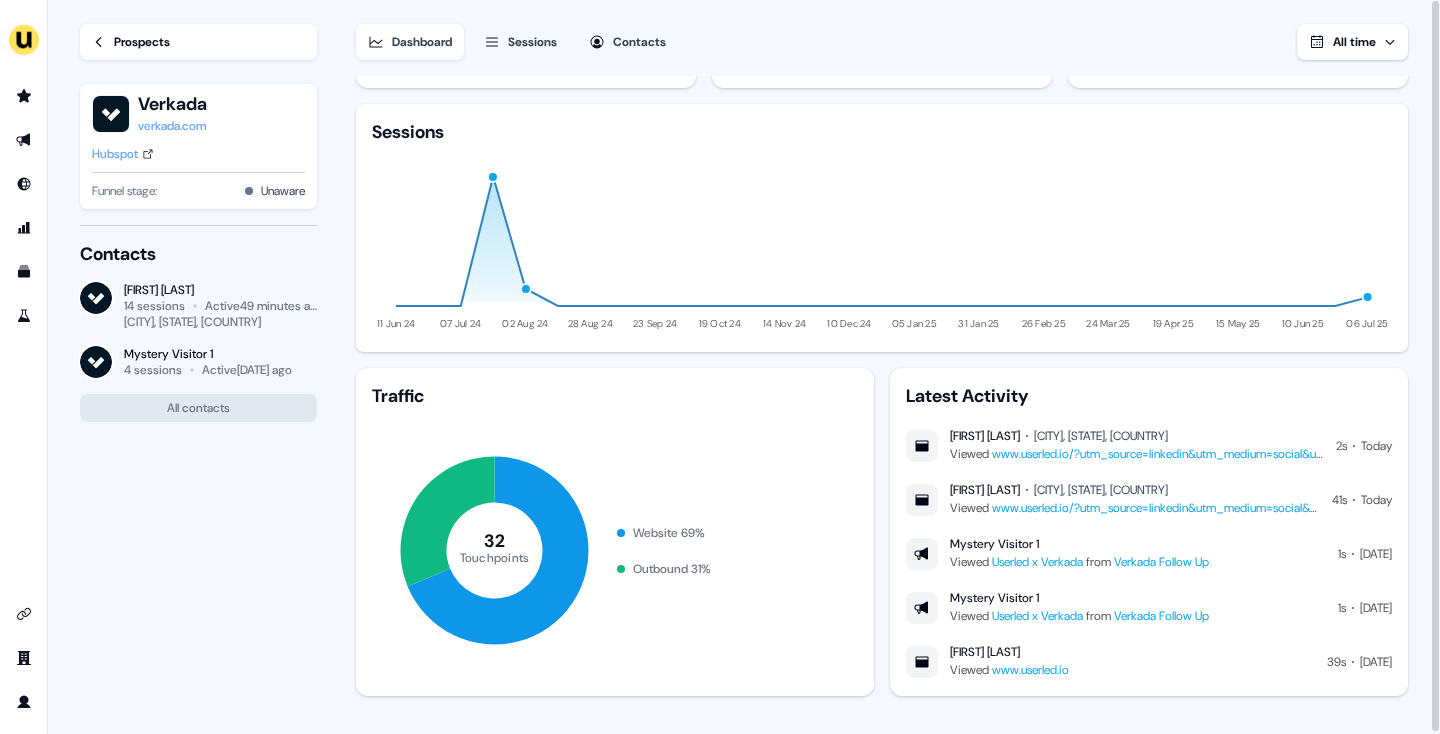 click on "www.userled.io/?utm_source=linkedin&utm_medium=social&utm_campaign=linkedin-page" at bounding box center [1230, 454] 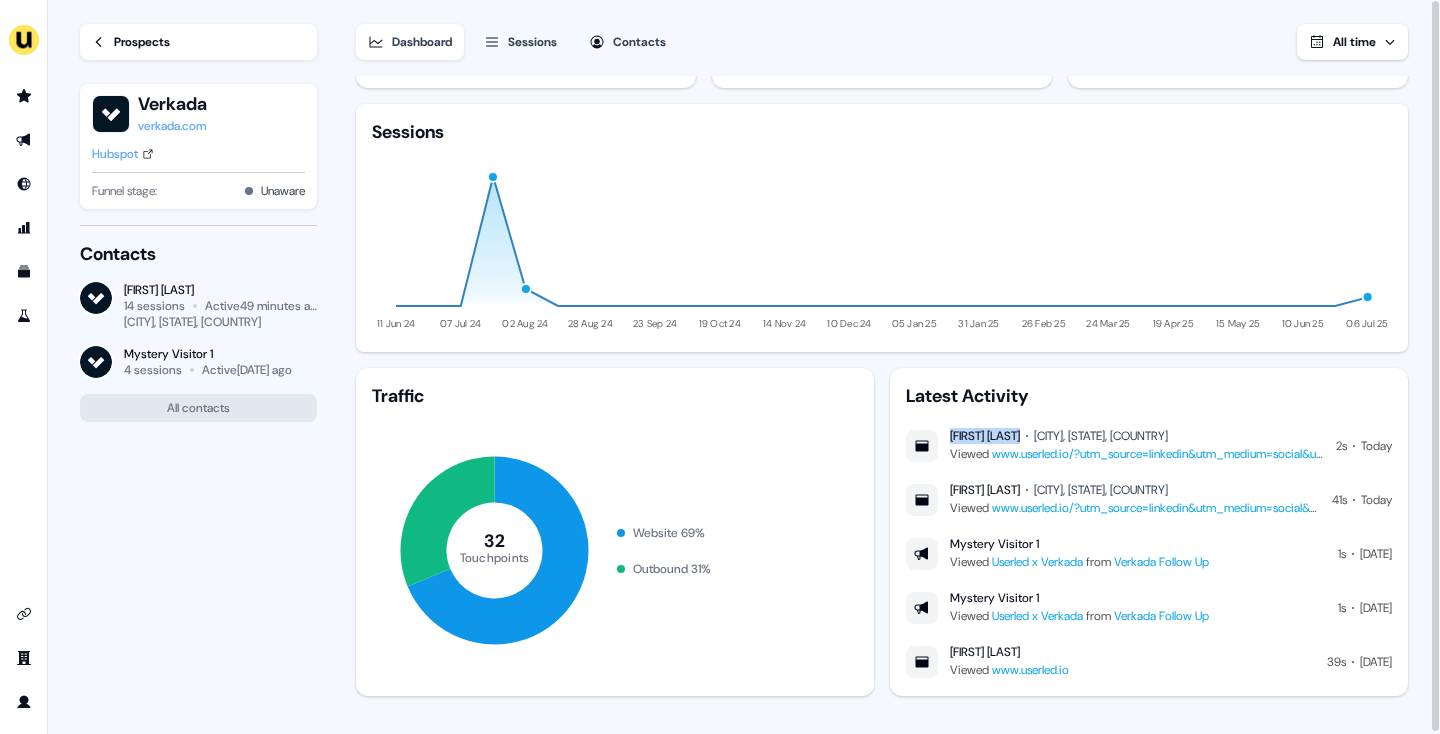 drag, startPoint x: 952, startPoint y: 432, endPoint x: 1037, endPoint y: 437, distance: 85.146935 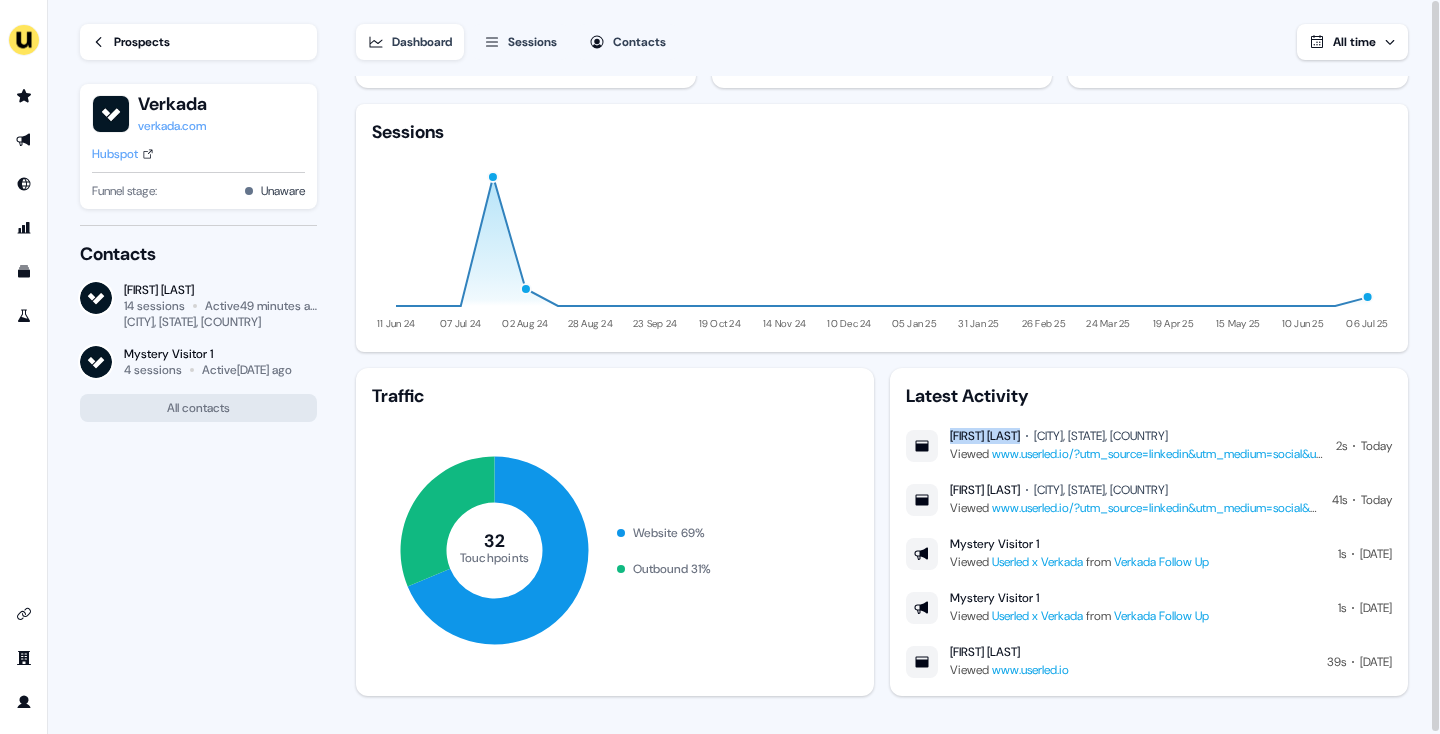 click 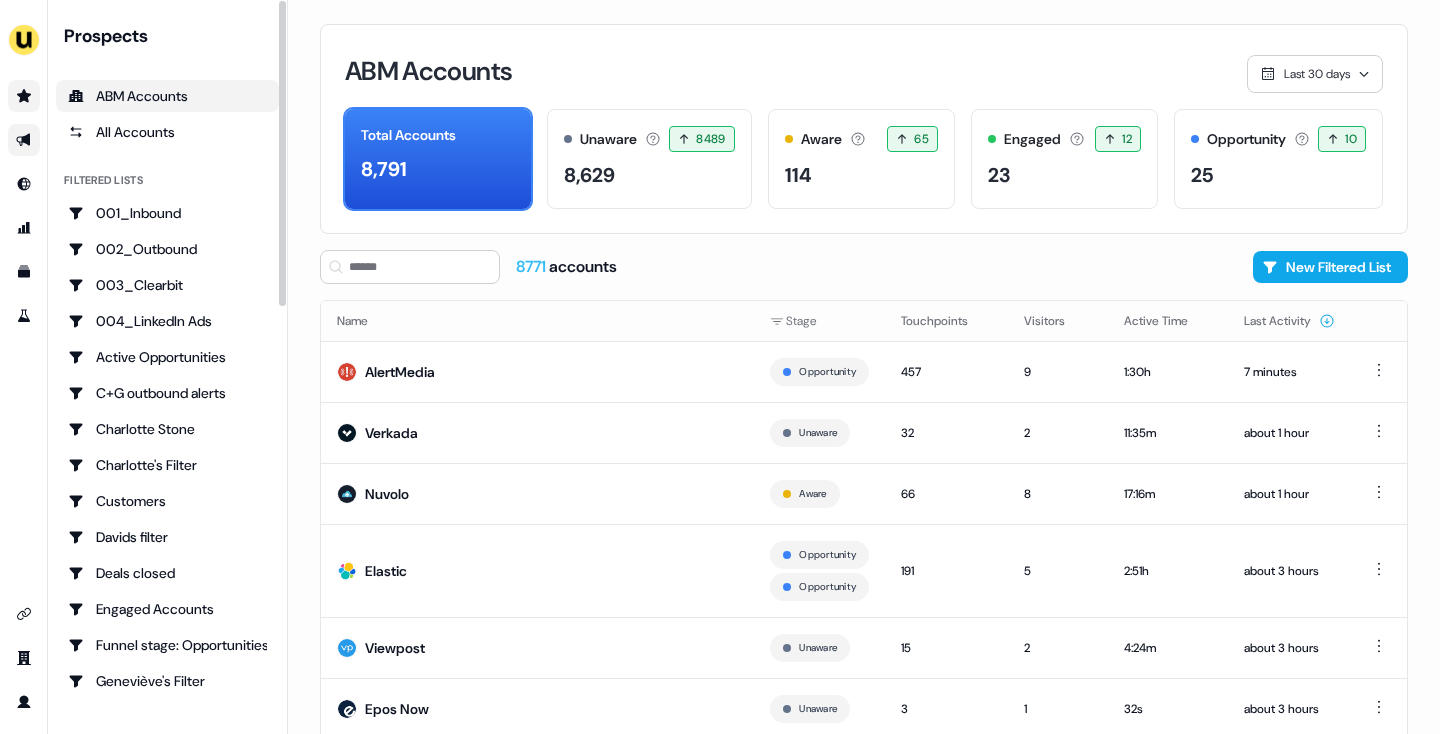 click 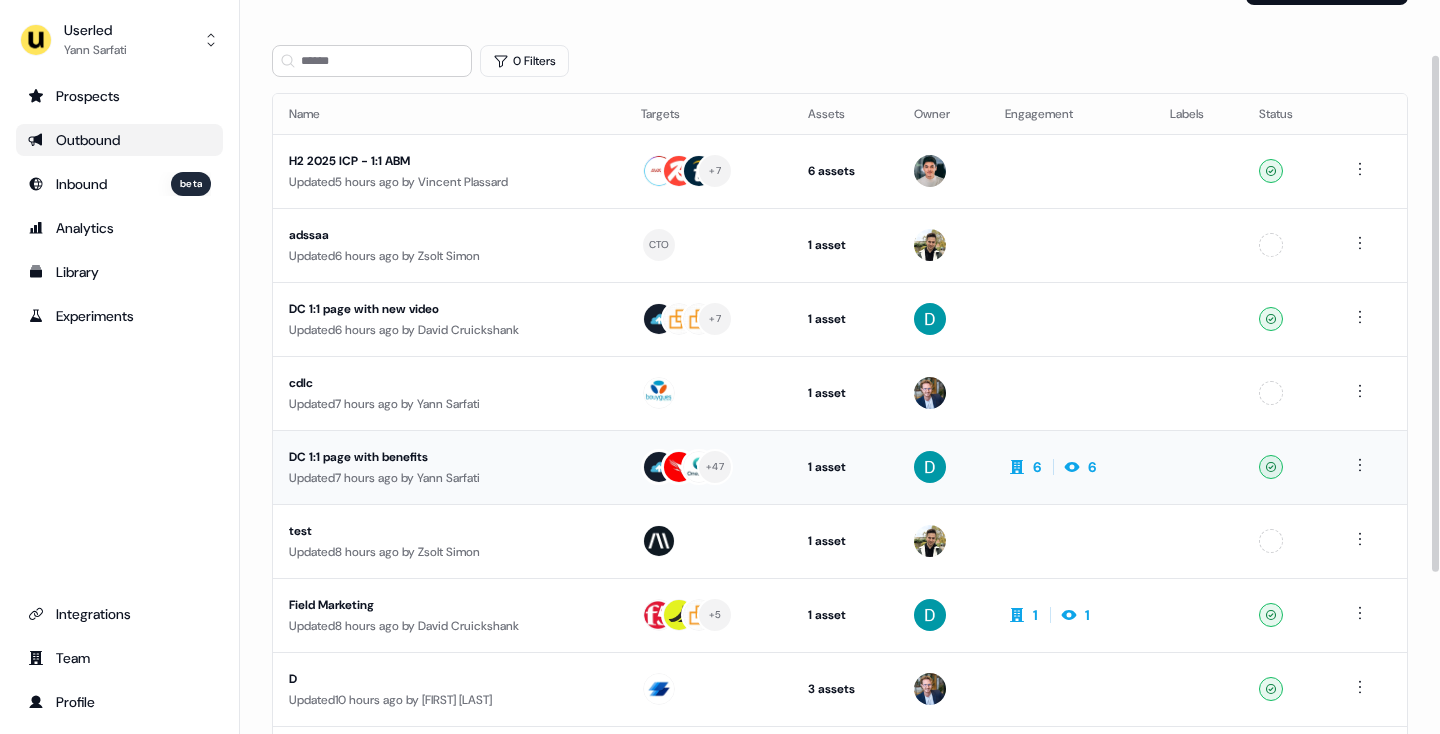 scroll, scrollTop: 1, scrollLeft: 0, axis: vertical 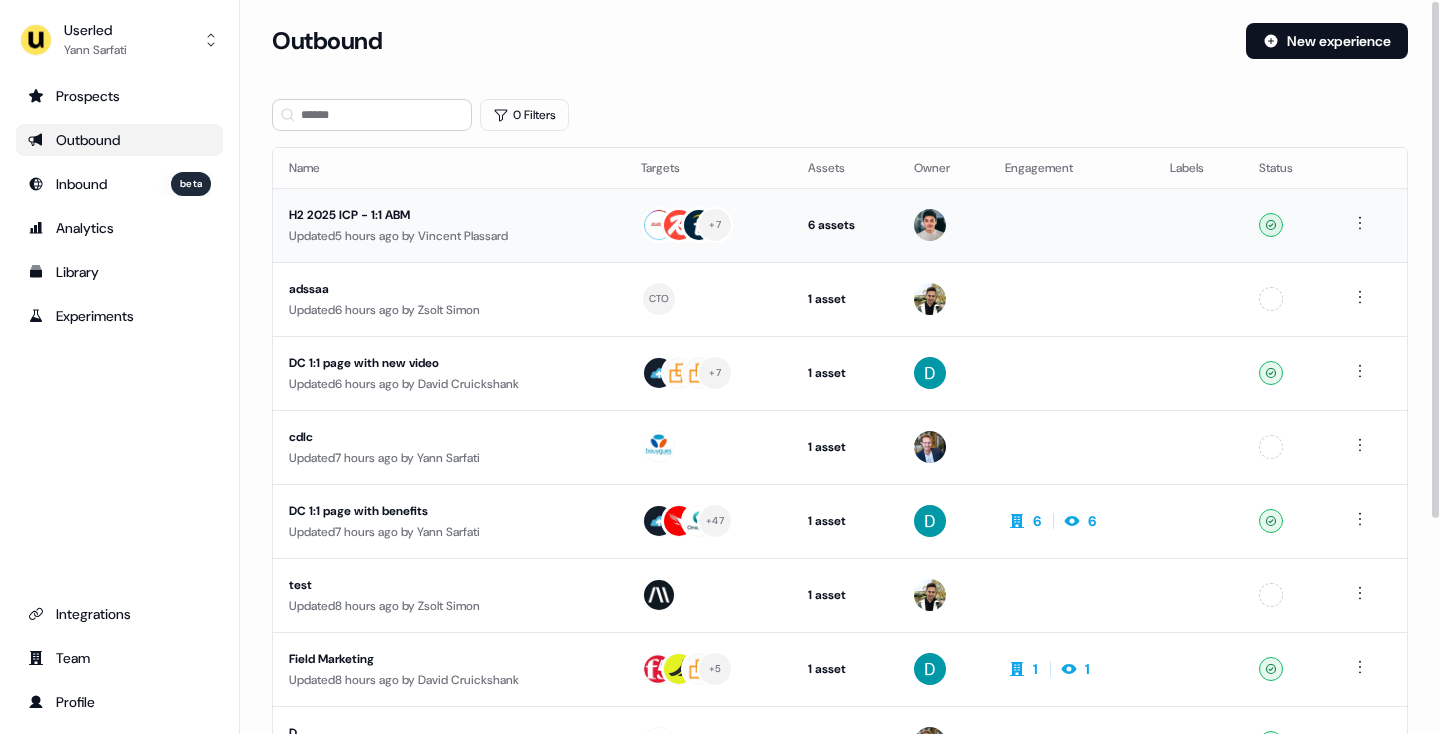 click on "H2 2025 ICP - 1:1 ABM" at bounding box center (449, 215) 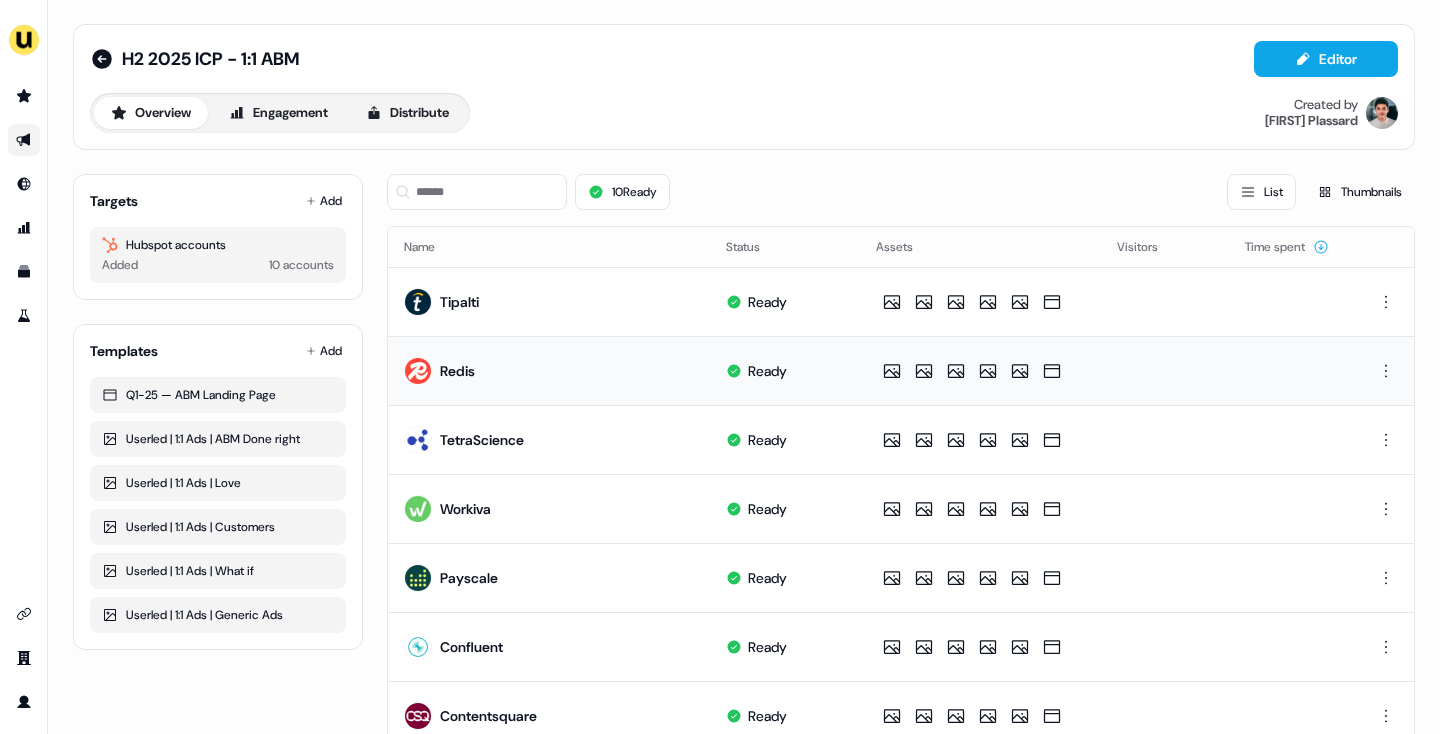 scroll, scrollTop: 287, scrollLeft: 0, axis: vertical 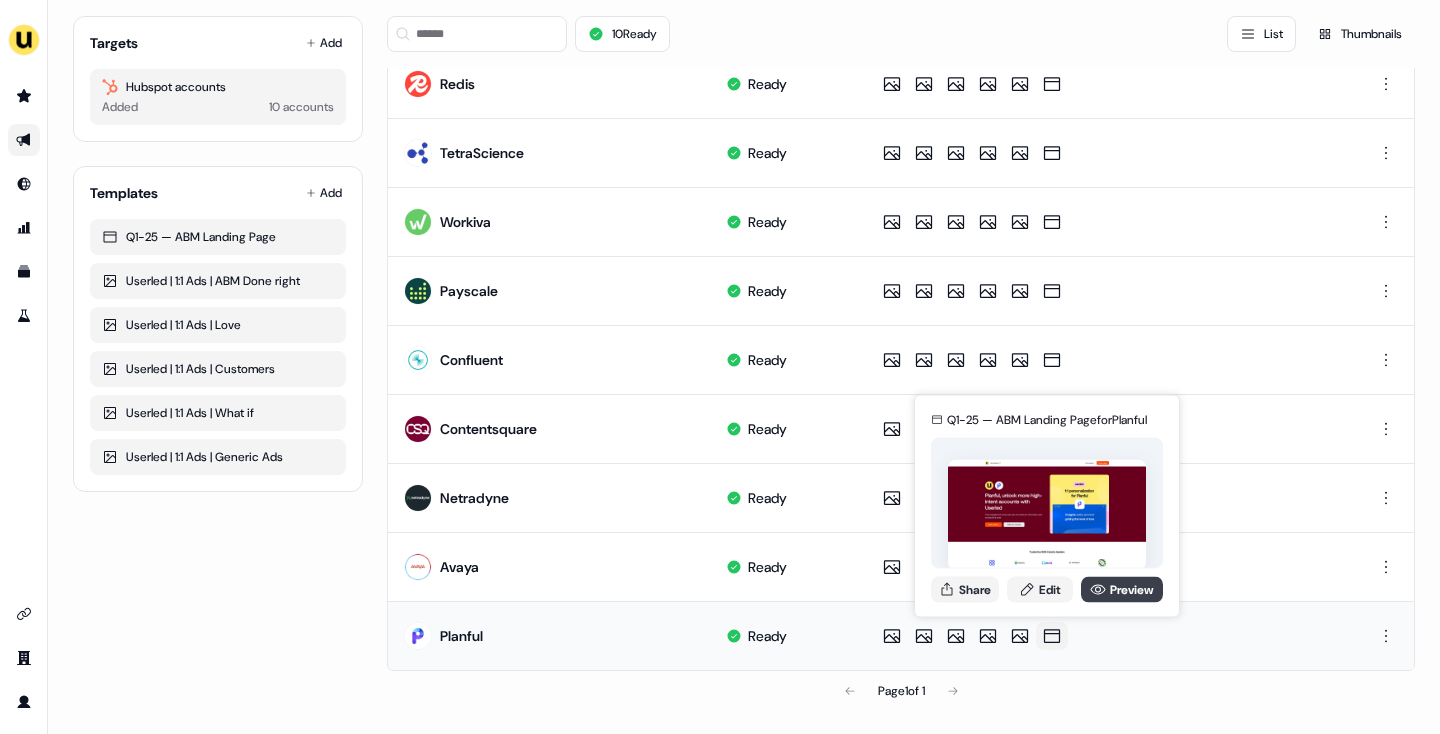 click on "Preview" at bounding box center [1122, 589] 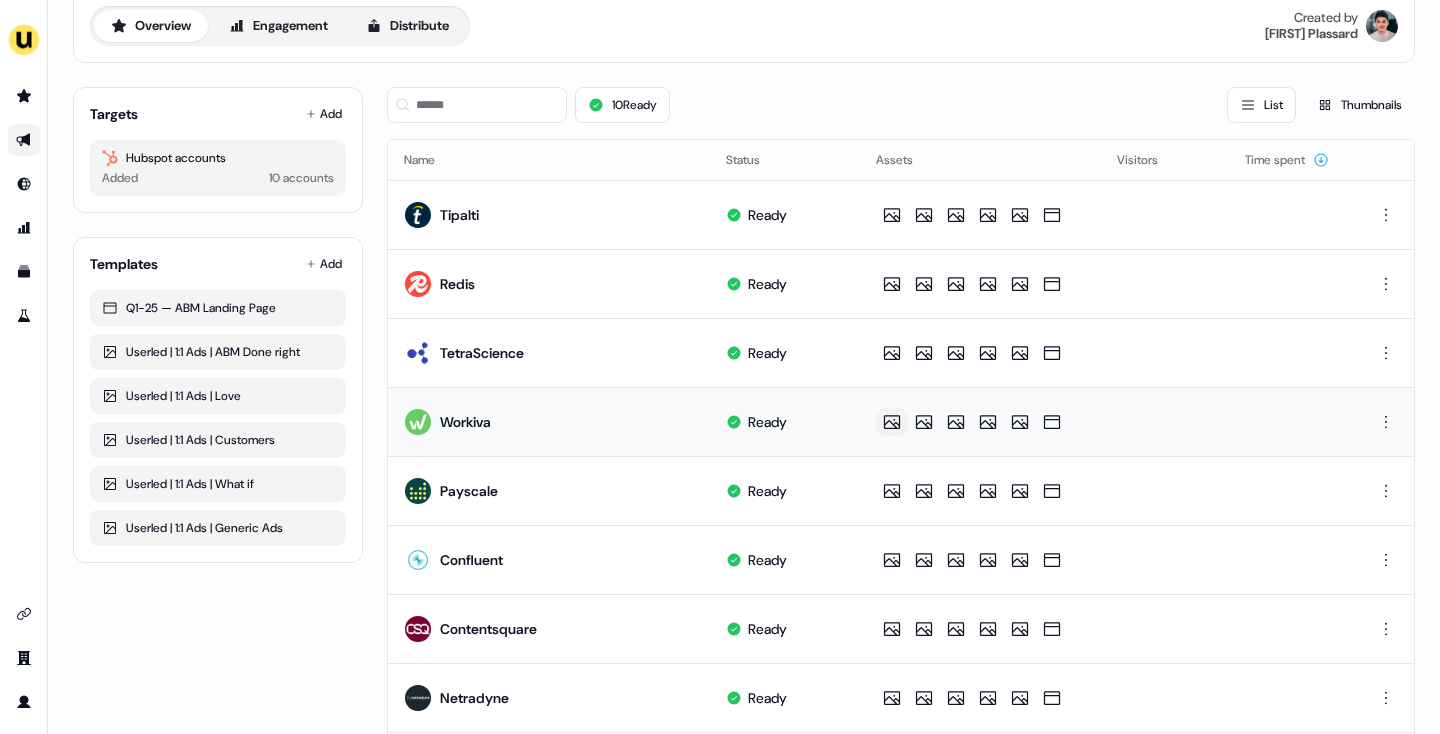 scroll, scrollTop: 0, scrollLeft: 0, axis: both 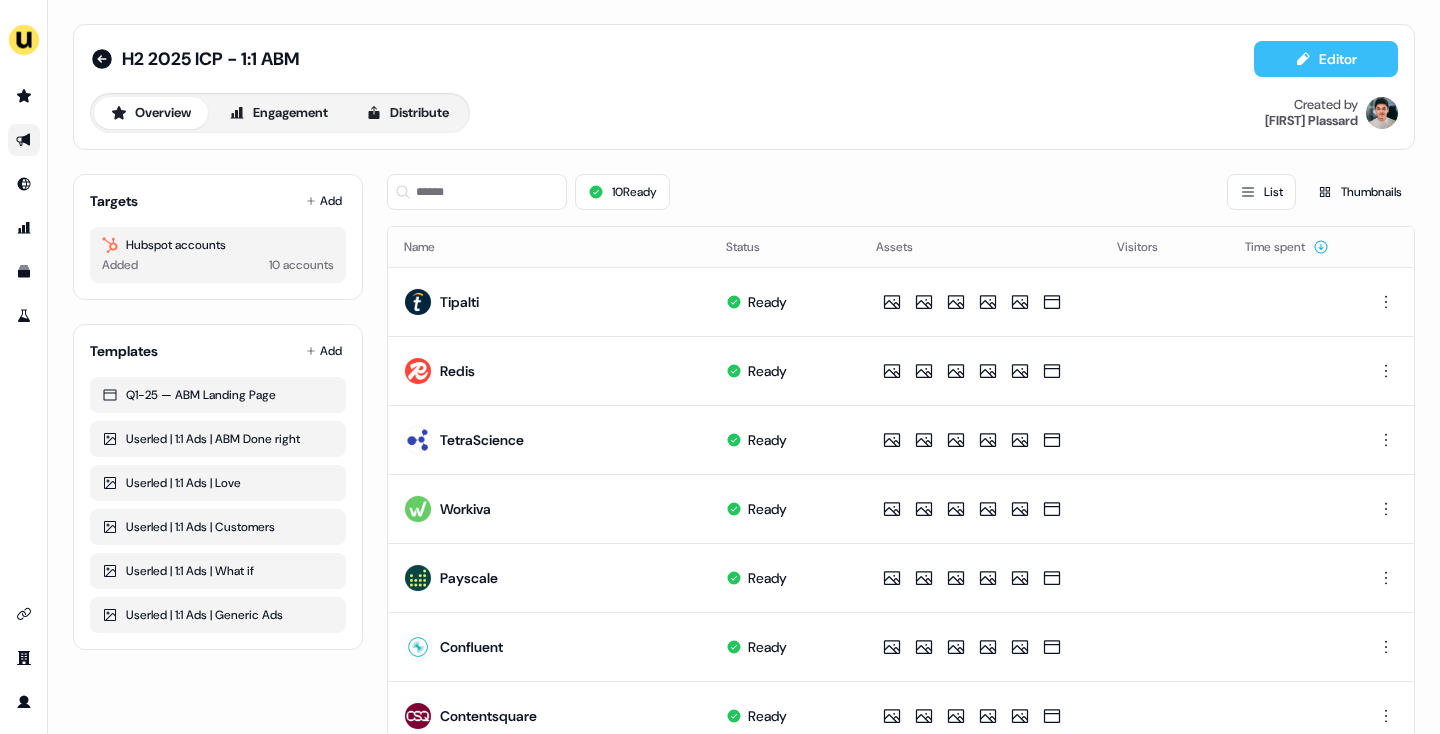 click on "Editor" at bounding box center (1326, 59) 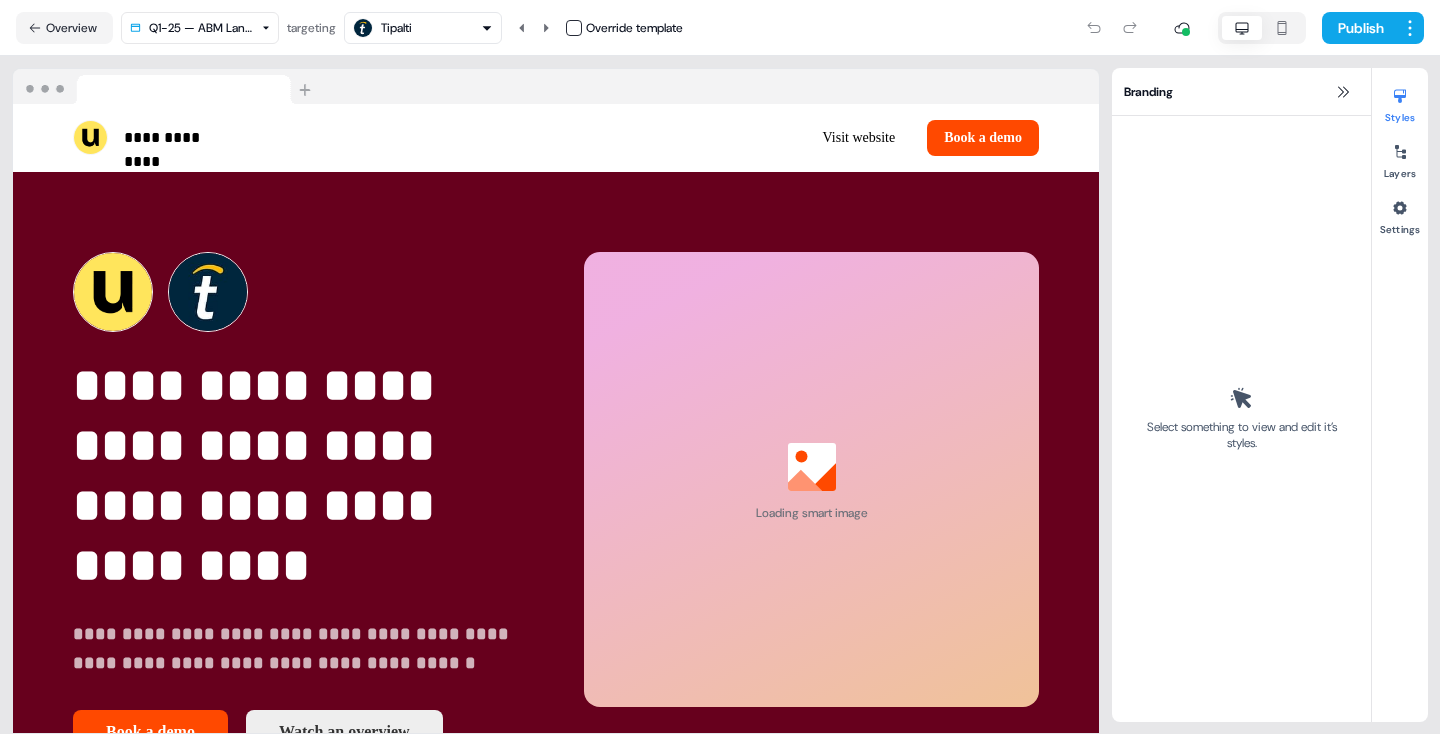 click on "**********" at bounding box center (556, 503) 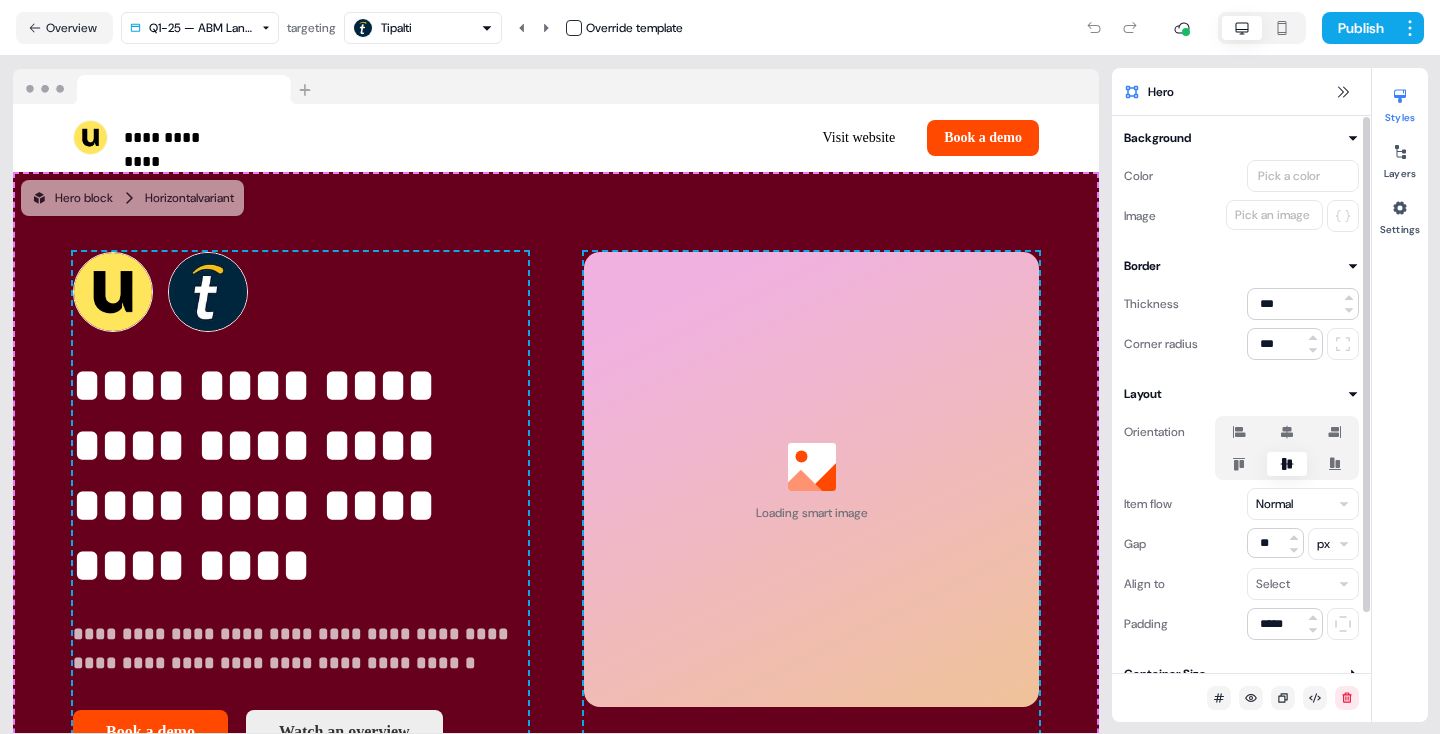 click on "Pick a color" at bounding box center (1289, 176) 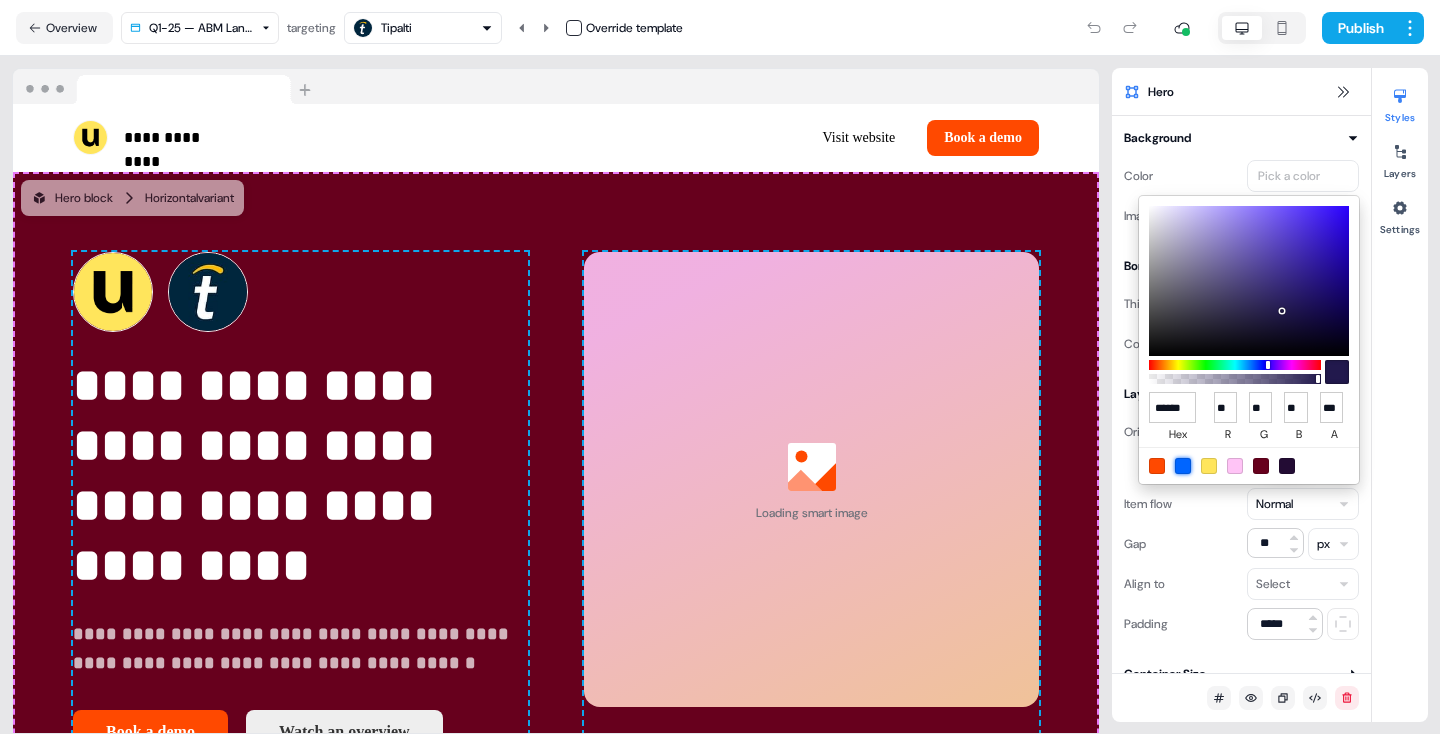 click at bounding box center (1183, 466) 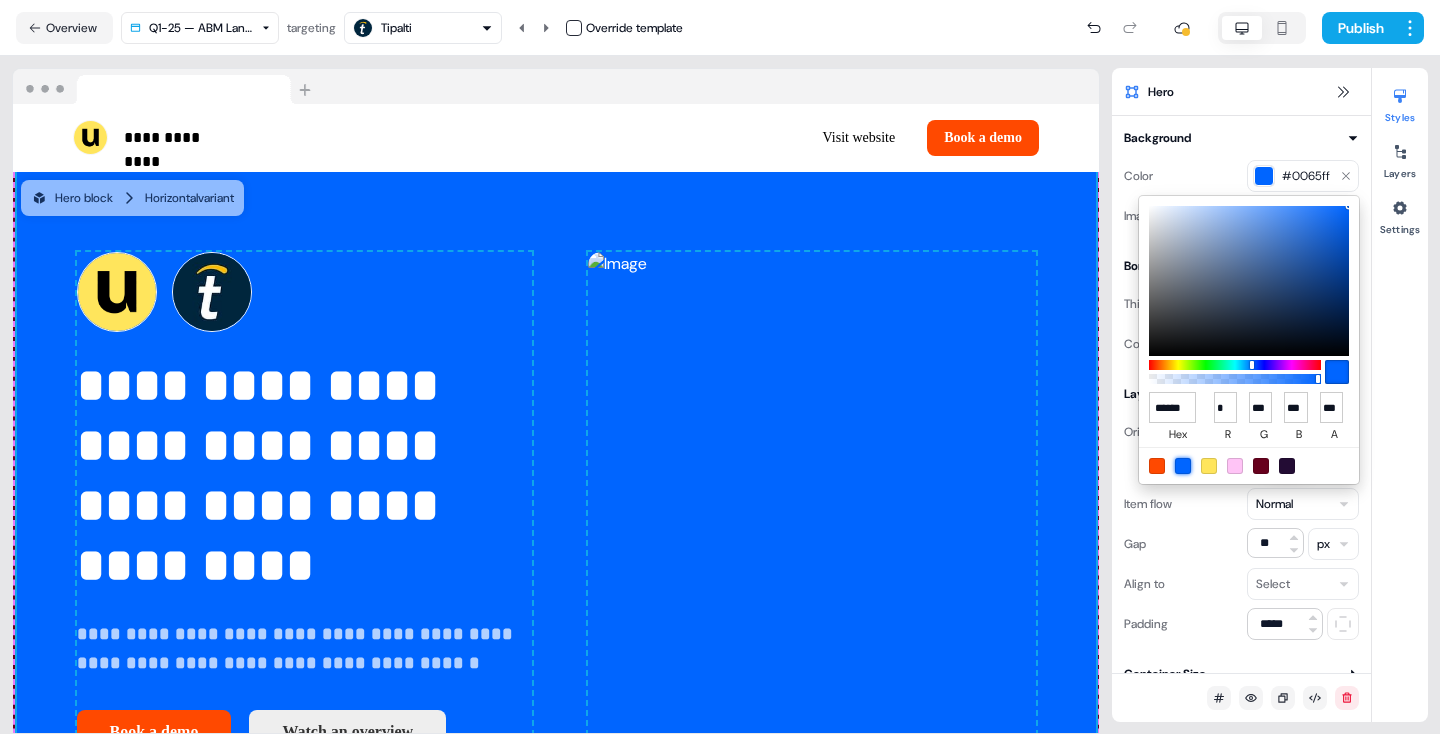 click on "**********" at bounding box center [720, 367] 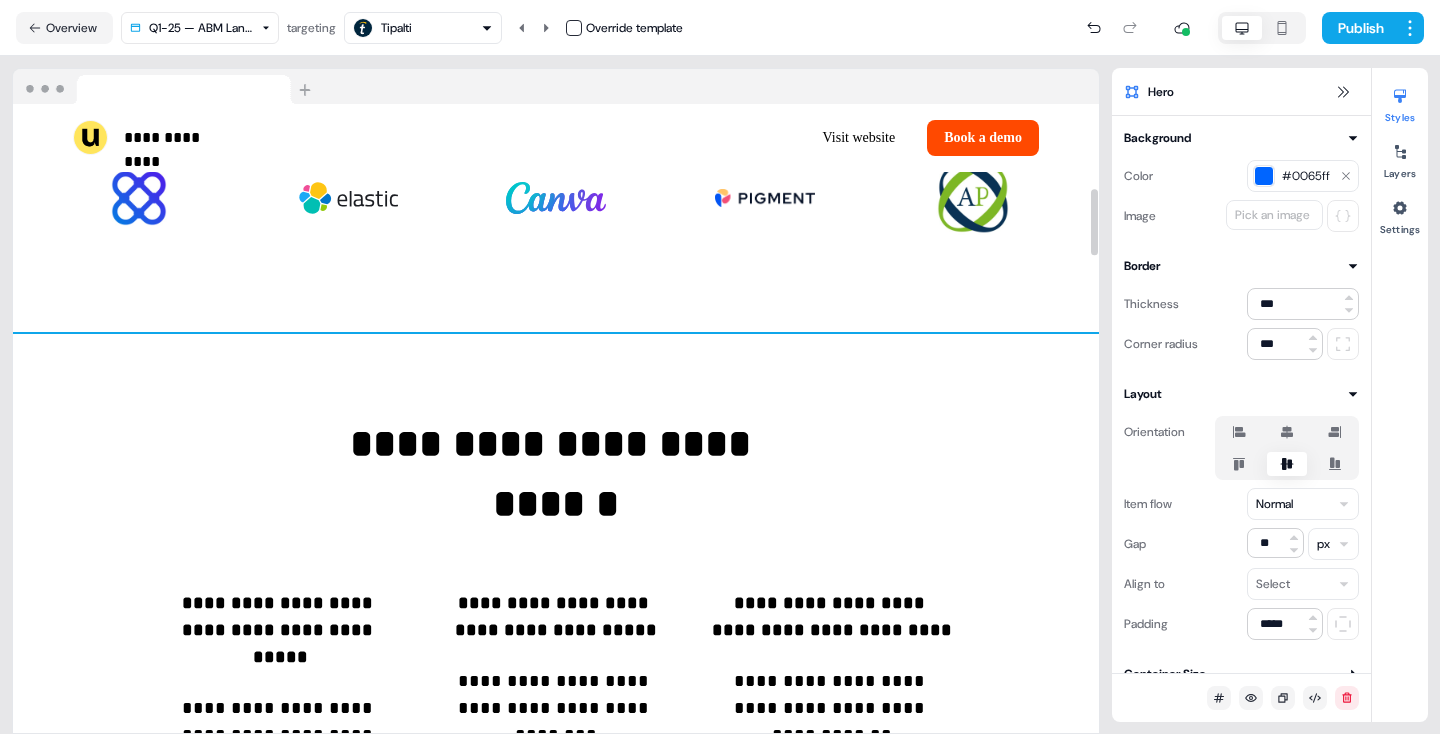 scroll, scrollTop: 778, scrollLeft: 0, axis: vertical 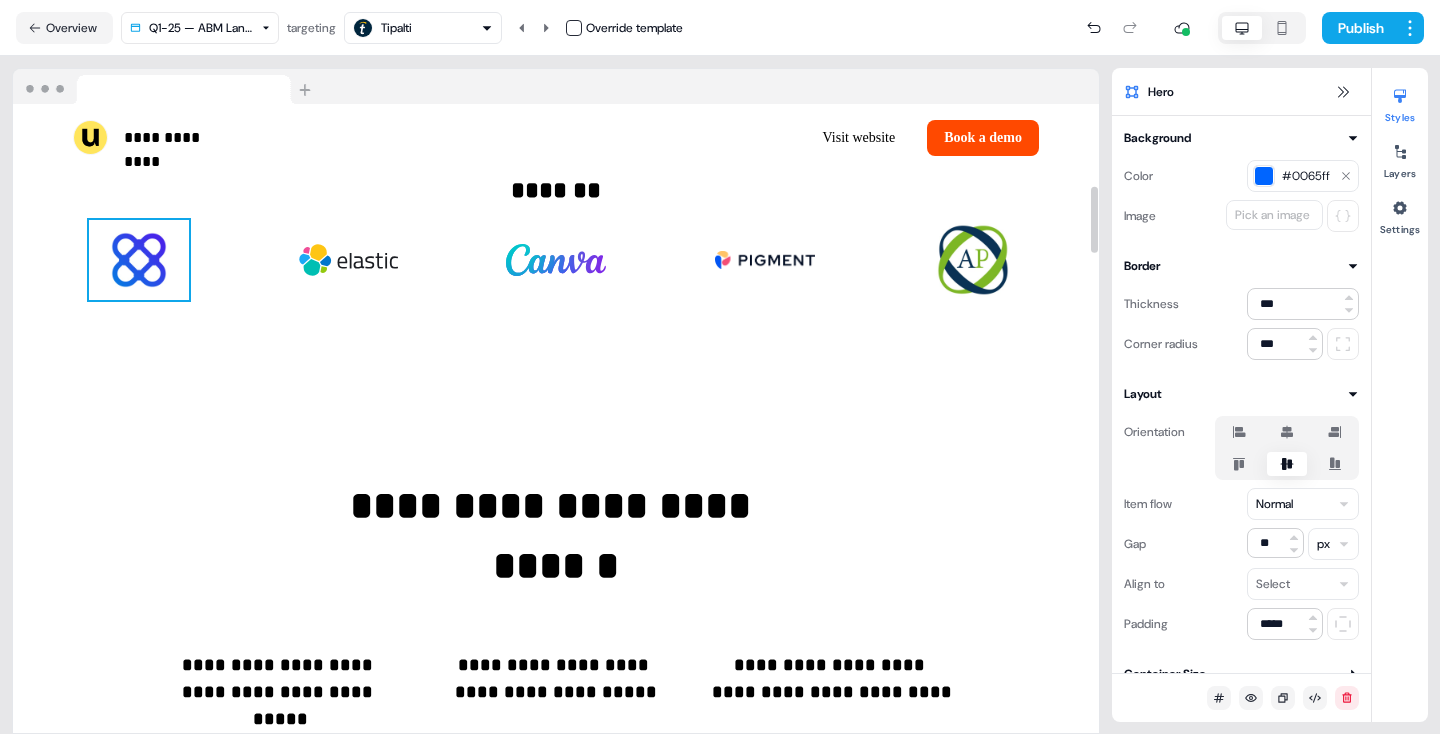 click at bounding box center (139, 260) 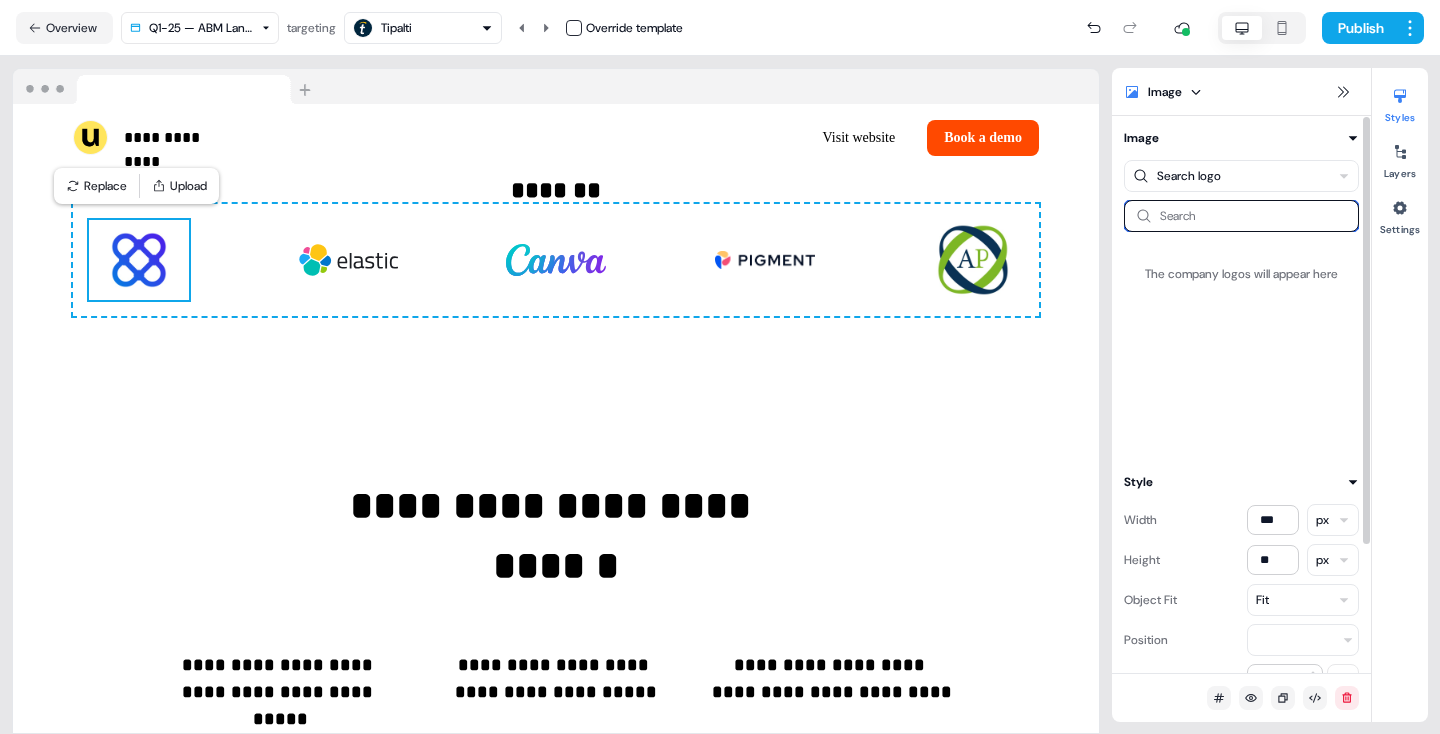 click at bounding box center (1241, 216) 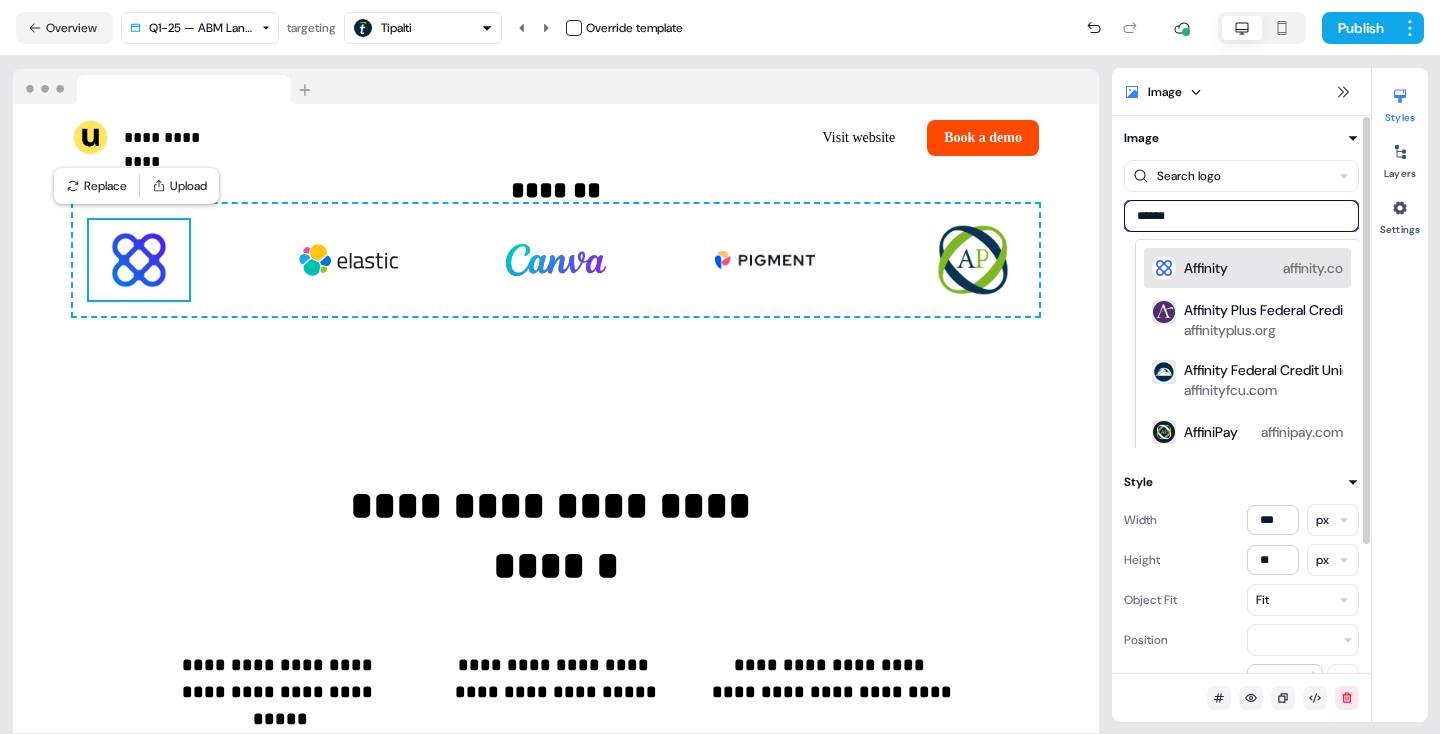 type on "*******" 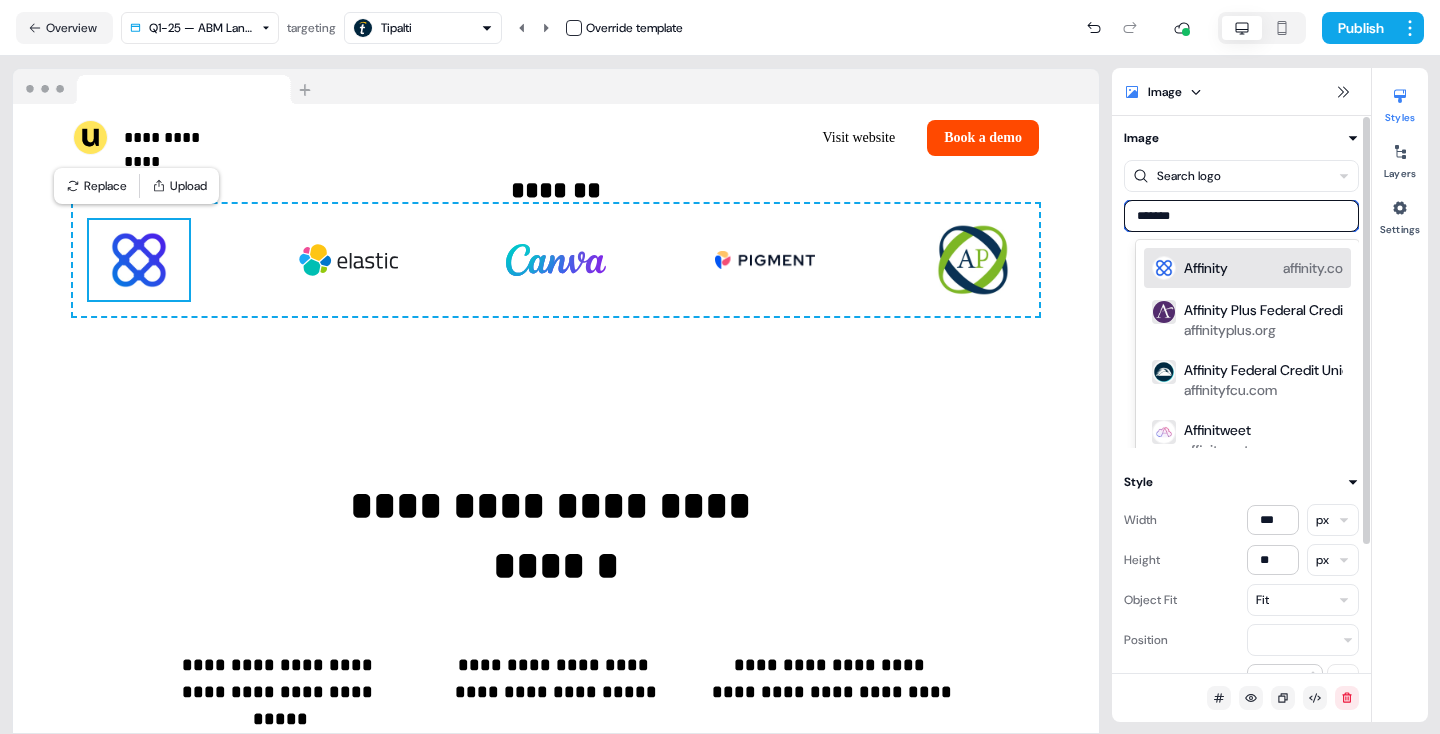 click on "Affinity" at bounding box center (1206, 268) 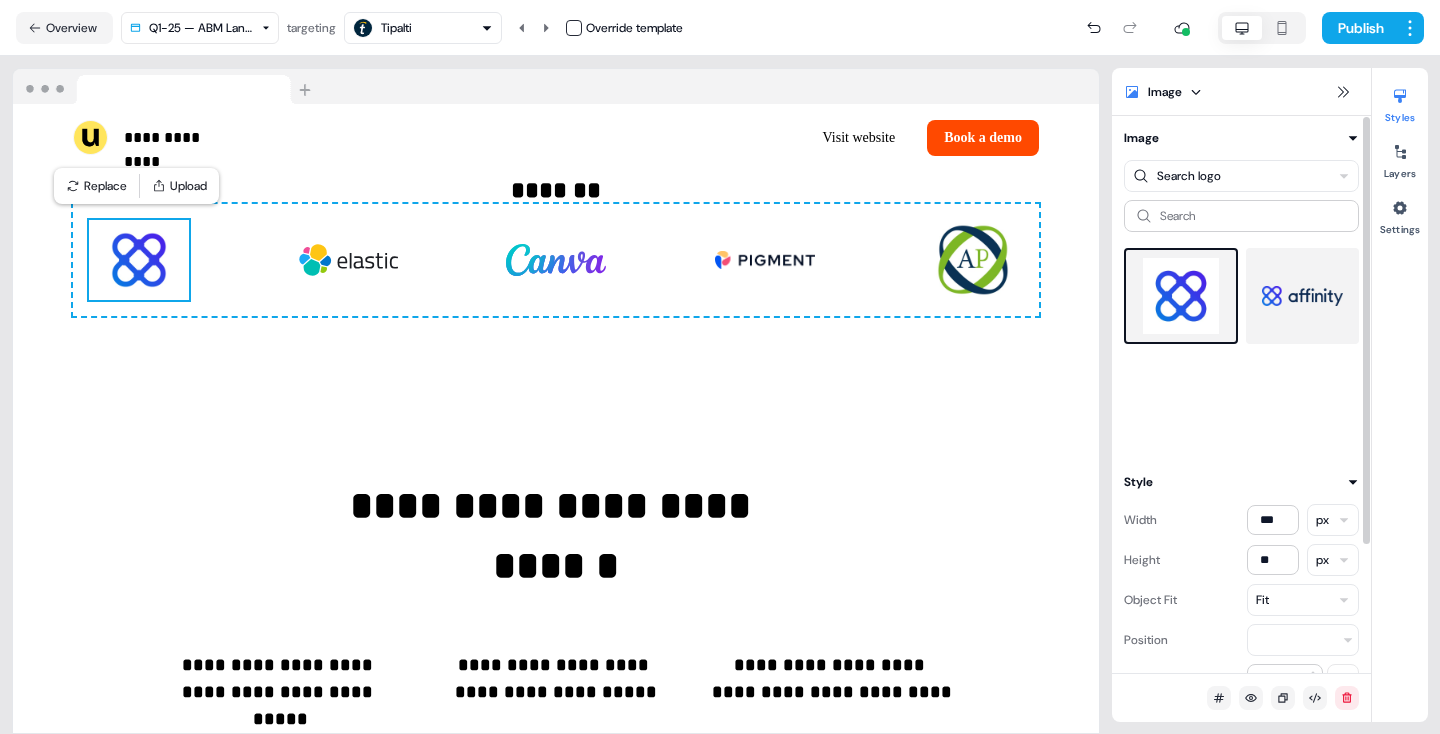 click at bounding box center (1303, 296) 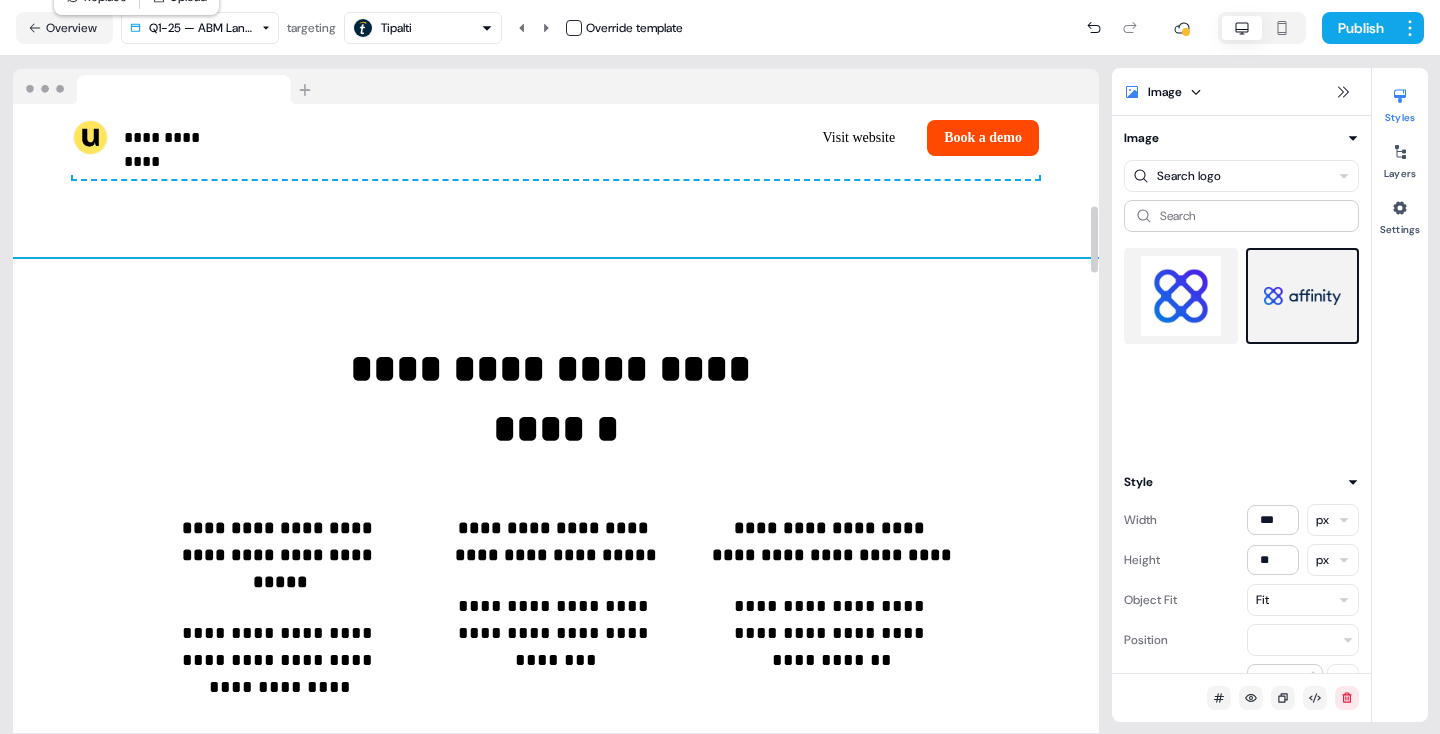 scroll, scrollTop: 989, scrollLeft: 0, axis: vertical 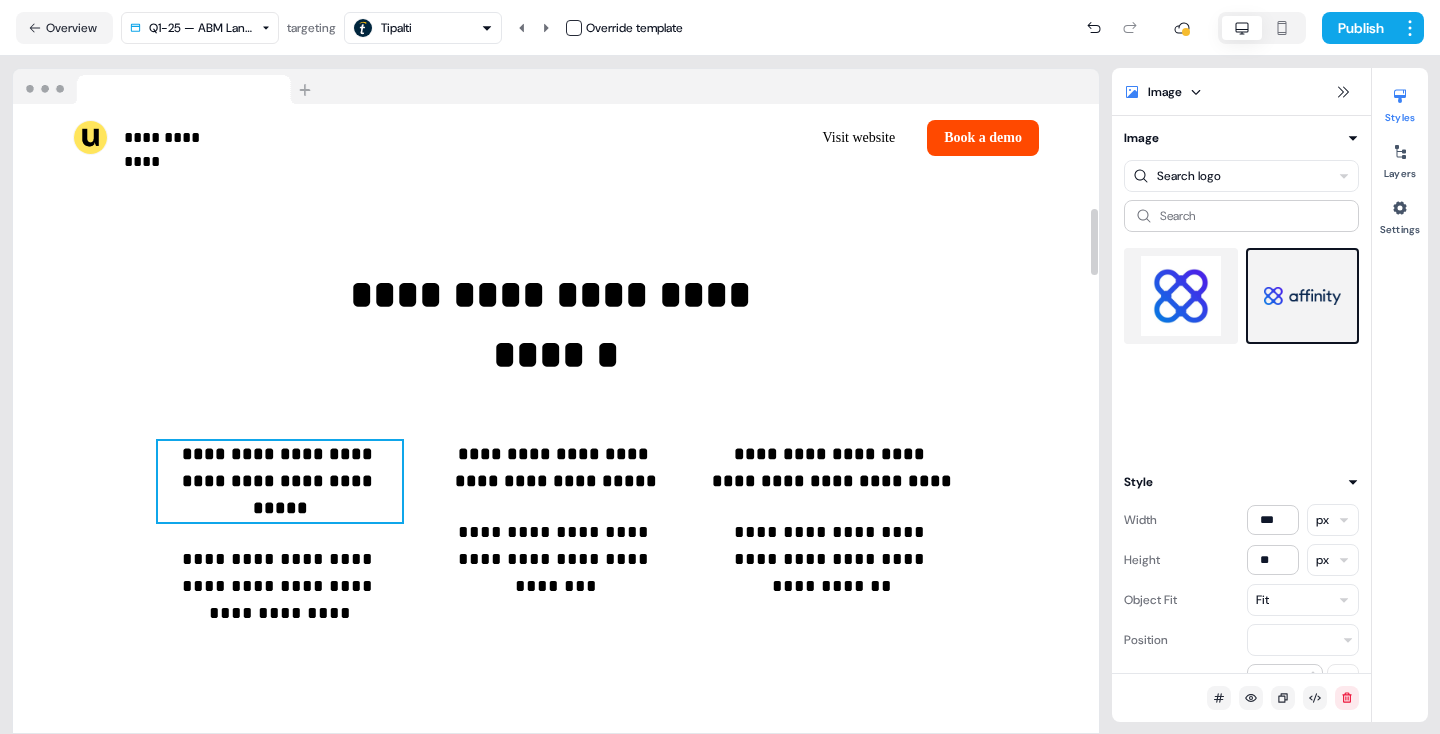 click on "**********" at bounding box center (280, 481) 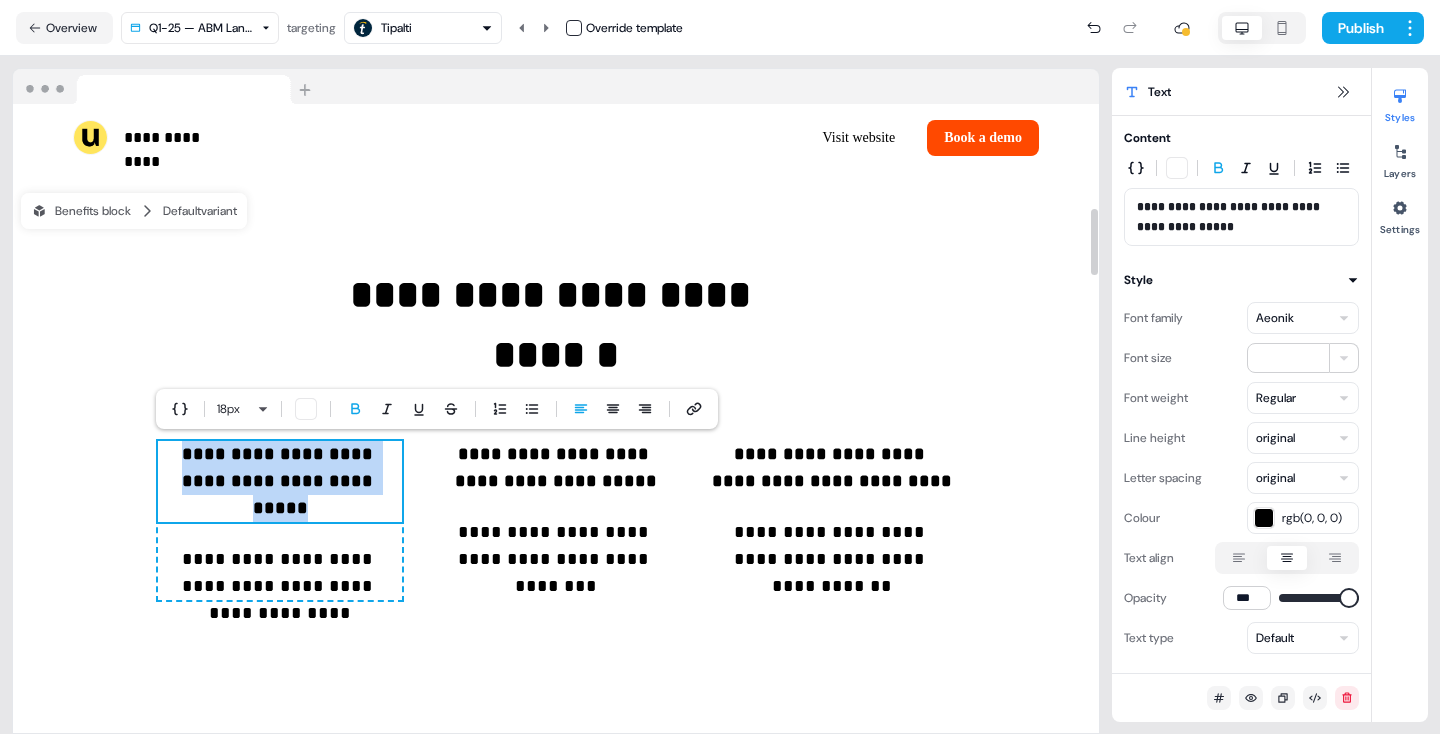 click on "**********" at bounding box center [280, 481] 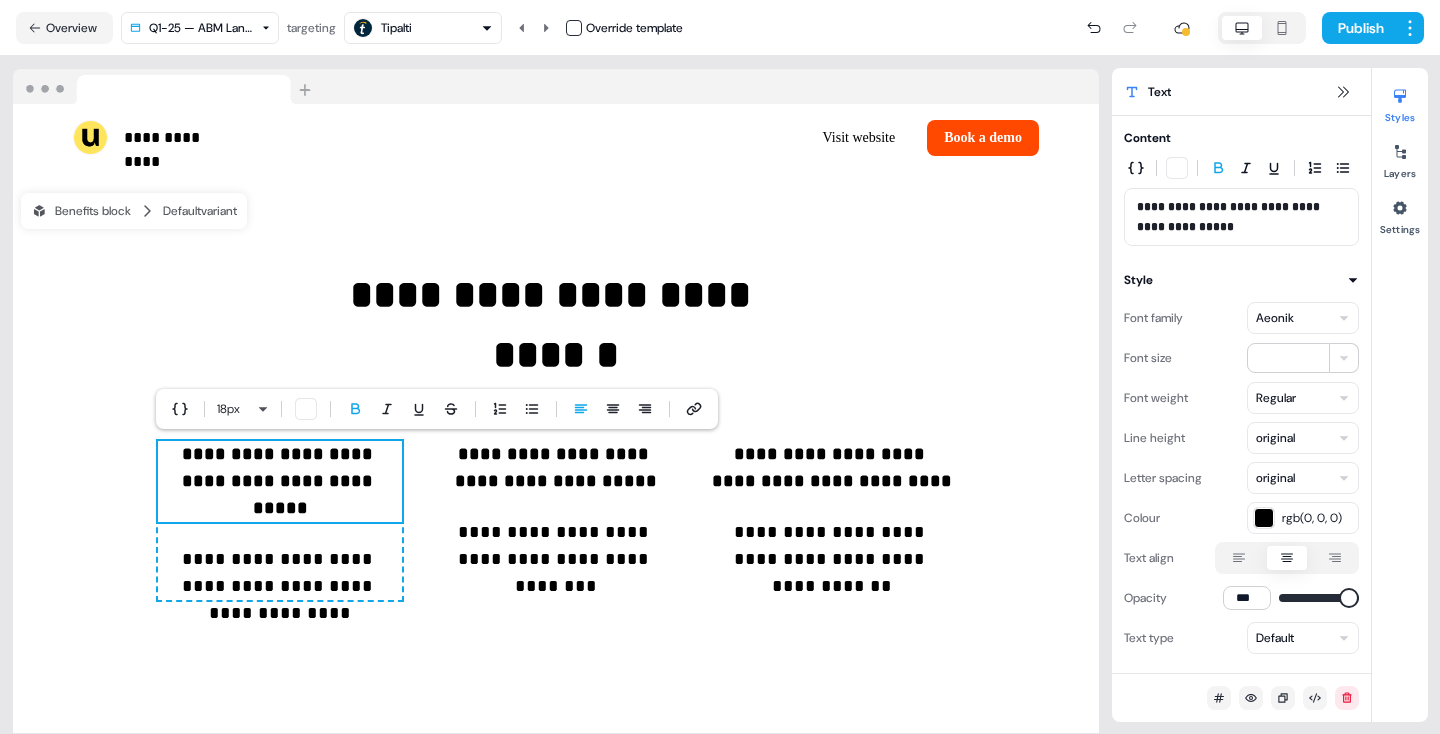 click on "**********" at bounding box center (1230, 217) 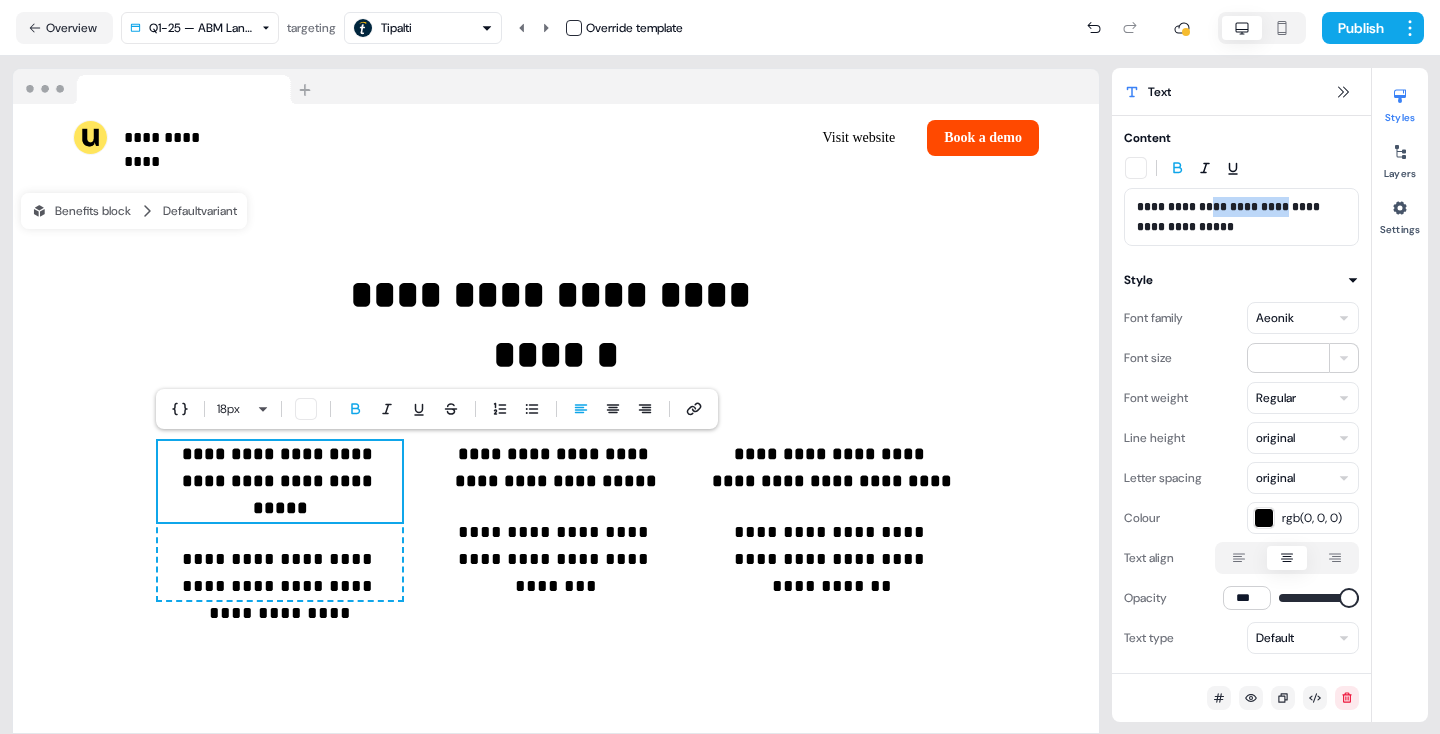 click on "**********" at bounding box center (1230, 217) 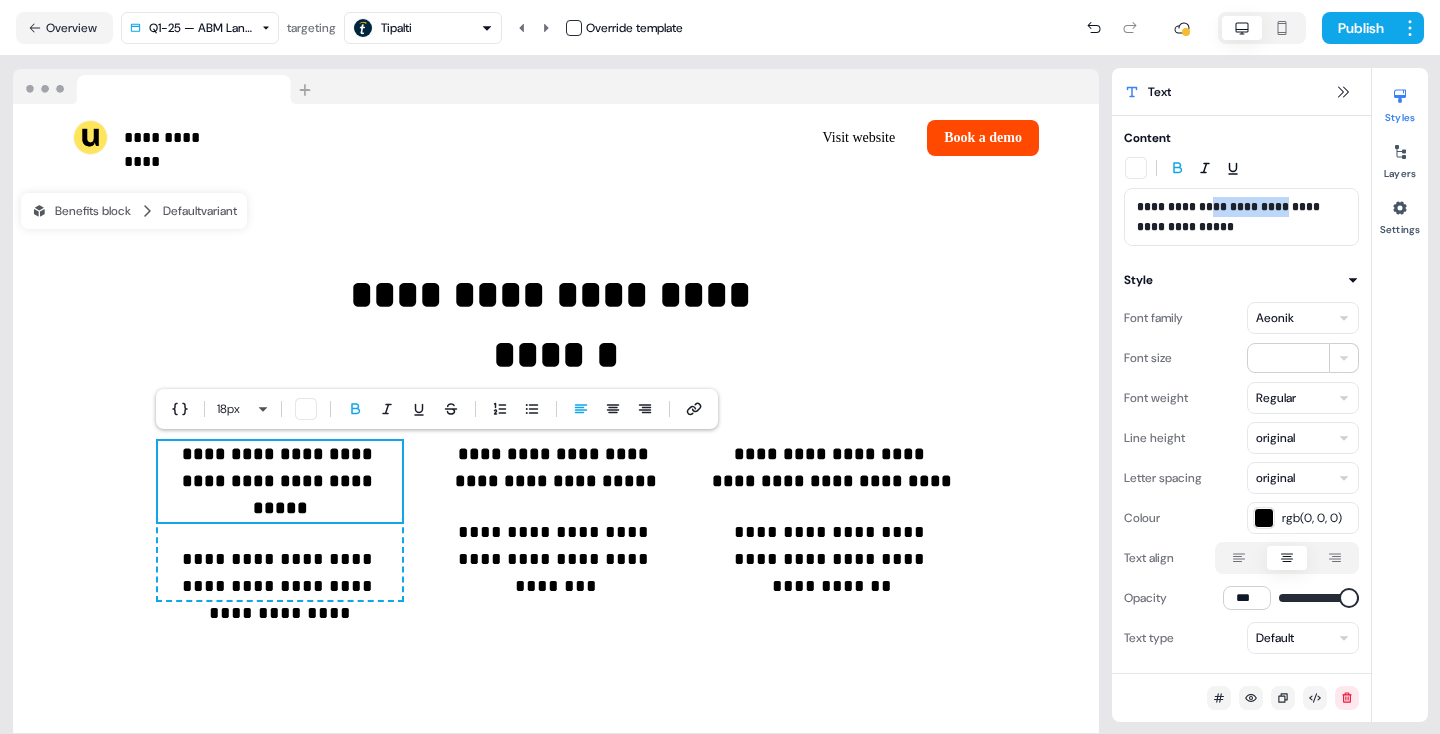 type 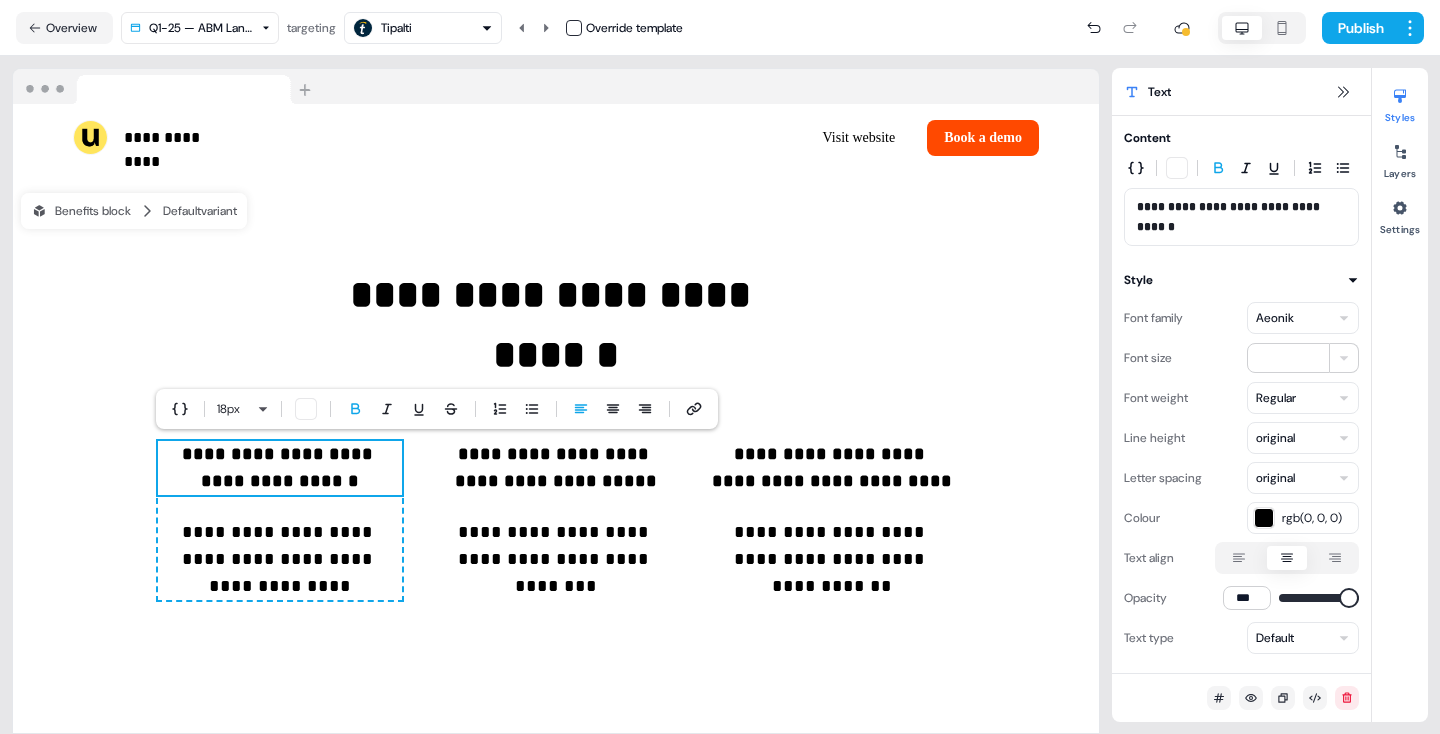 click on "**********" at bounding box center (1230, 217) 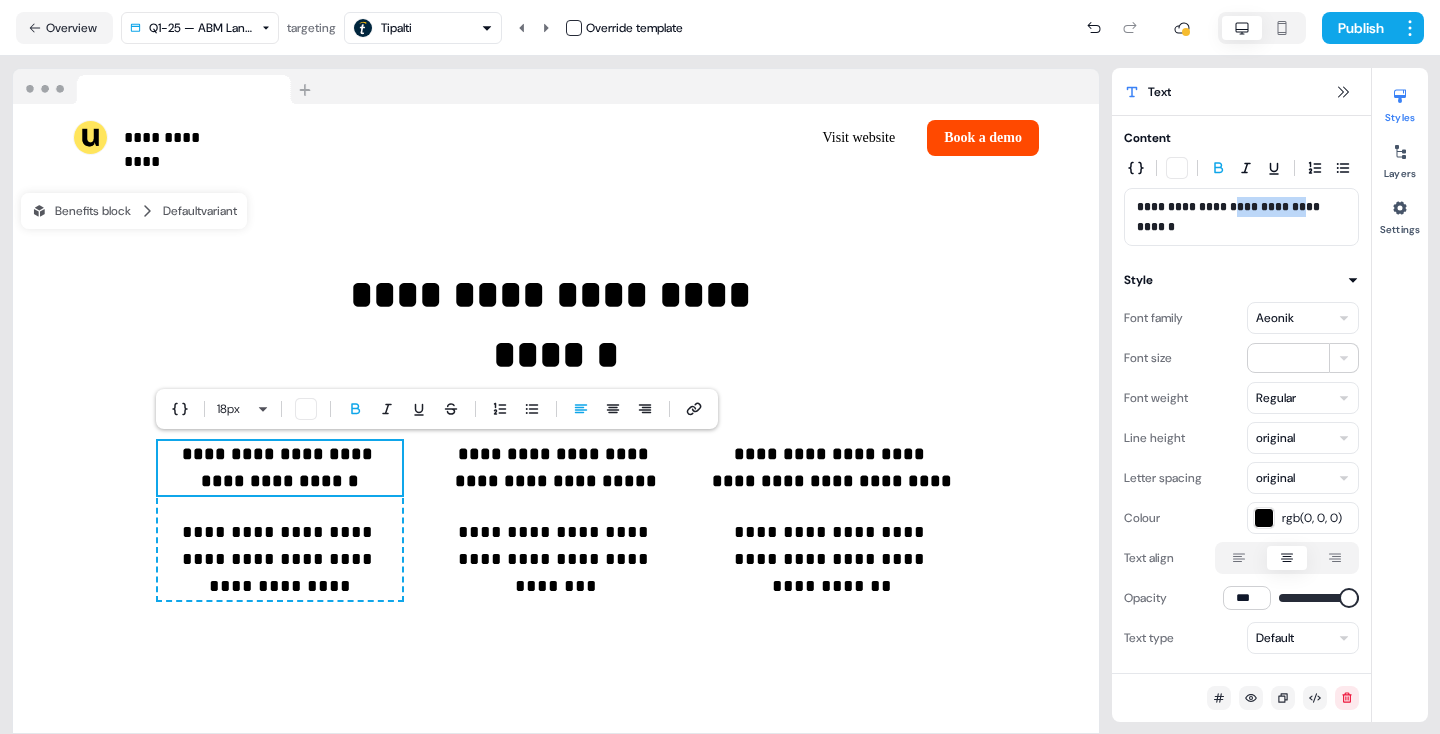 click on "**********" at bounding box center (1230, 217) 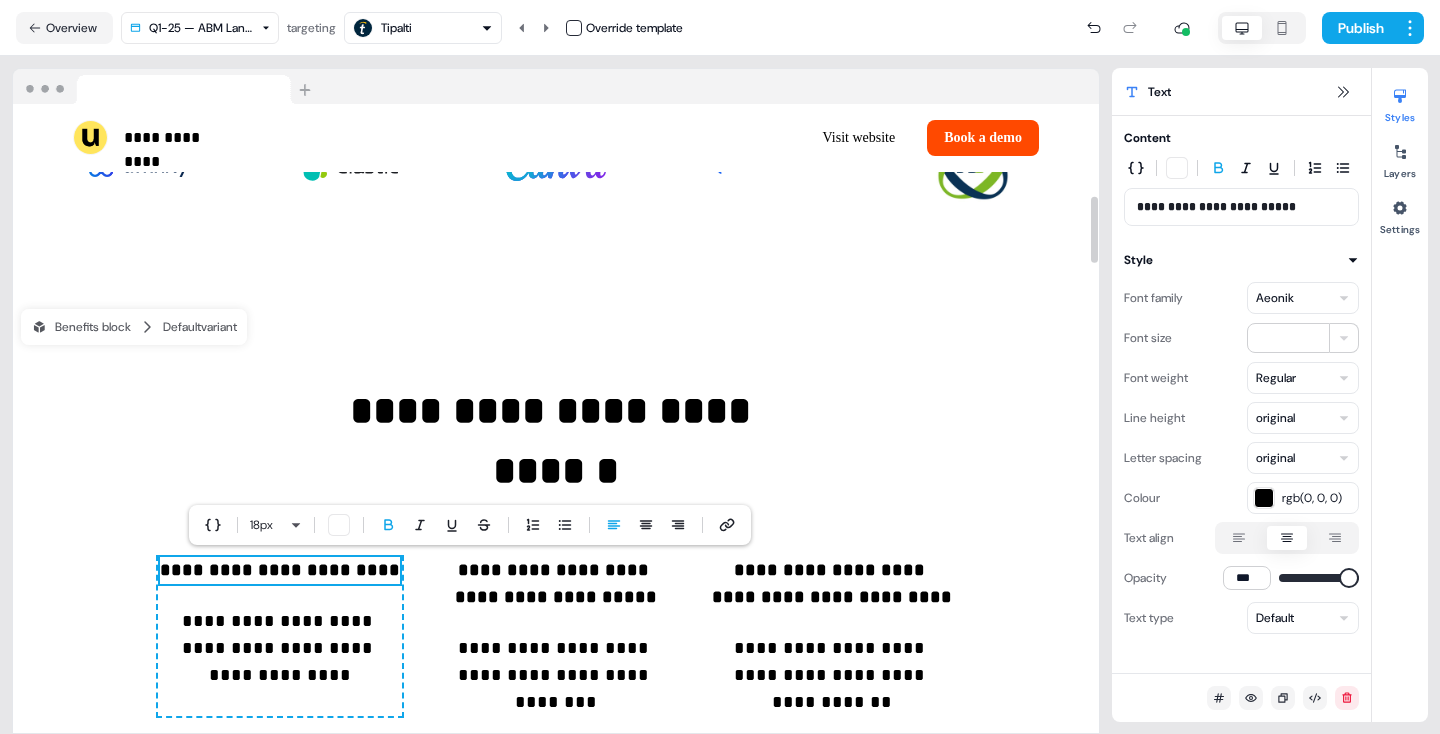scroll, scrollTop: 914, scrollLeft: 0, axis: vertical 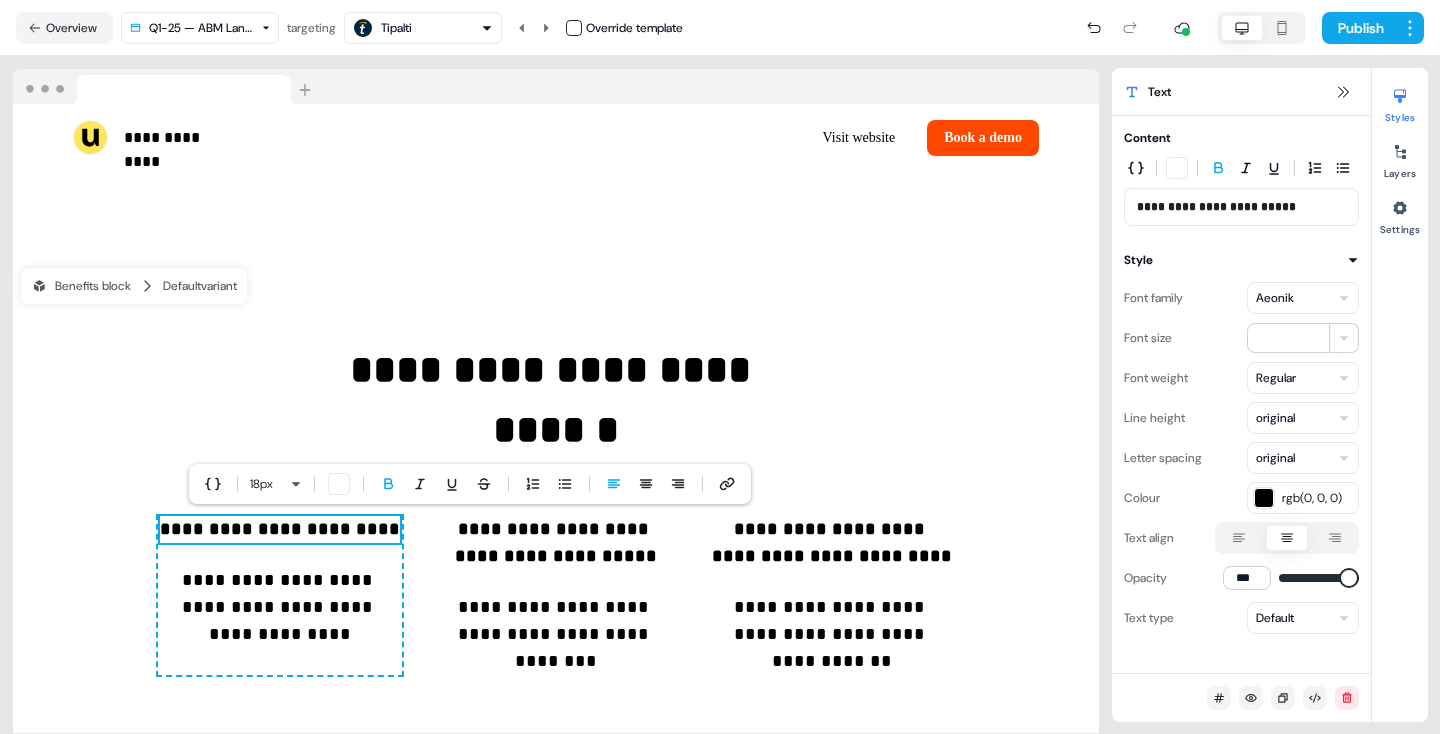 click on "**********" at bounding box center [1241, 207] 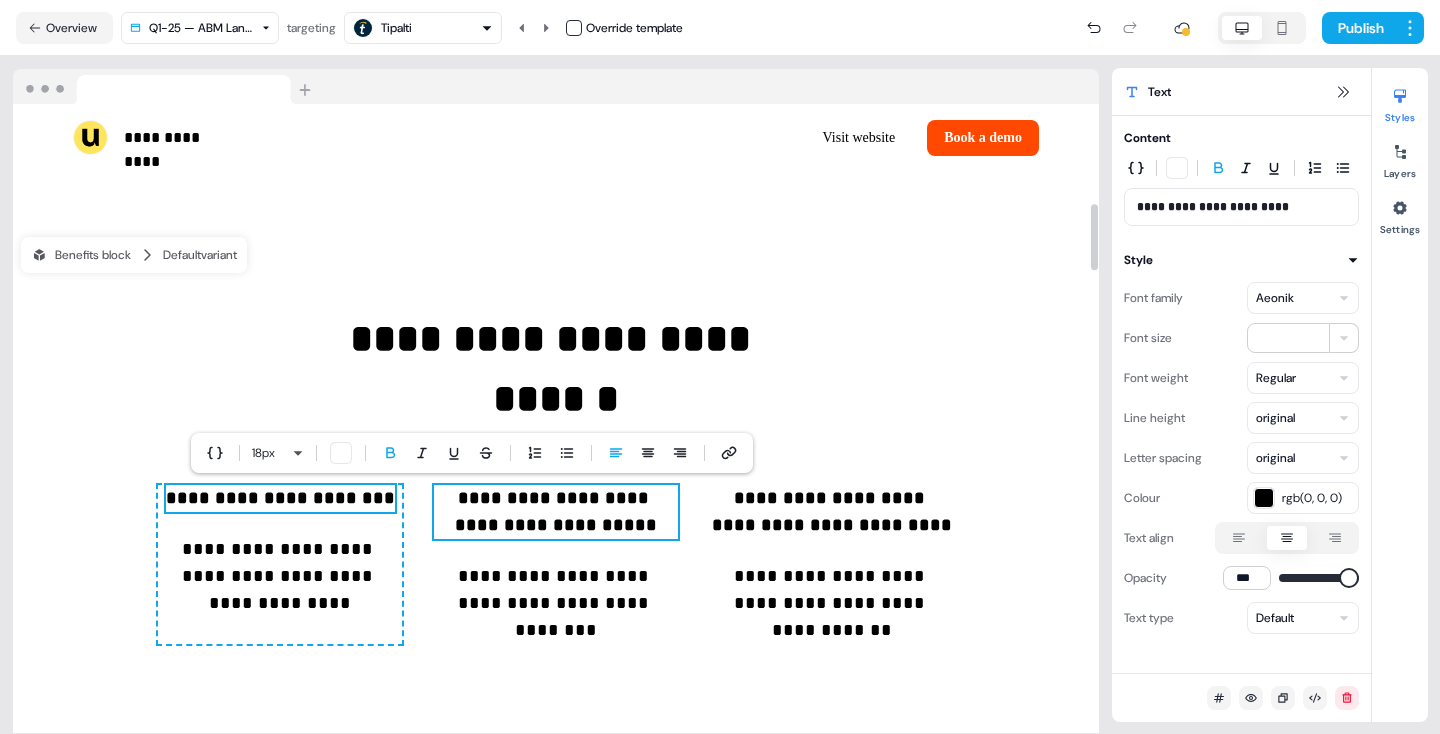 scroll, scrollTop: 946, scrollLeft: 0, axis: vertical 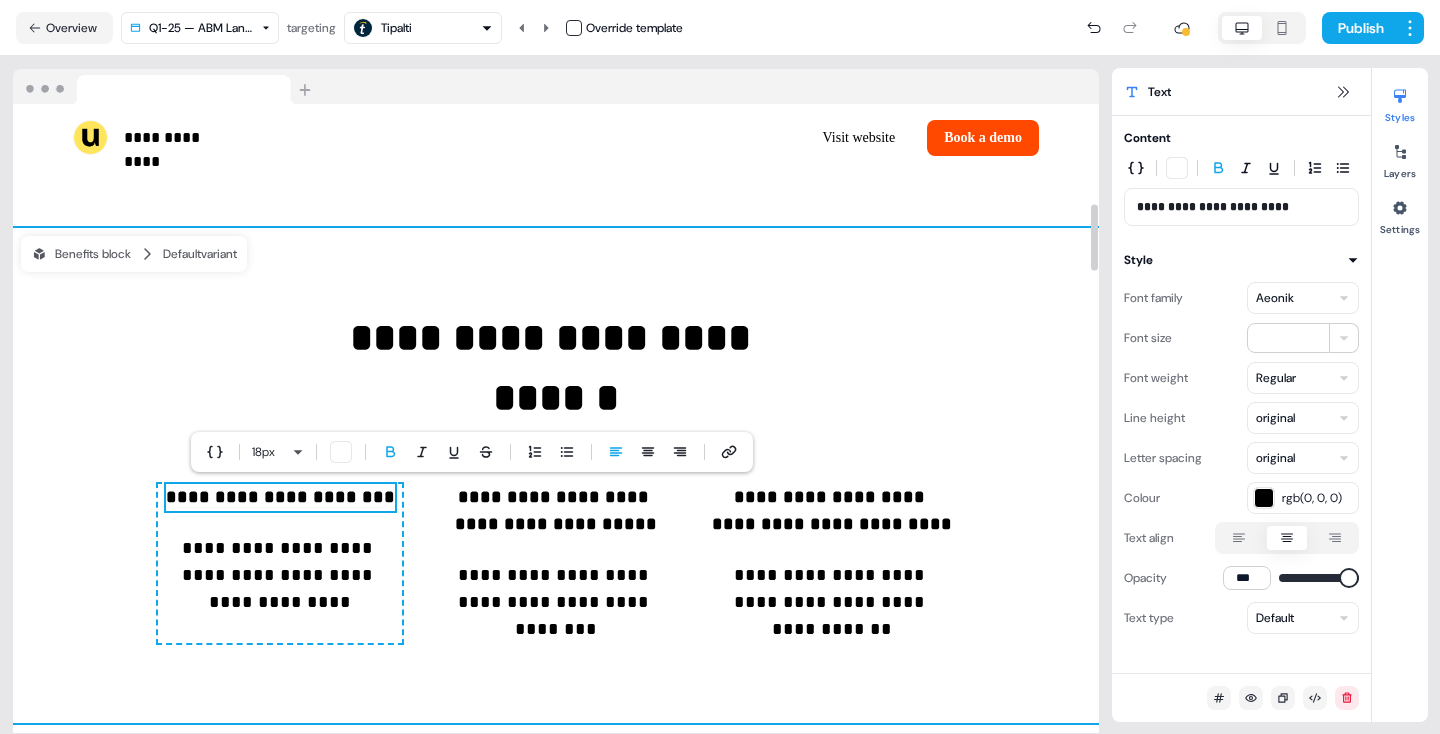 click on "**********" at bounding box center (556, 475) 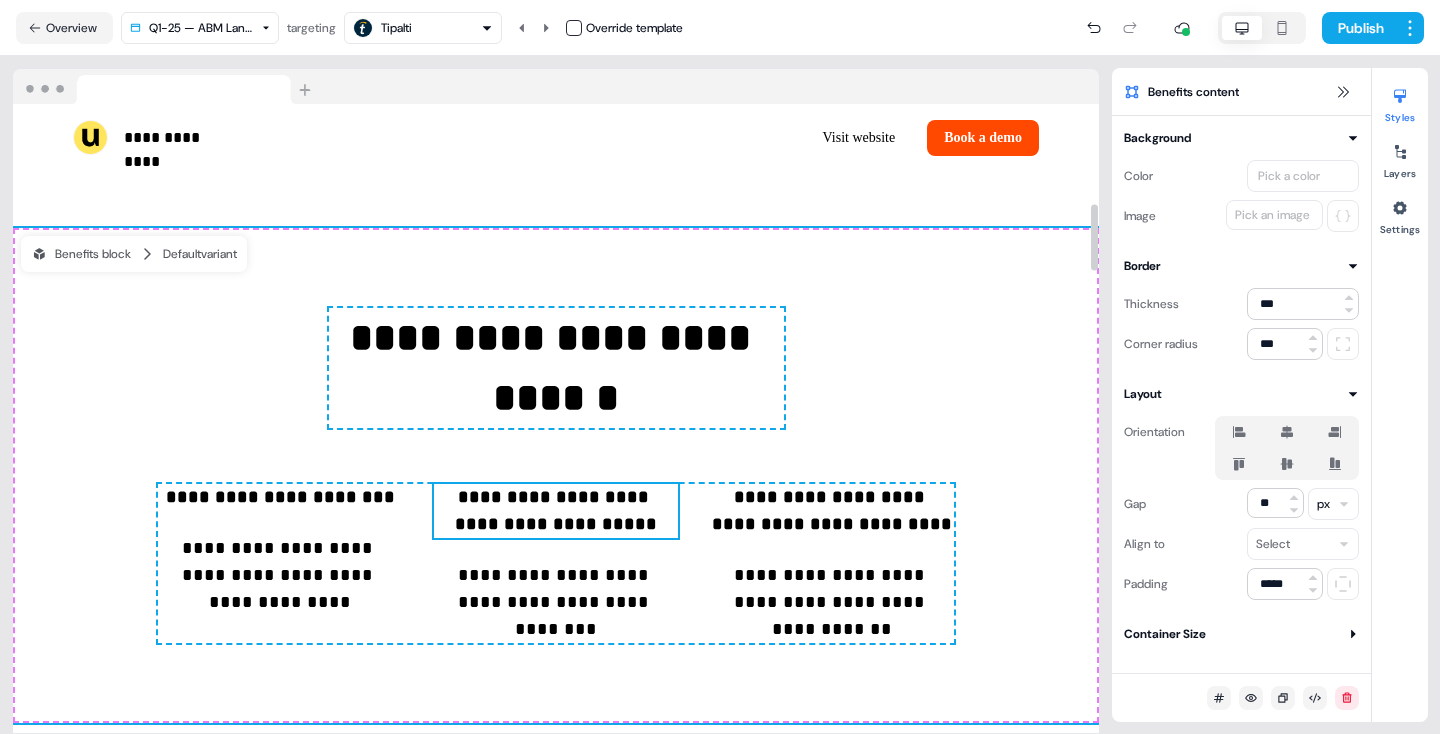 click on "**********" at bounding box center [556, 511] 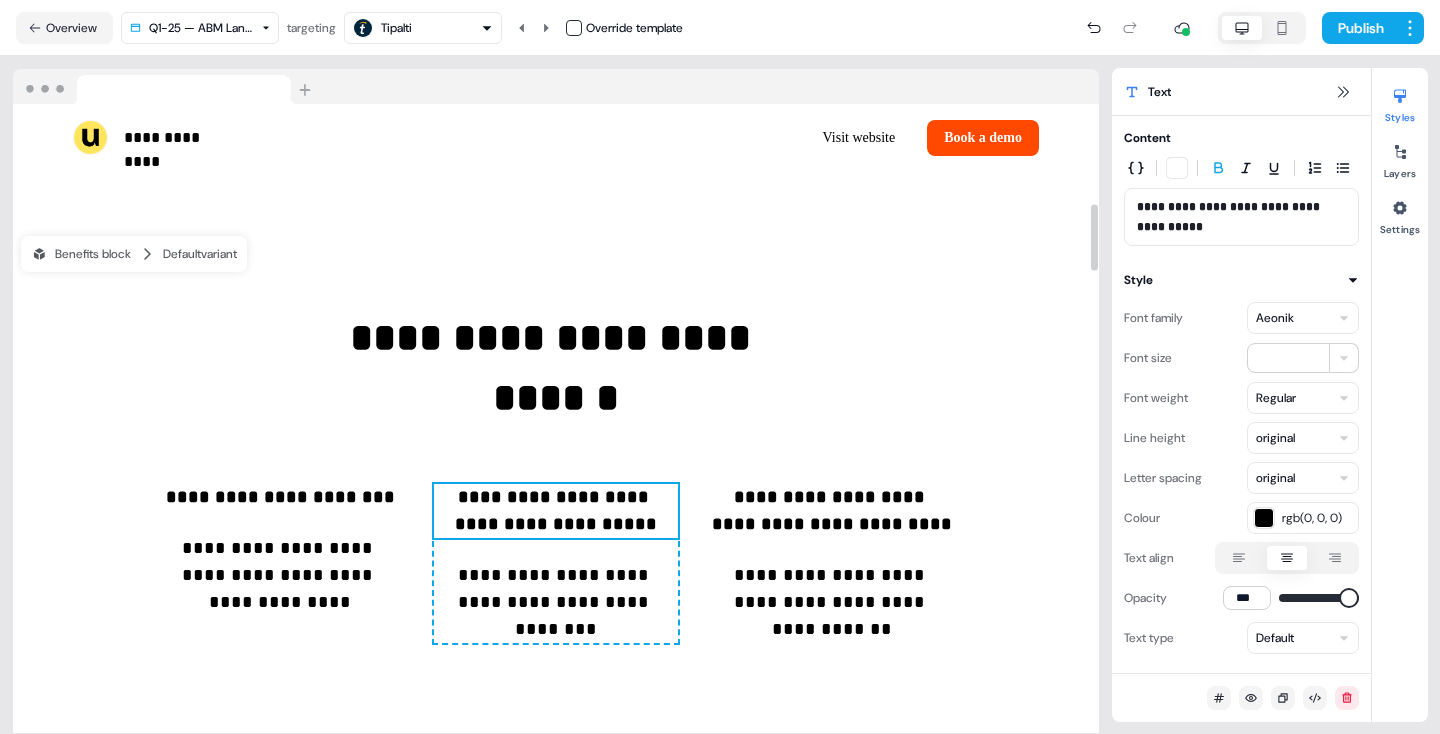 click on "**********" at bounding box center (556, 511) 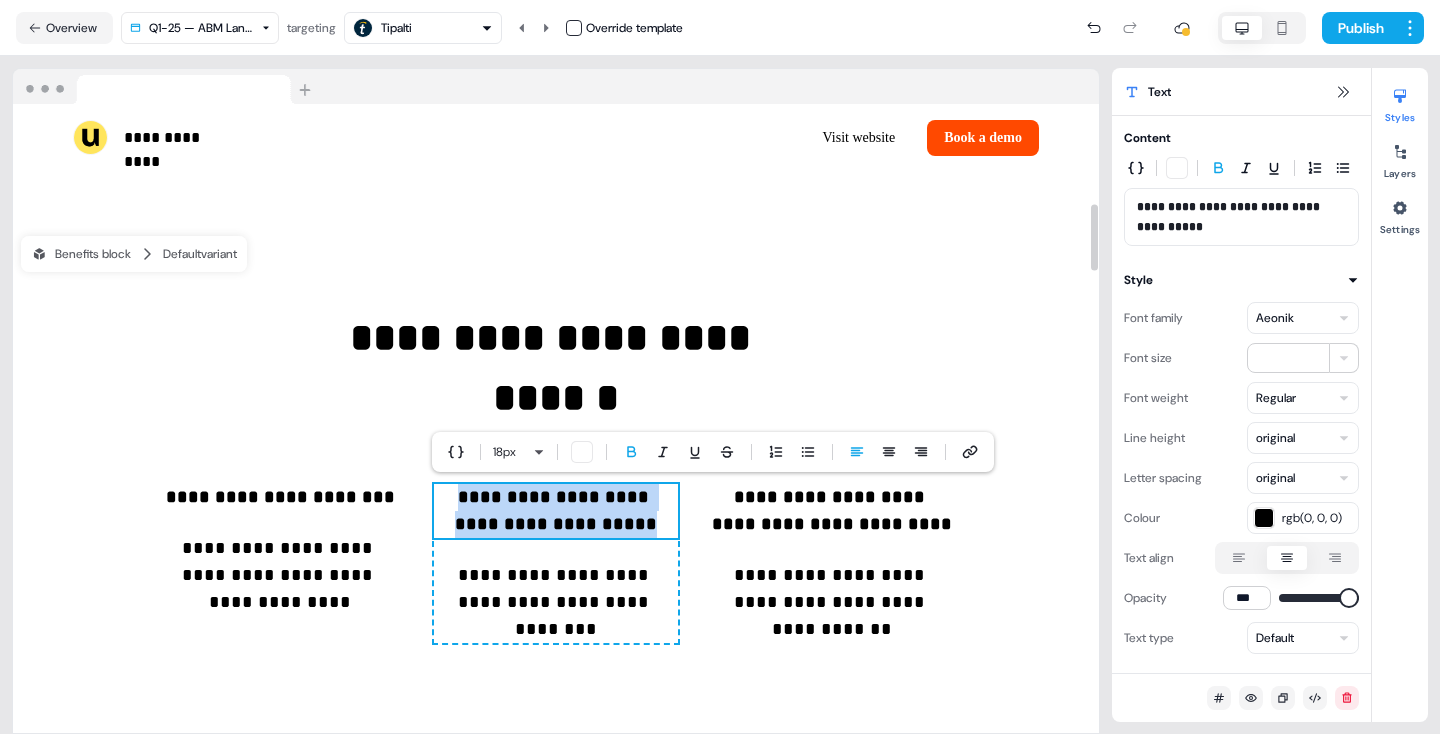 click on "**********" at bounding box center [556, 511] 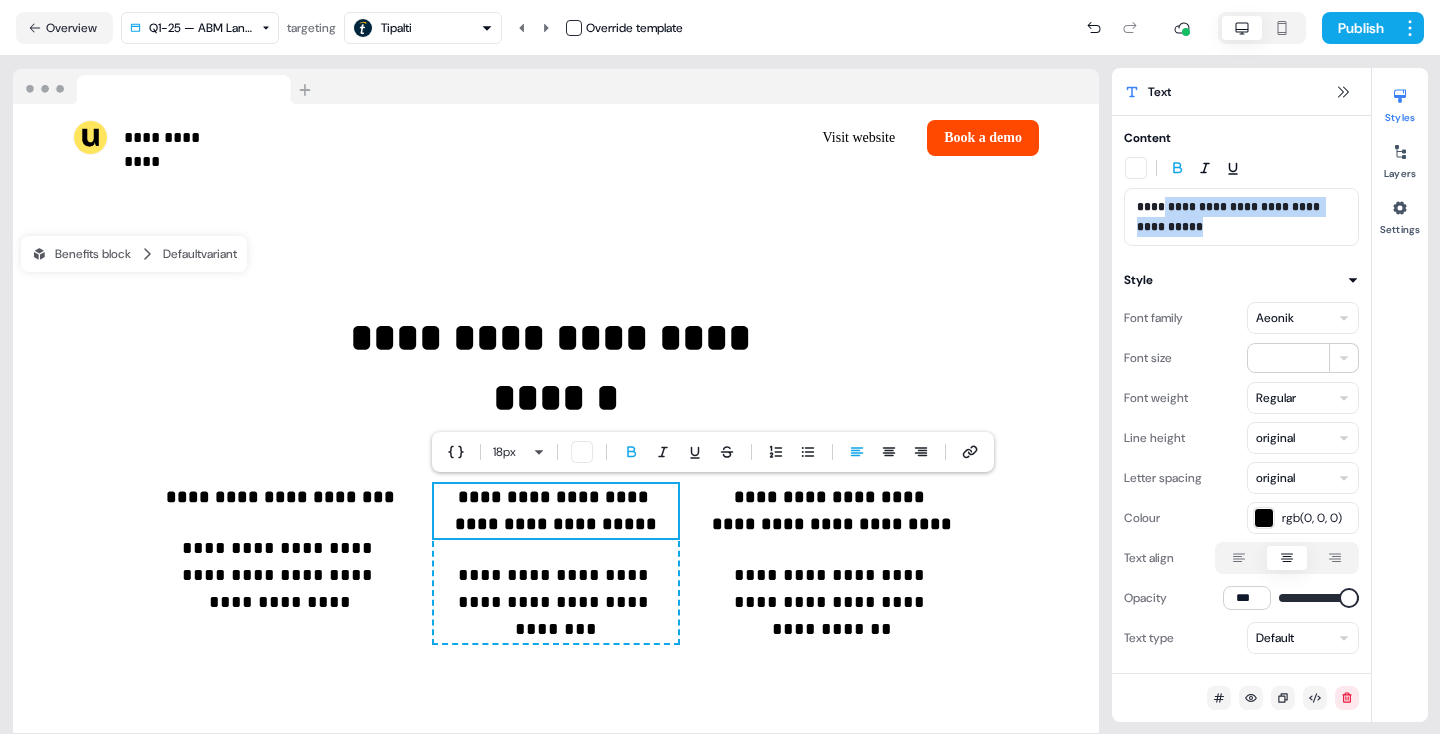 drag, startPoint x: 1218, startPoint y: 234, endPoint x: 1161, endPoint y: 212, distance: 61.09828 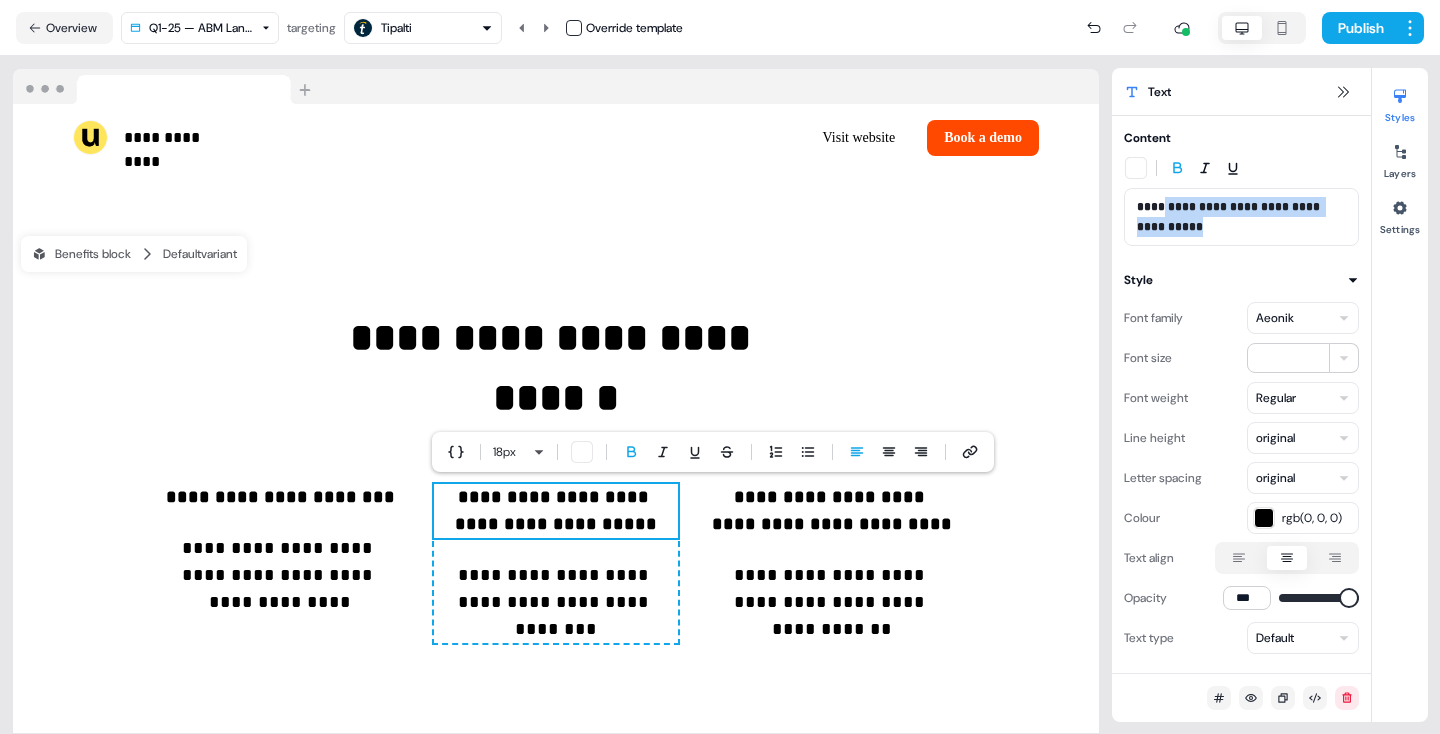 click on "**********" at bounding box center (1241, 217) 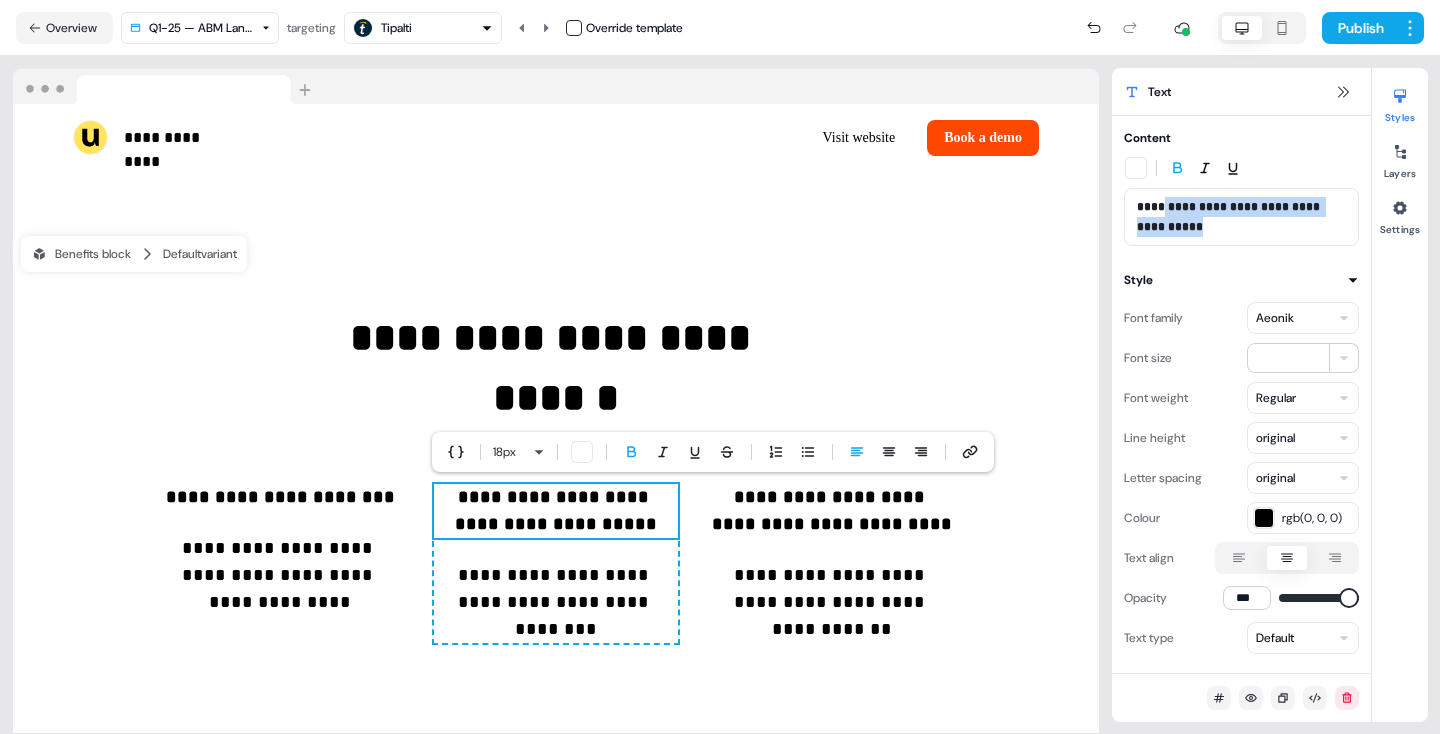 type 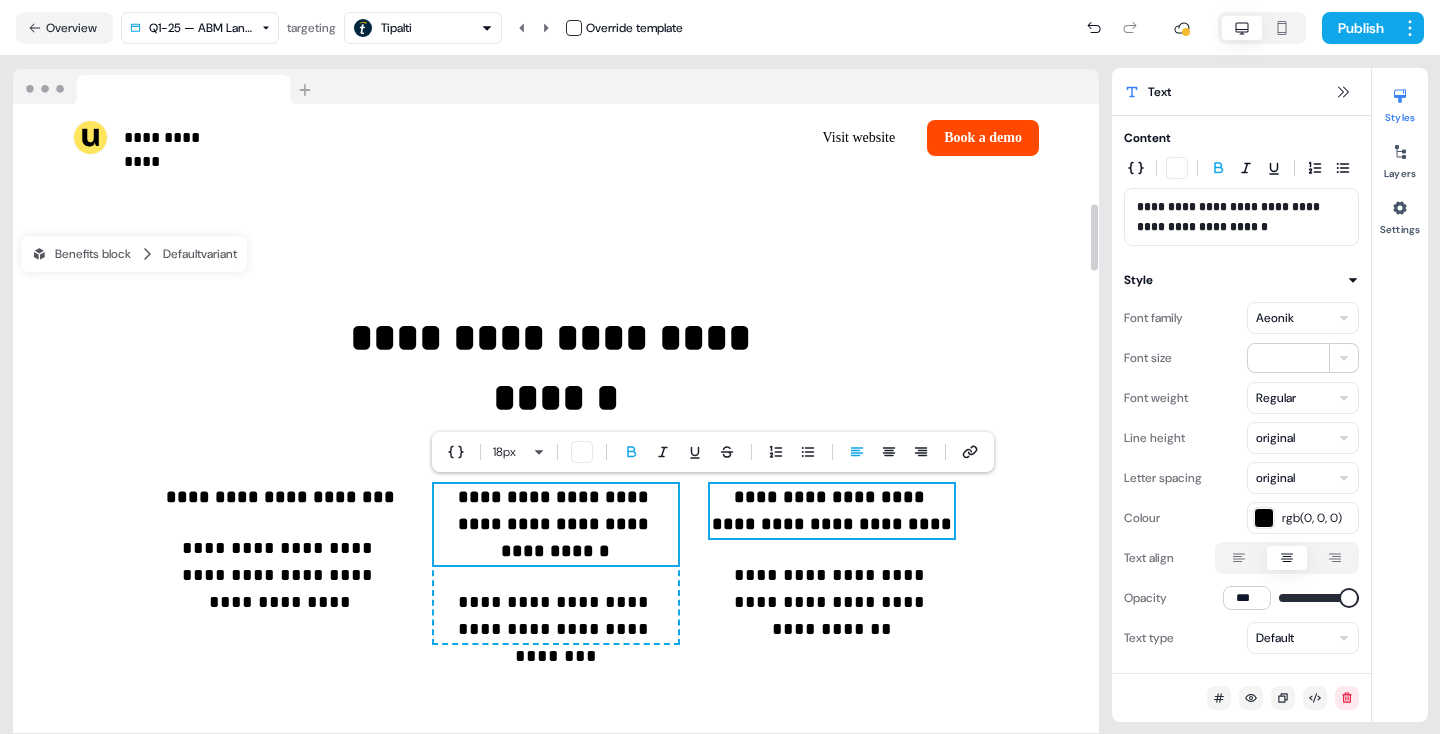 click on "**********" at bounding box center (832, 510) 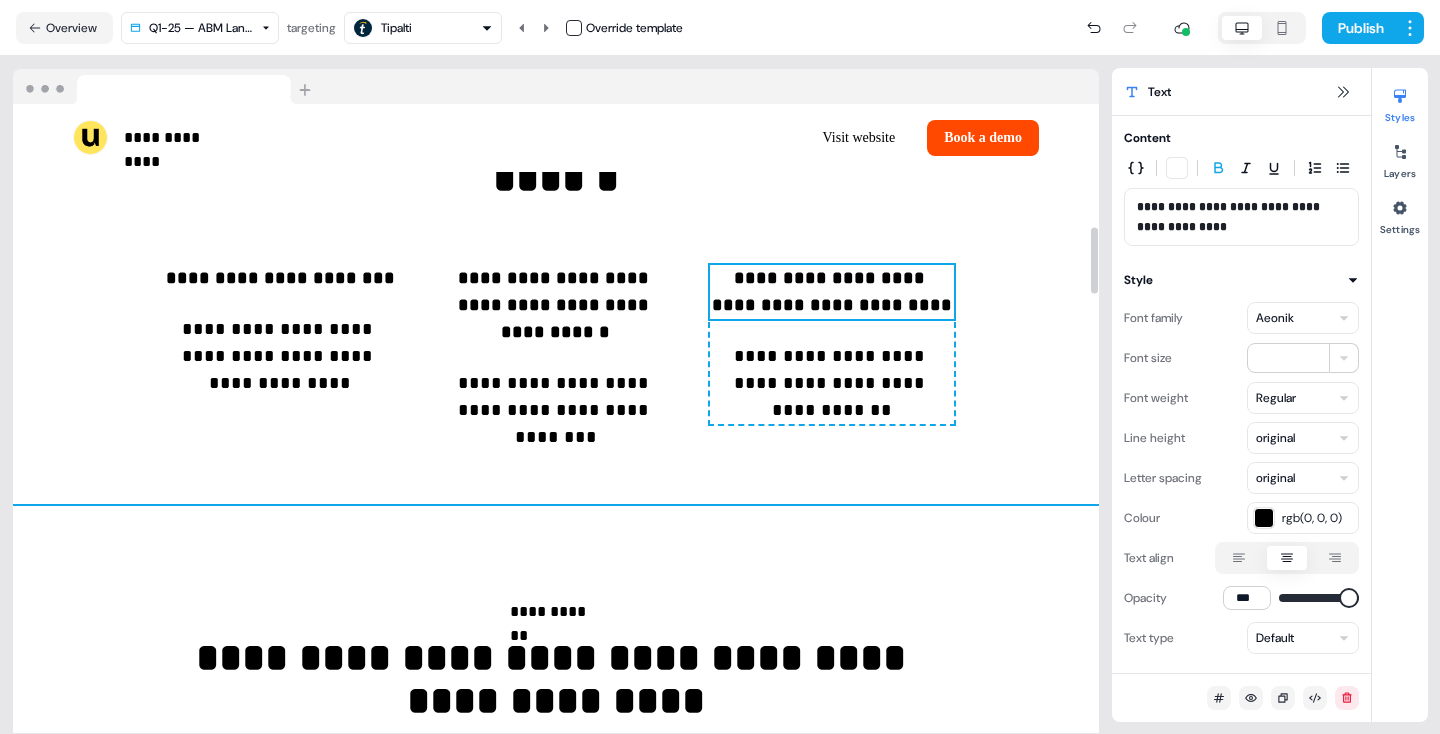 scroll, scrollTop: 1166, scrollLeft: 0, axis: vertical 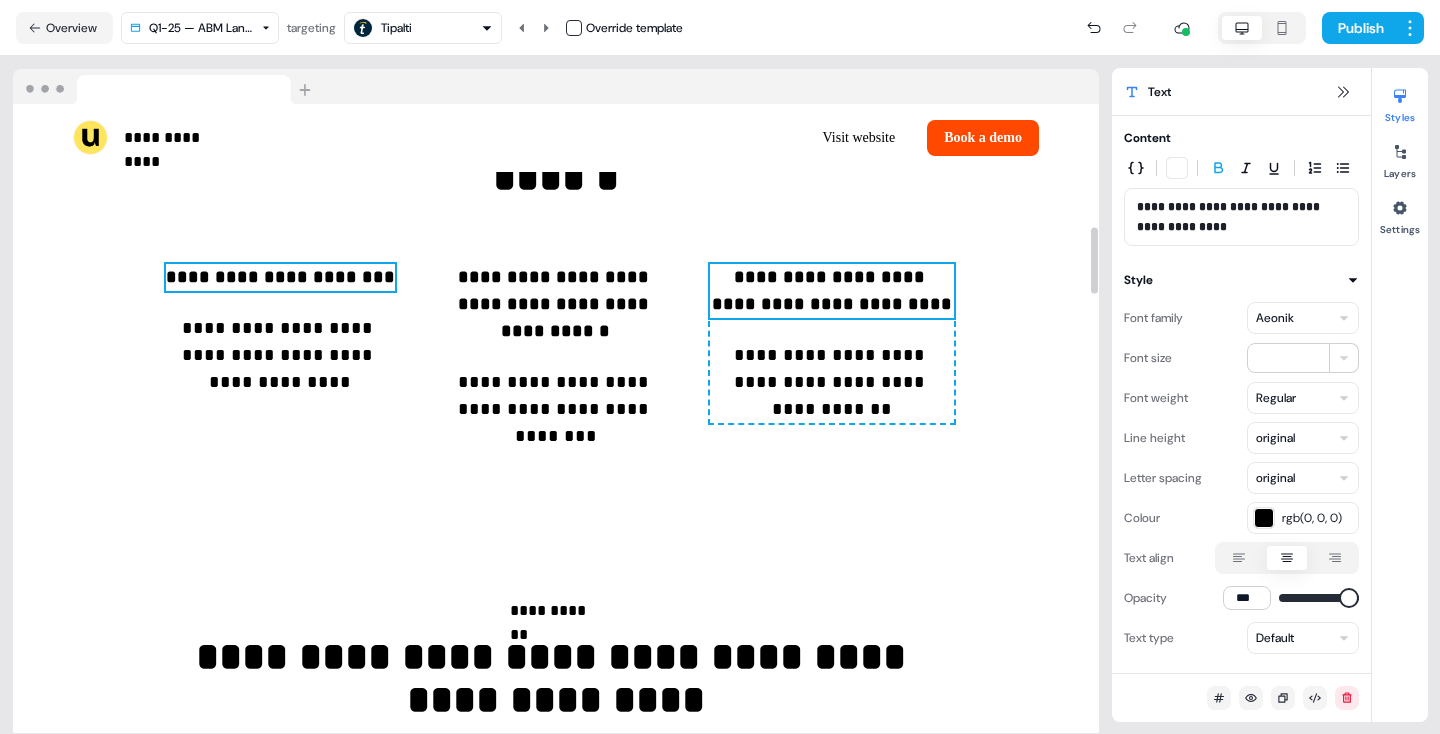 click on "**********" at bounding box center [280, 277] 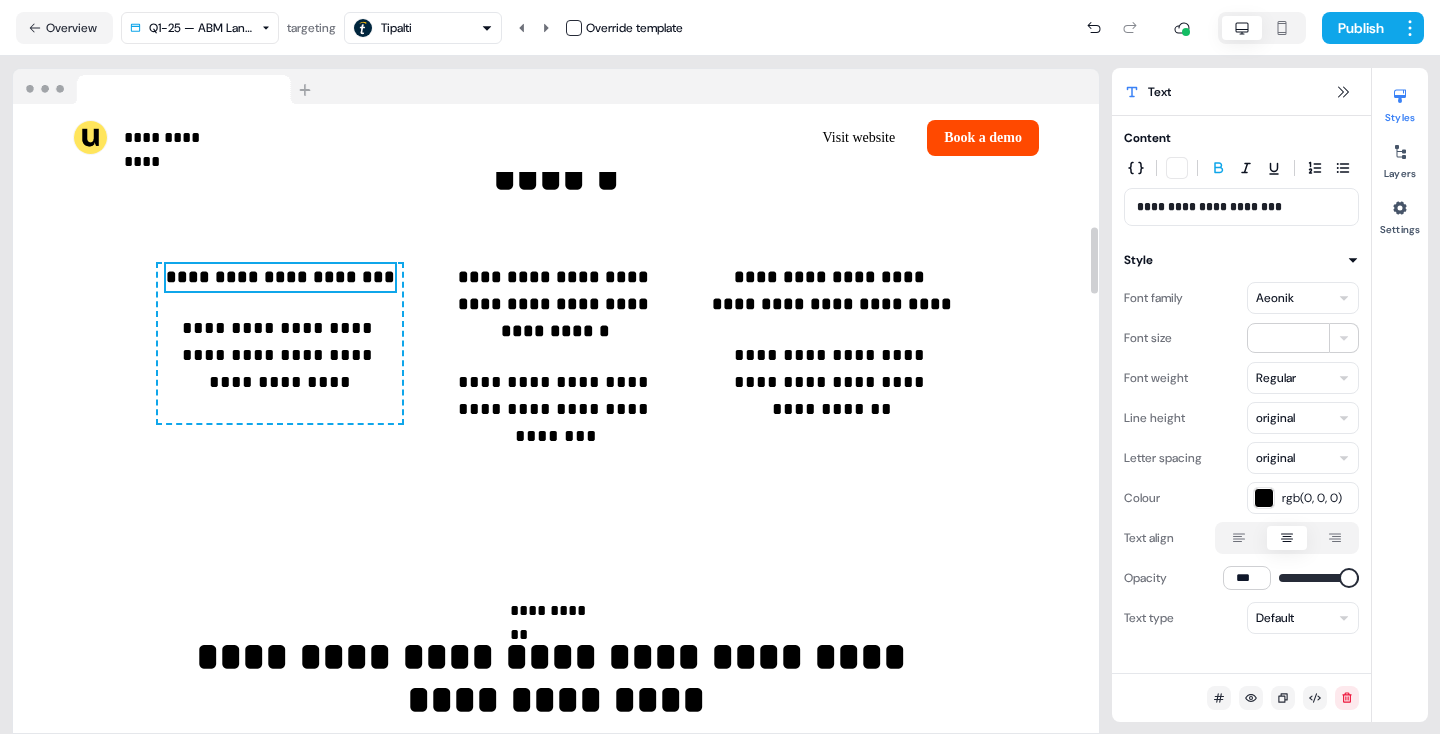 click on "**********" at bounding box center [280, 277] 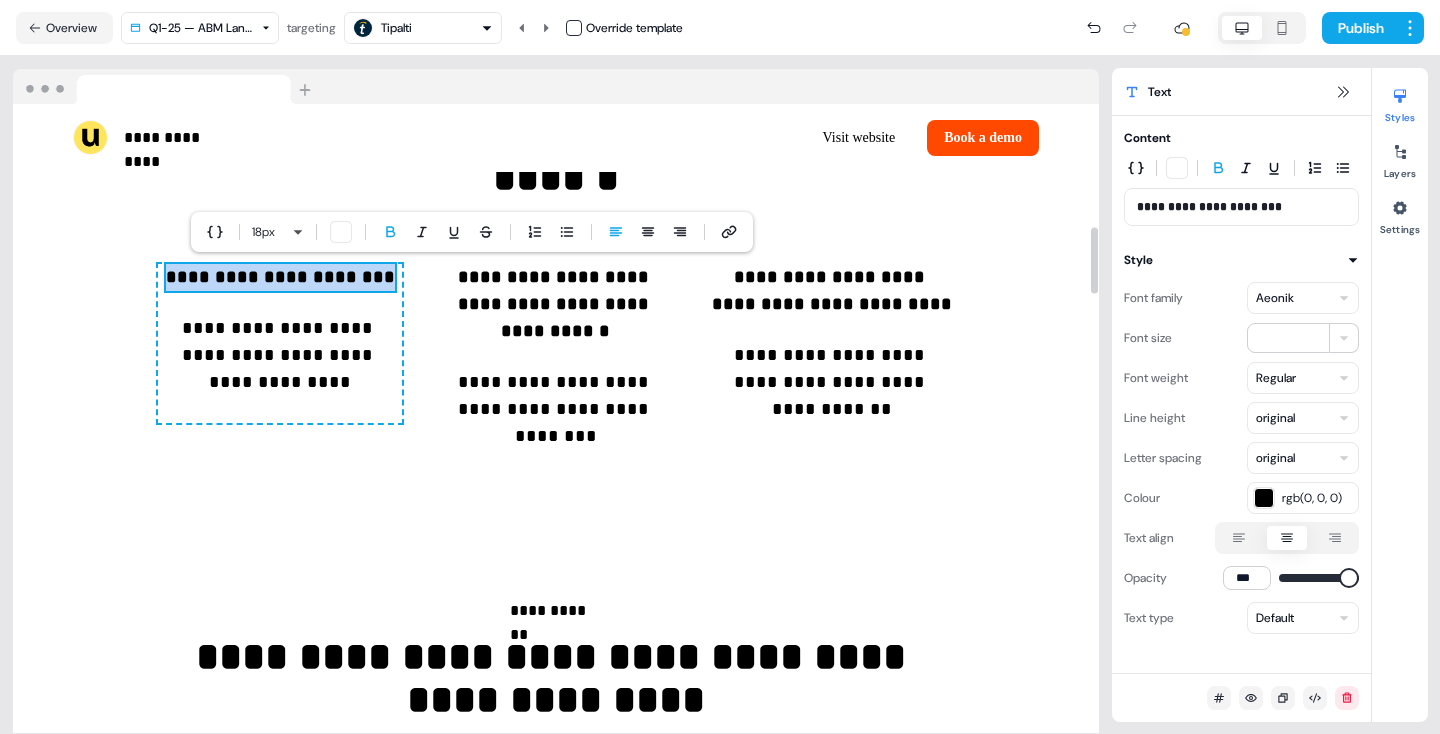 click on "**********" at bounding box center [280, 277] 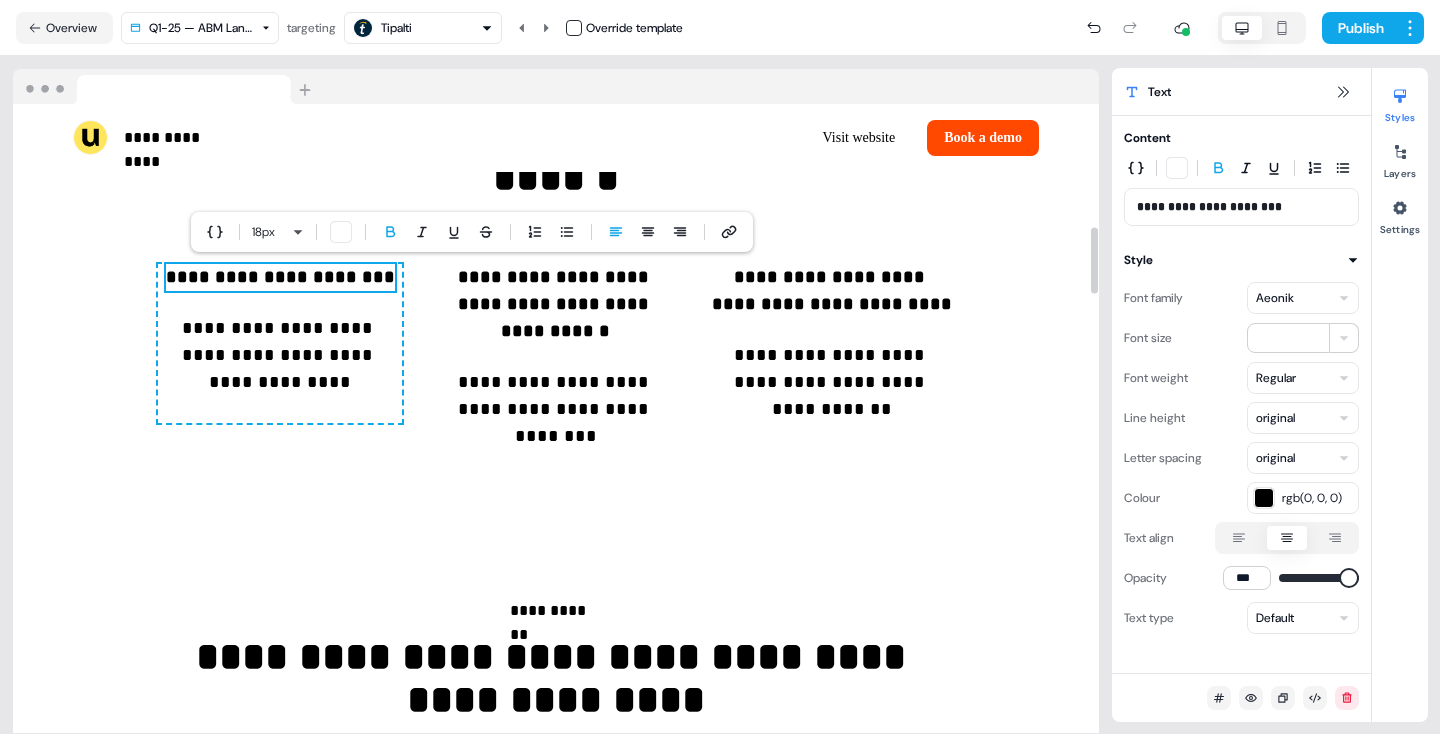 click on "**********" at bounding box center (1209, 207) 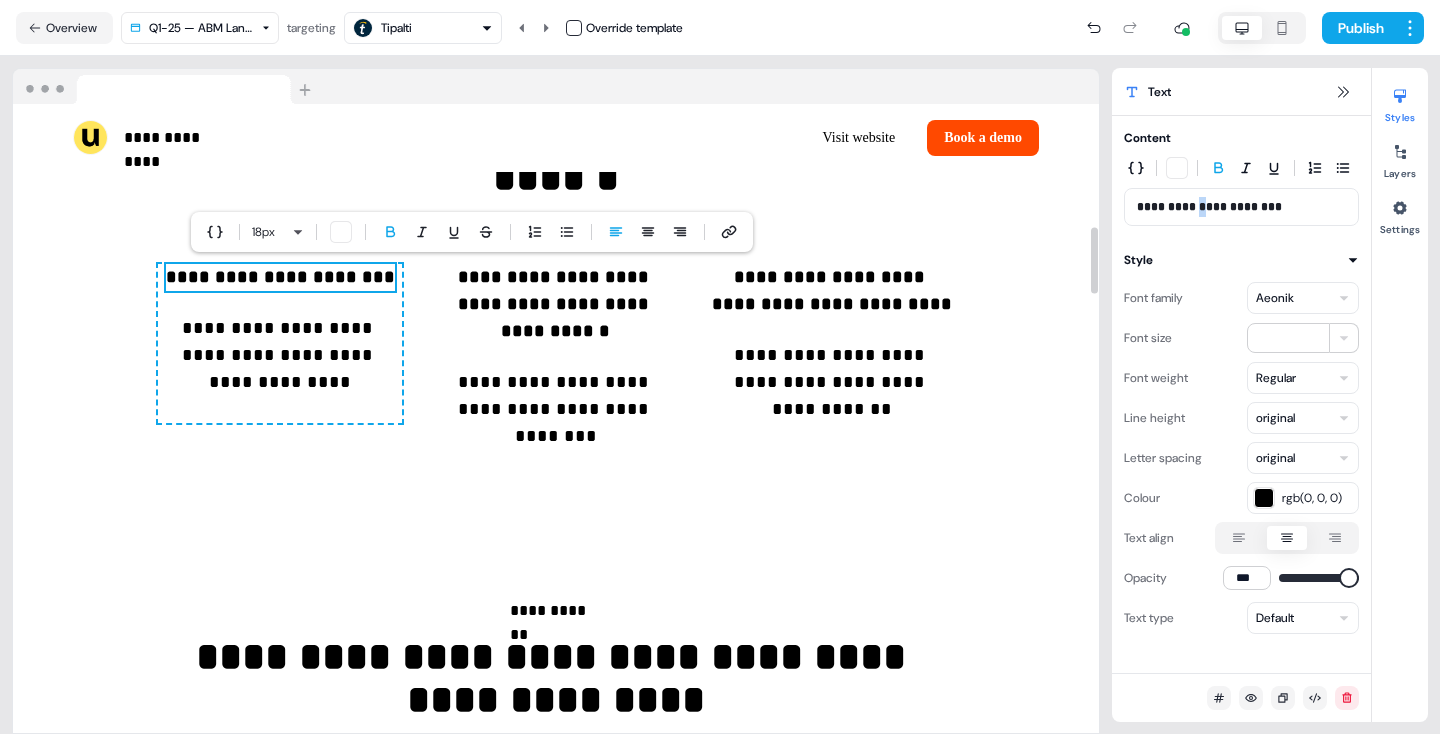 click on "**********" at bounding box center (1209, 207) 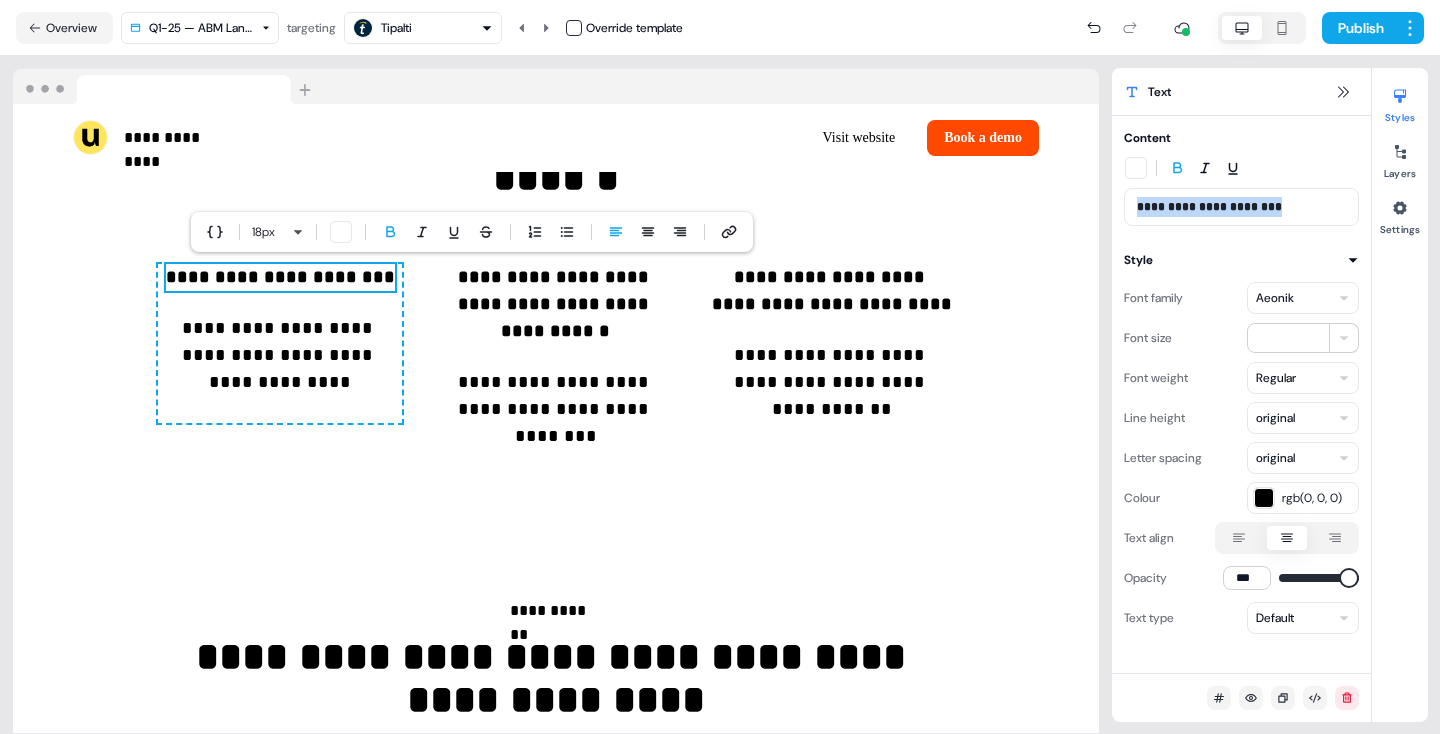 click on "**********" at bounding box center (1209, 207) 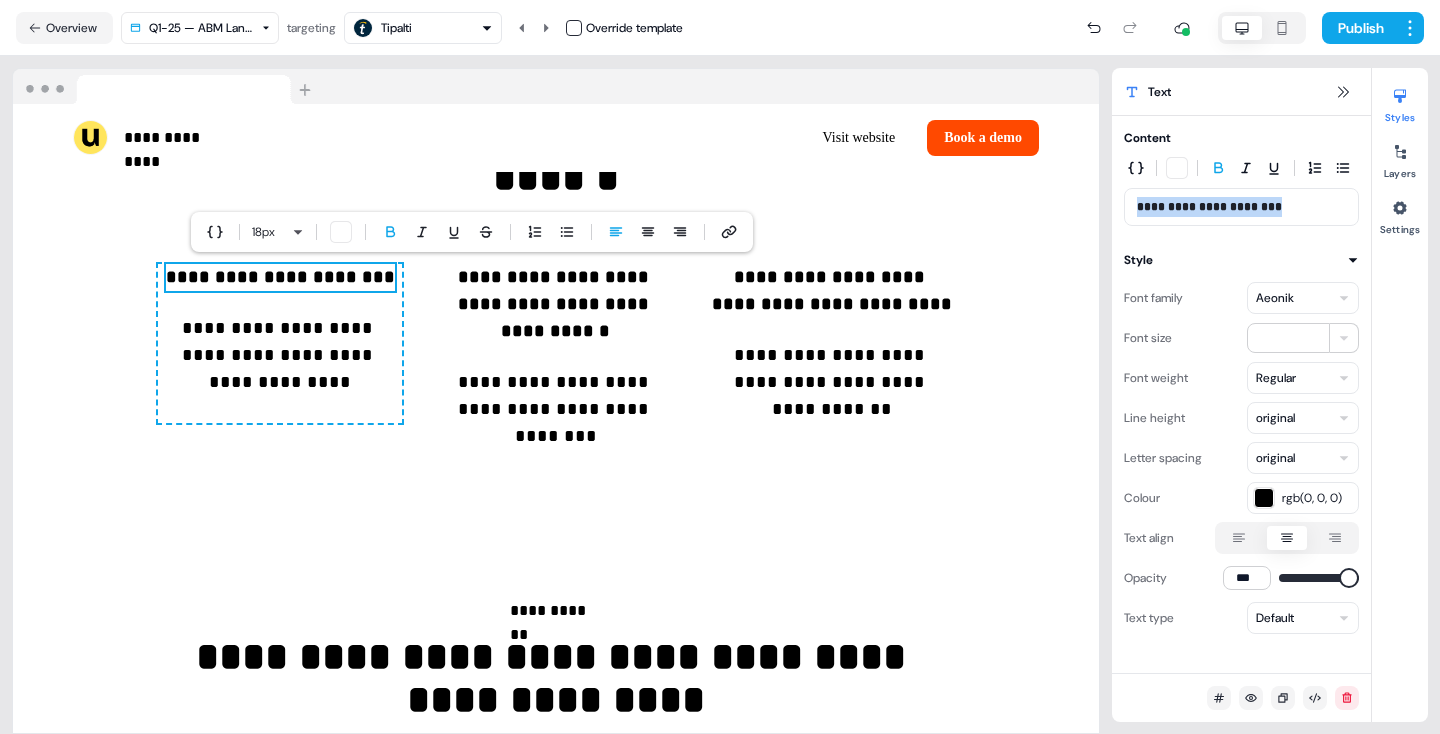 type 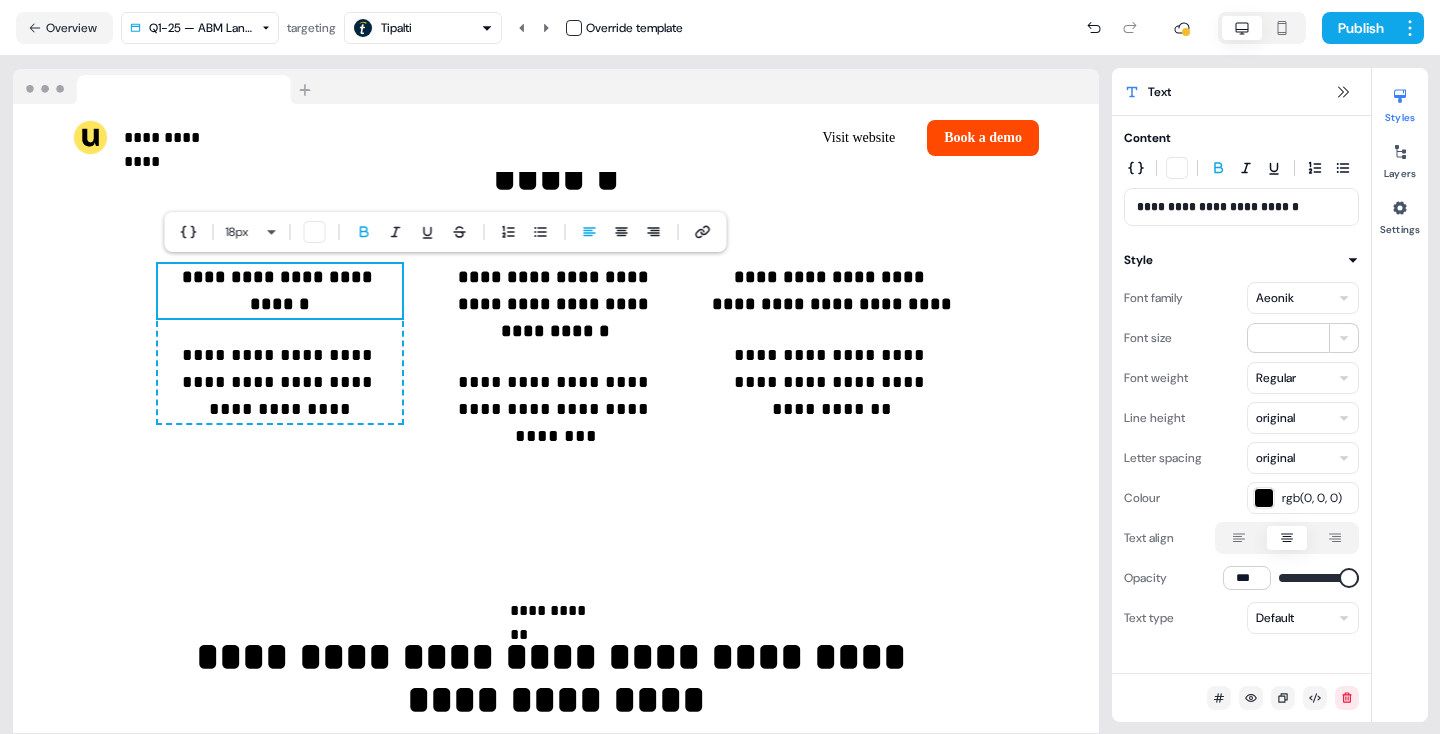 click on "**********" at bounding box center (1218, 207) 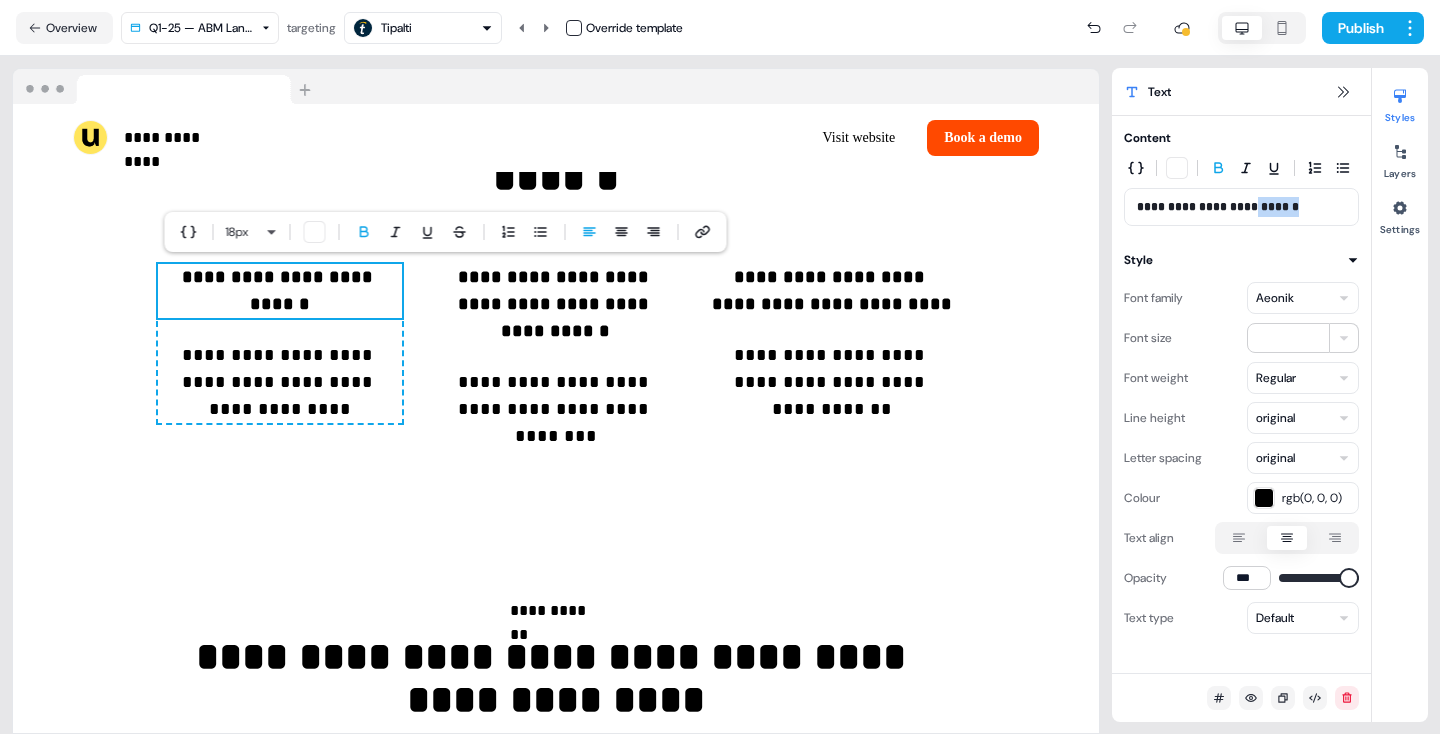 click on "**********" at bounding box center (1218, 207) 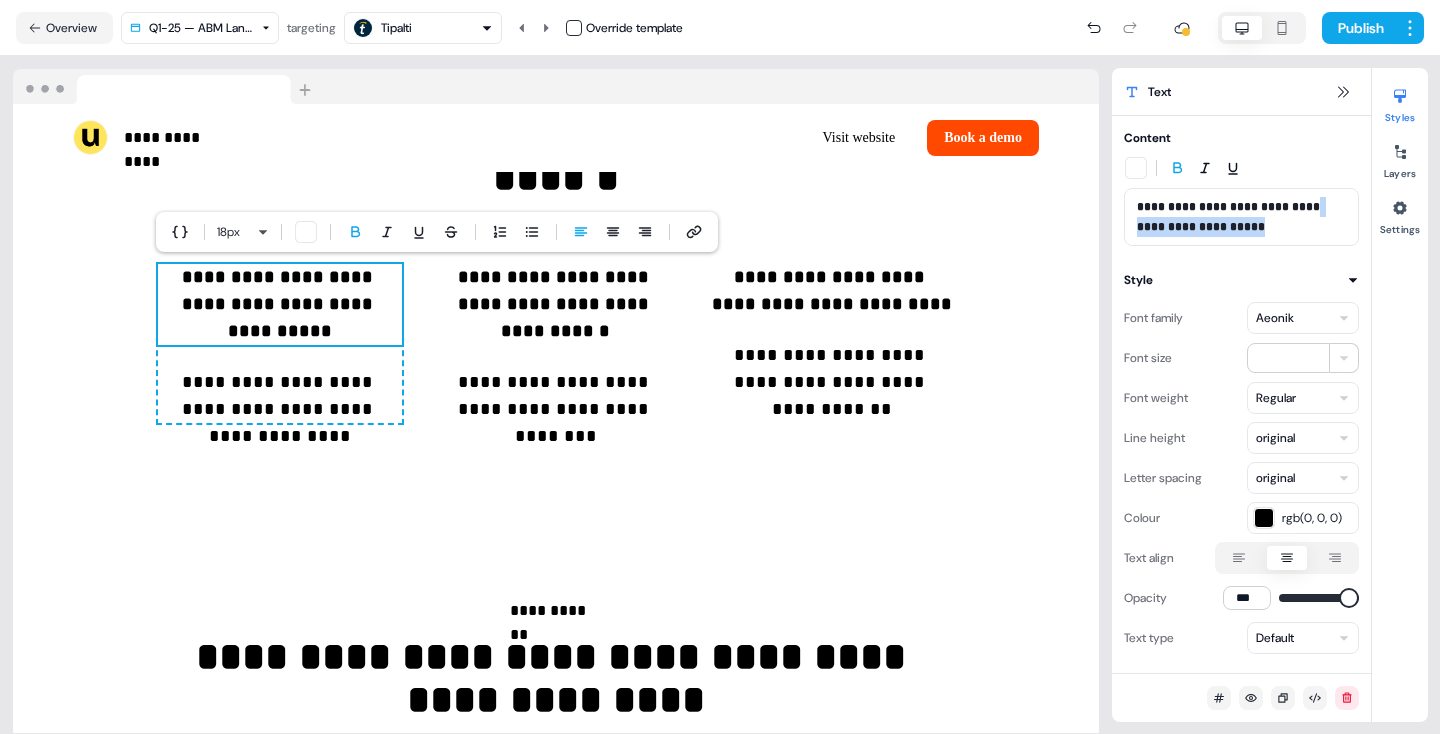 drag, startPoint x: 1307, startPoint y: 228, endPoint x: 1136, endPoint y: 223, distance: 171.07309 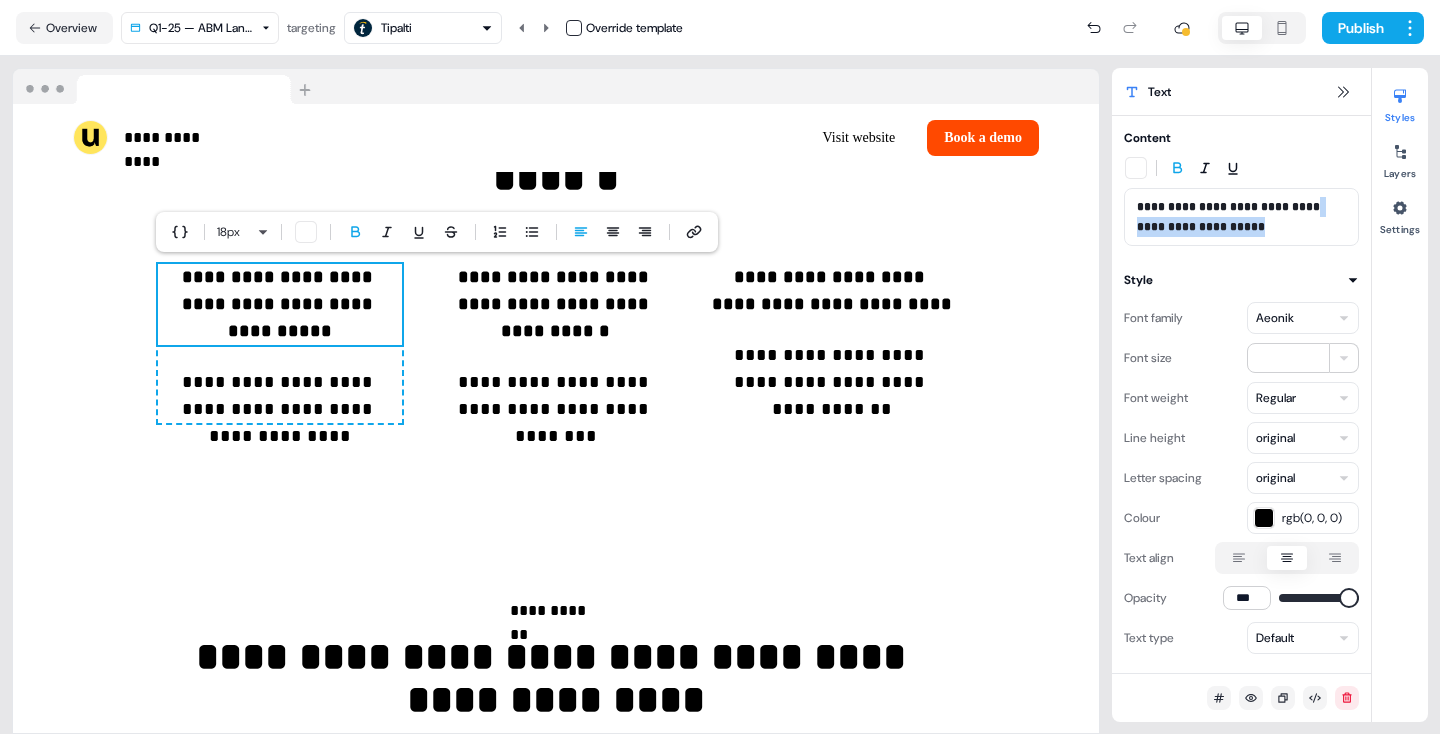 click on "**********" at bounding box center [1241, 217] 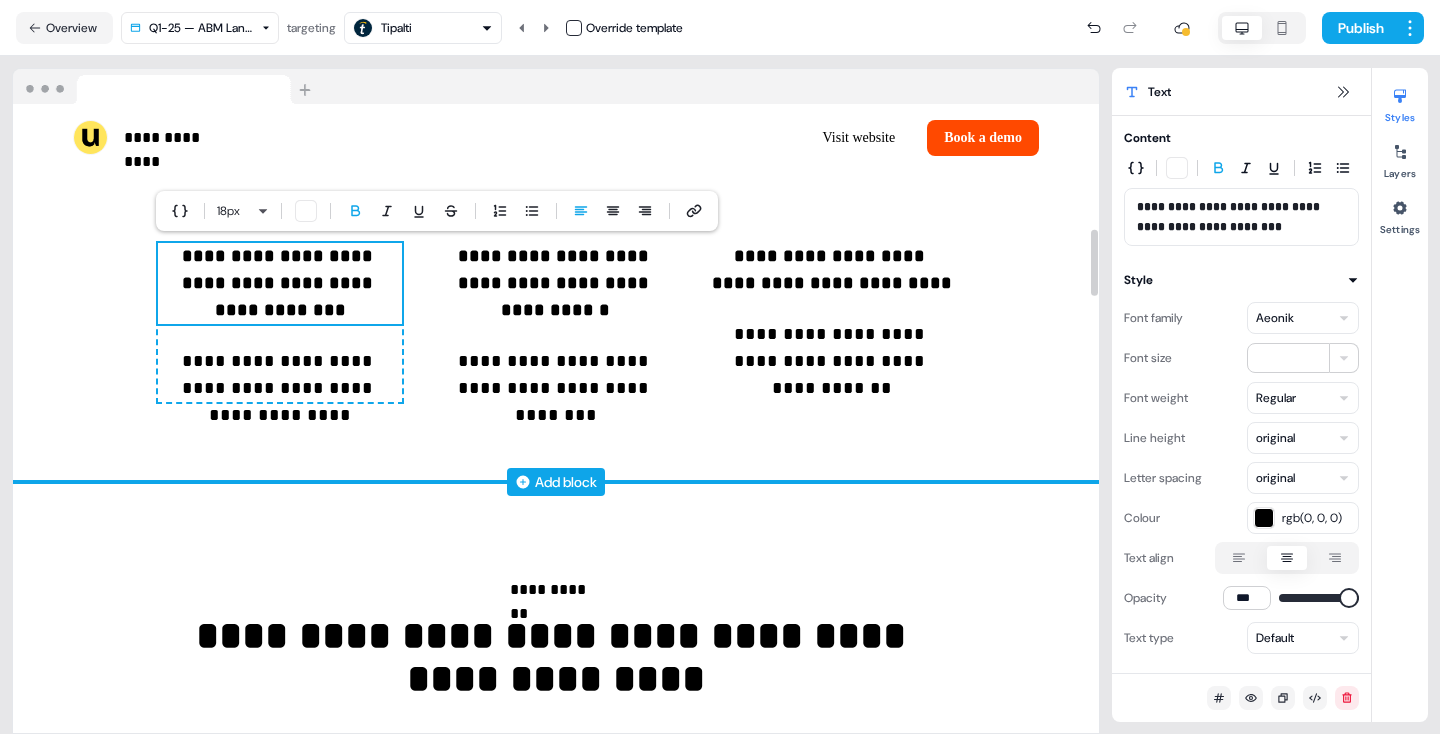 scroll, scrollTop: 1170, scrollLeft: 0, axis: vertical 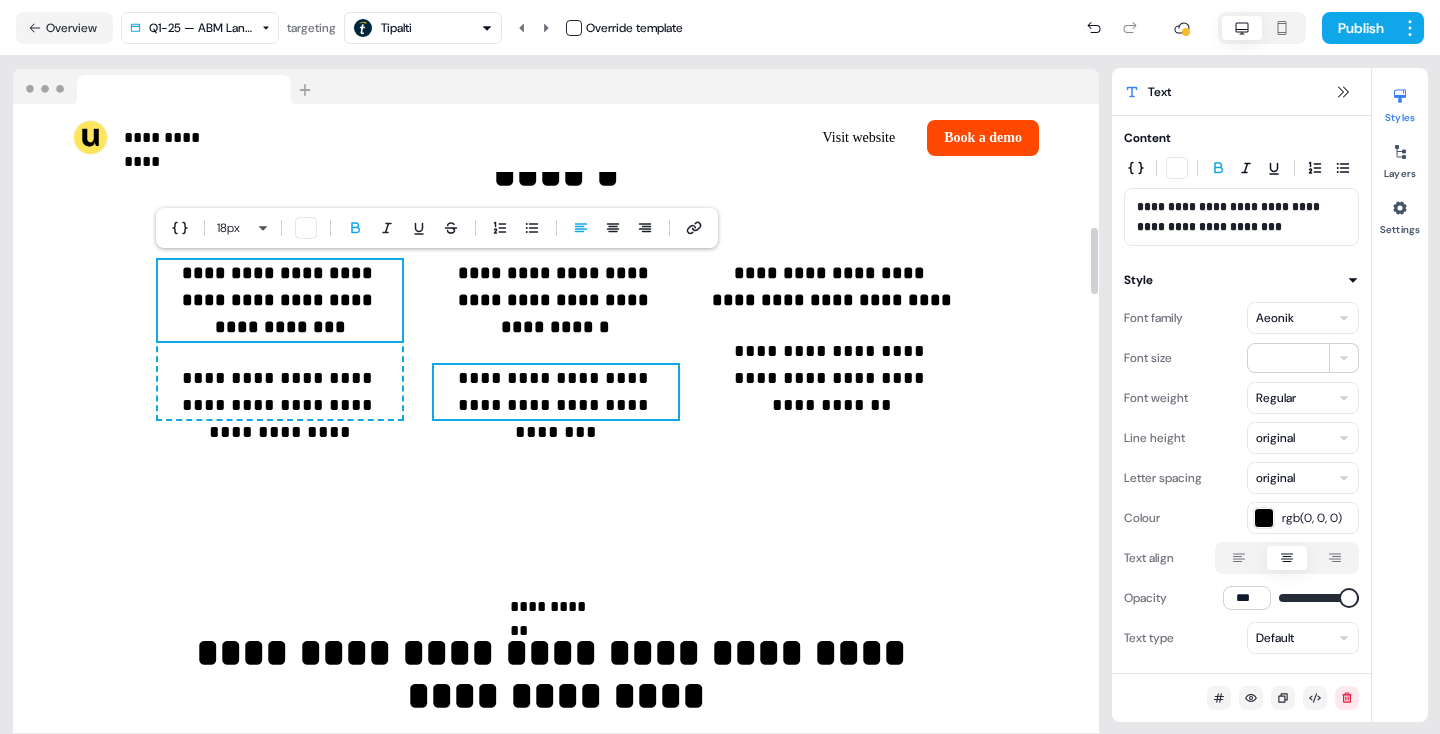 click on "**********" at bounding box center (556, 392) 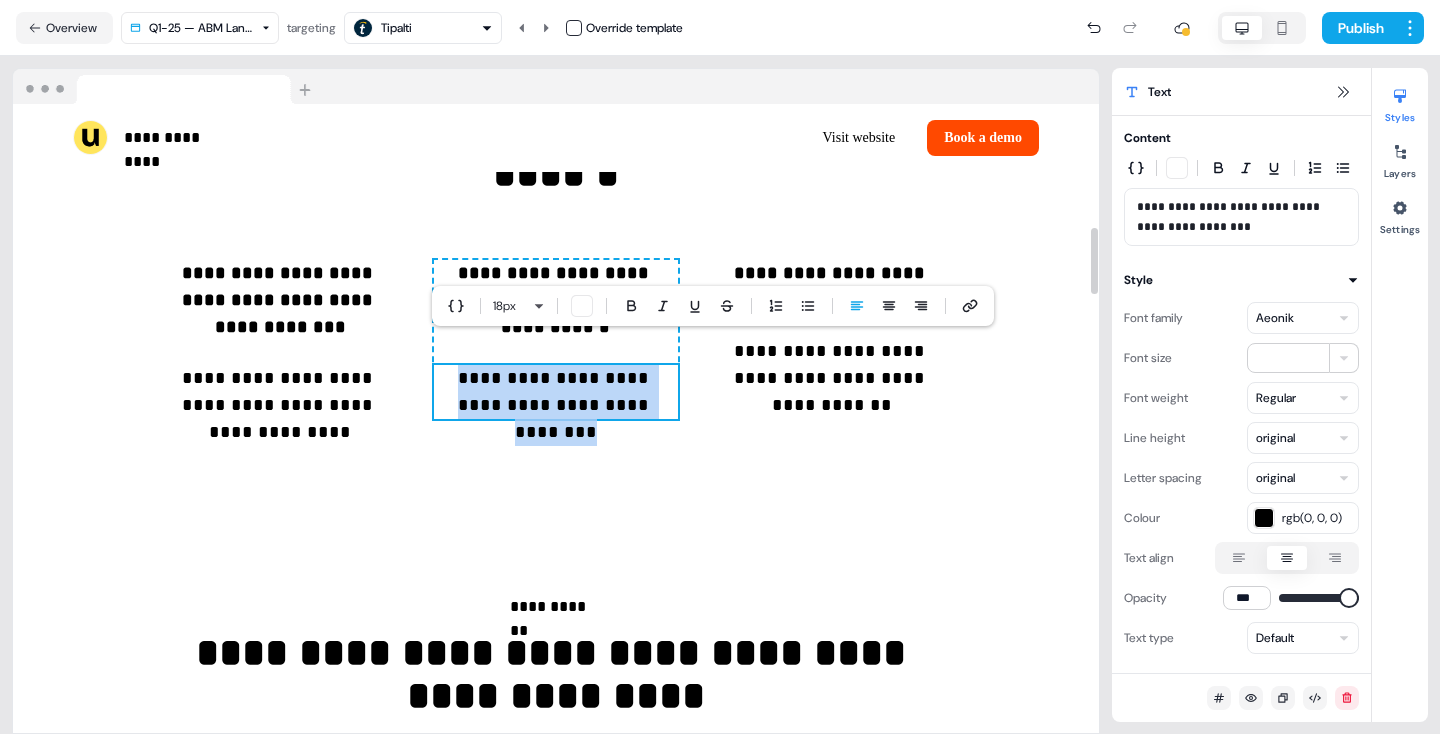 click on "**********" at bounding box center [556, 392] 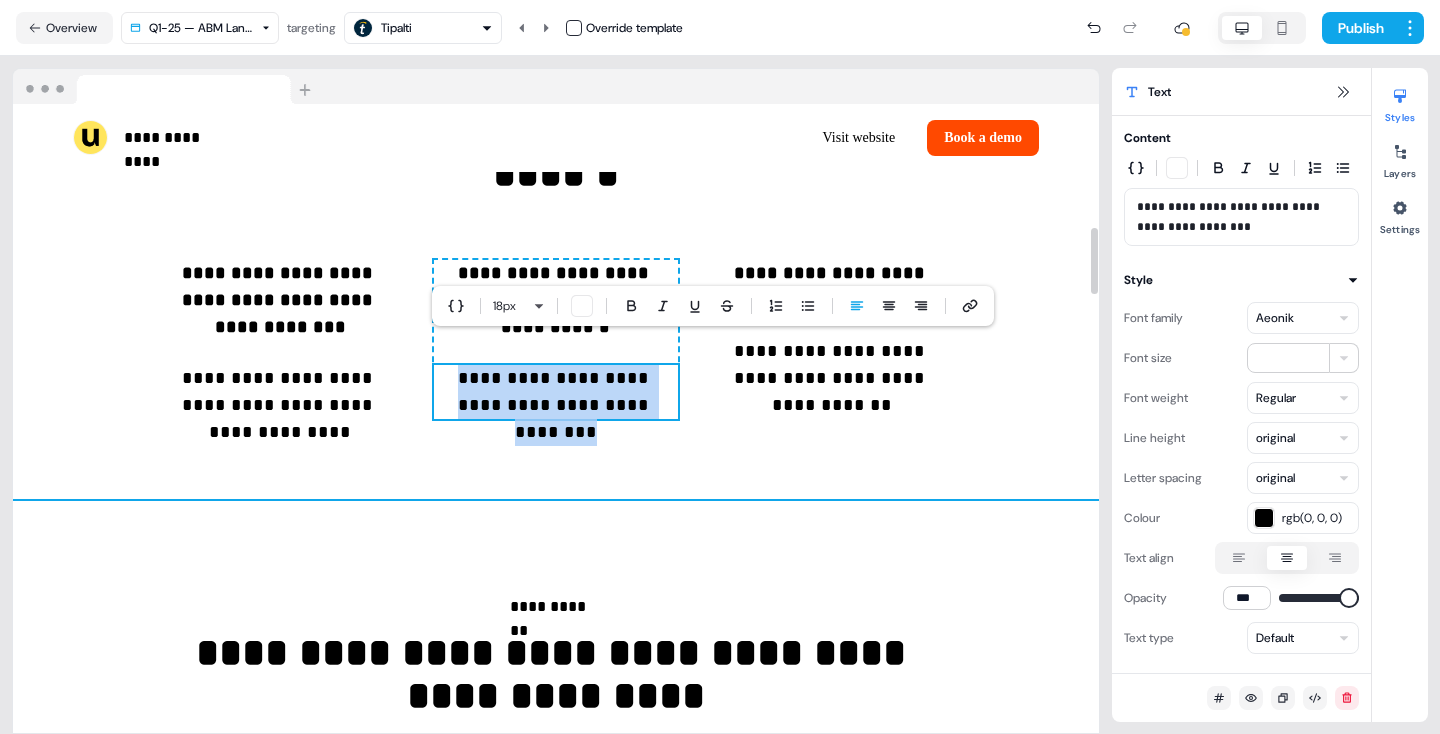 click on "**********" at bounding box center [556, 251] 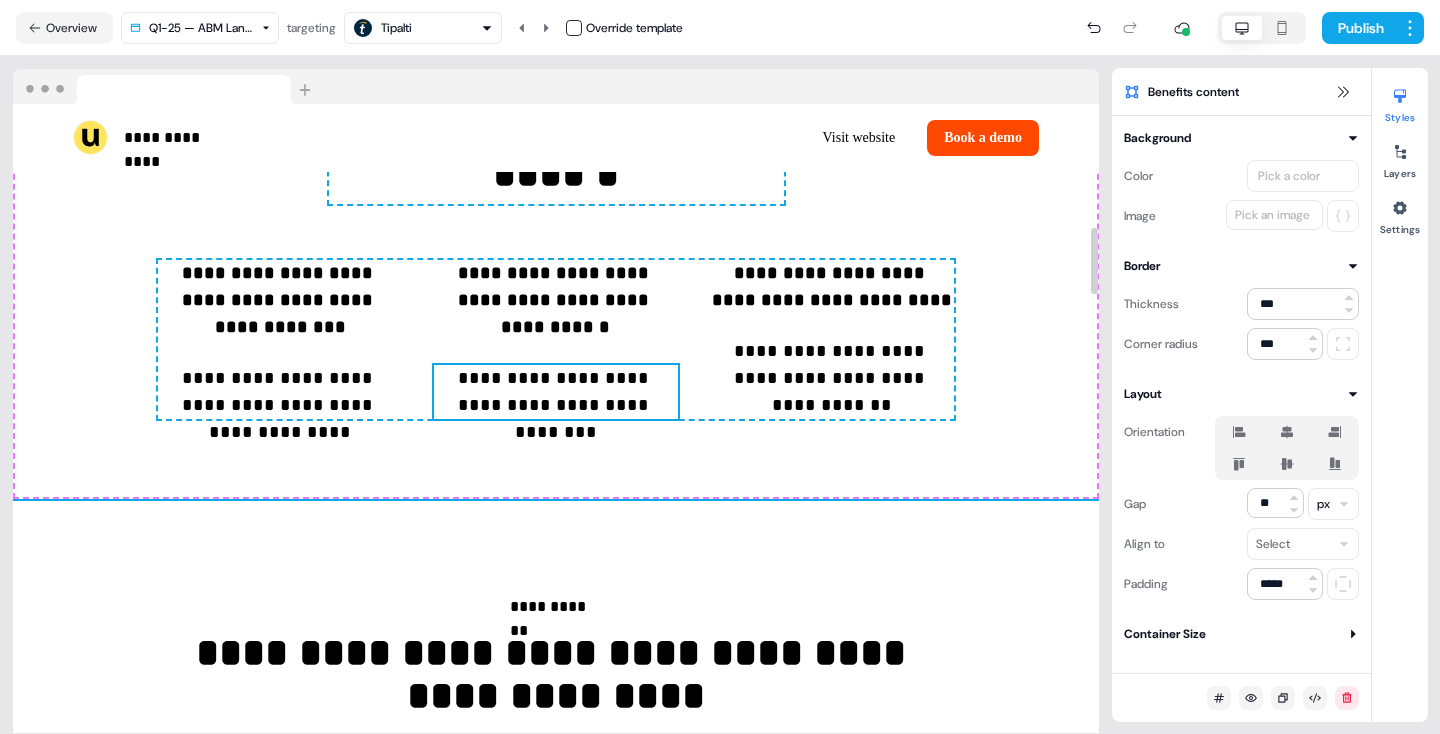 click on "**********" at bounding box center (556, 392) 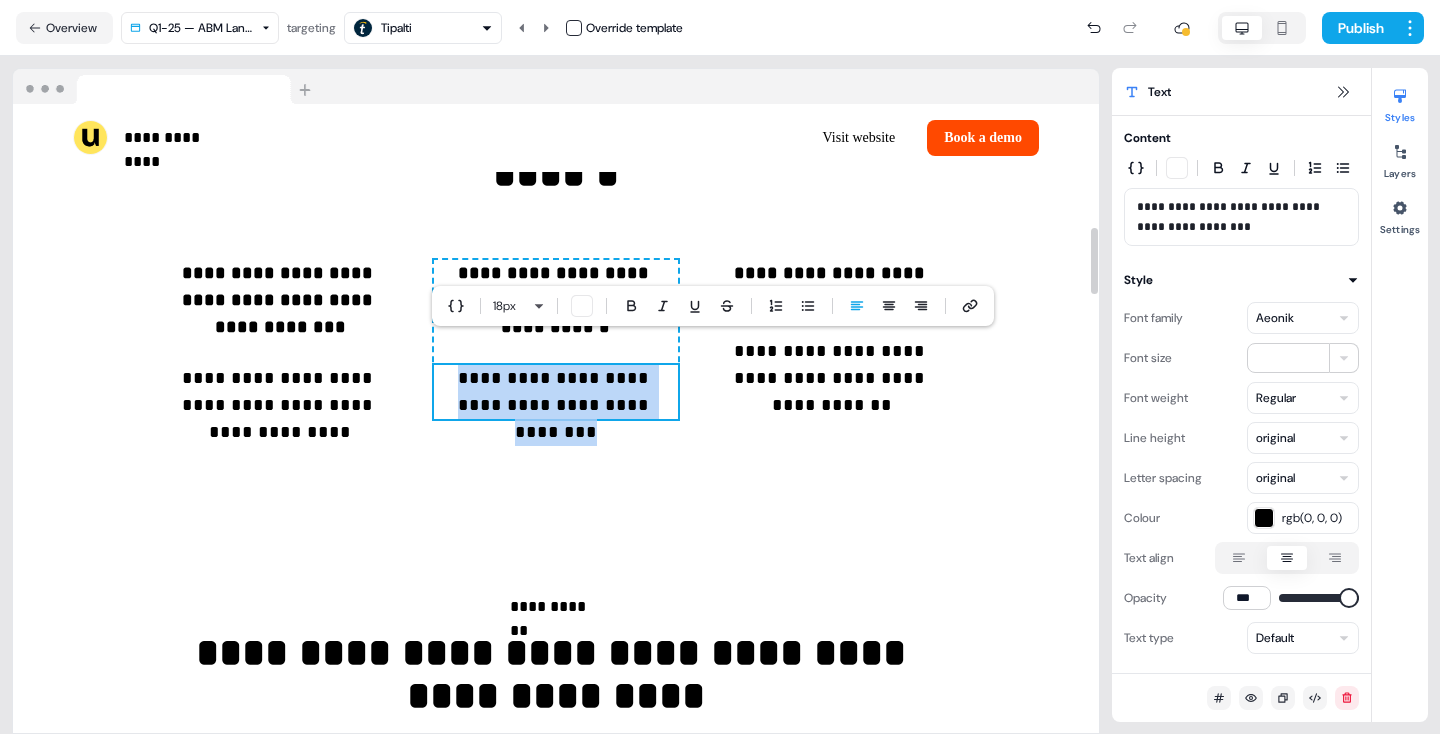 click on "**********" at bounding box center (556, 392) 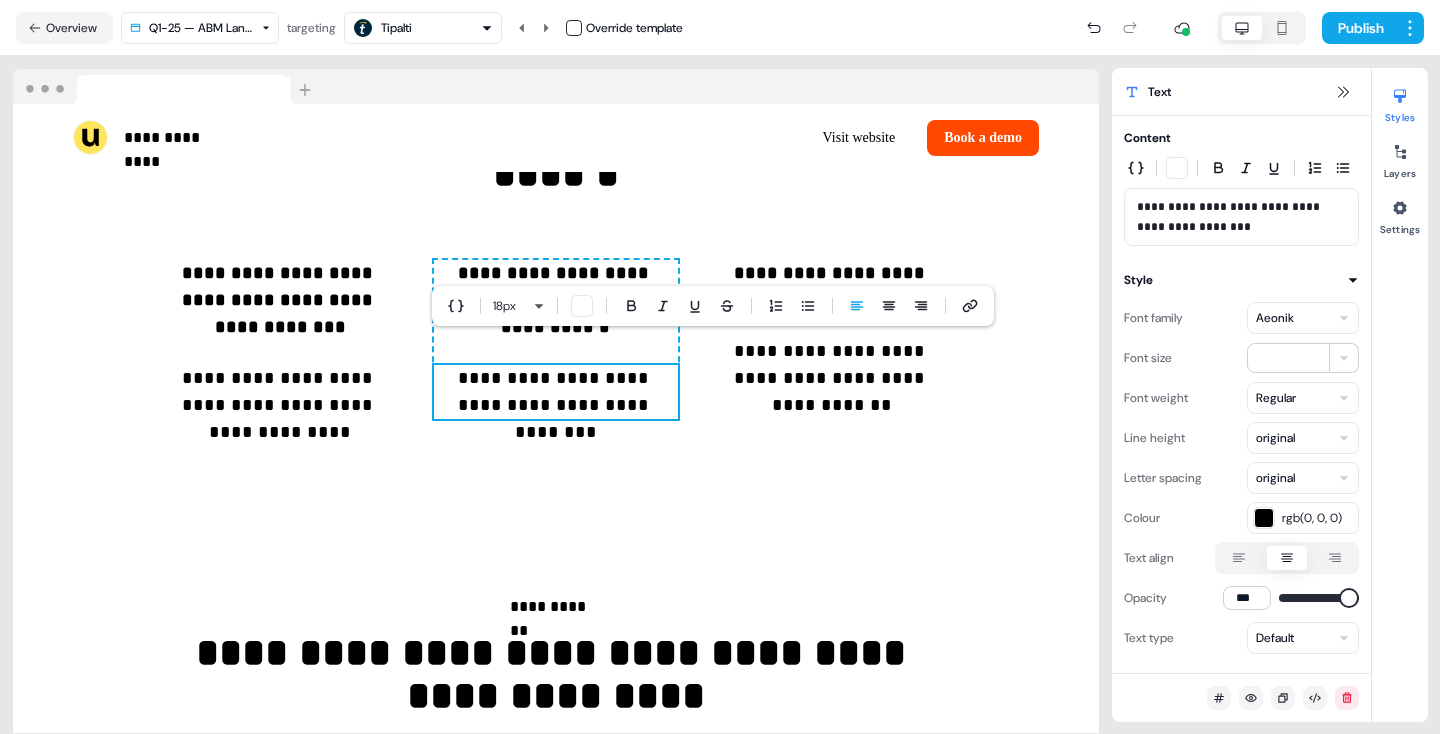 click on "**********" at bounding box center [1241, 217] 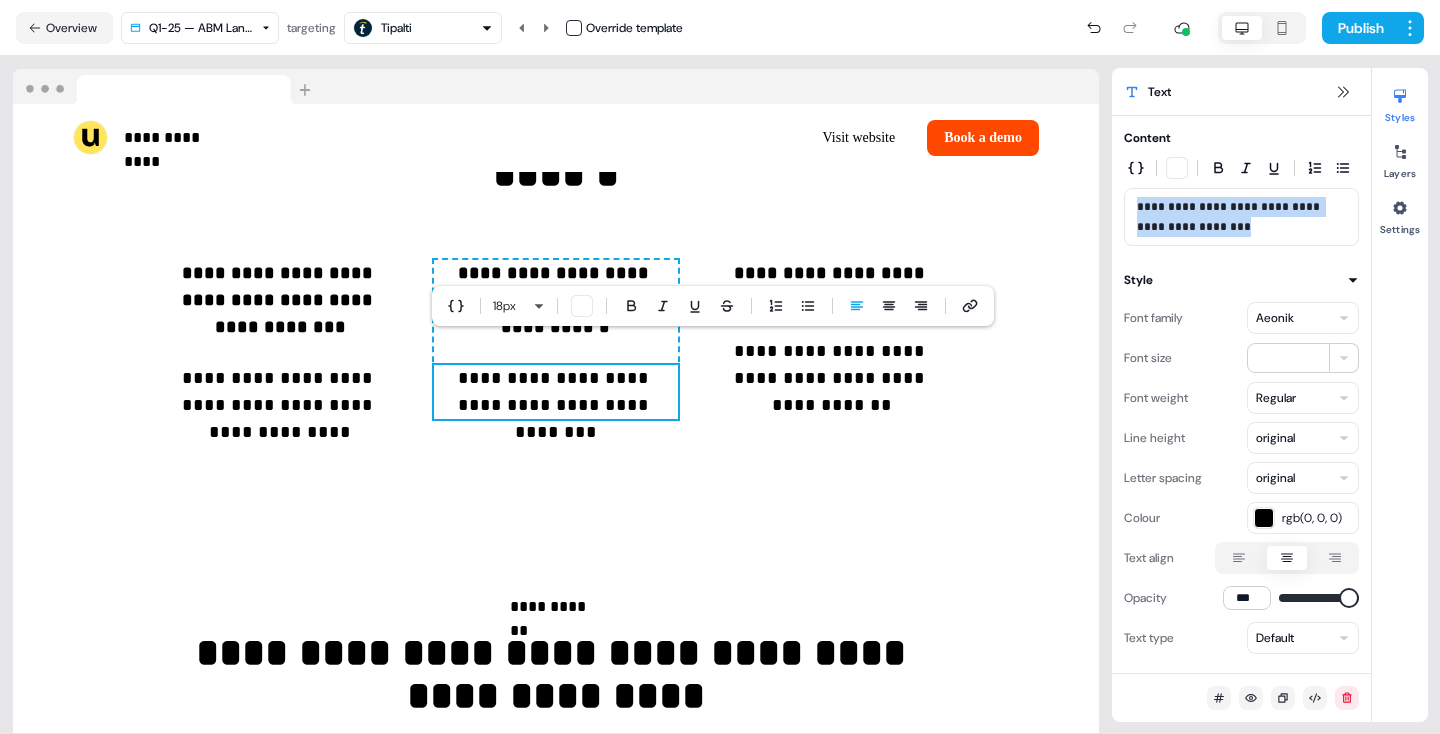 click on "**********" at bounding box center [1241, 217] 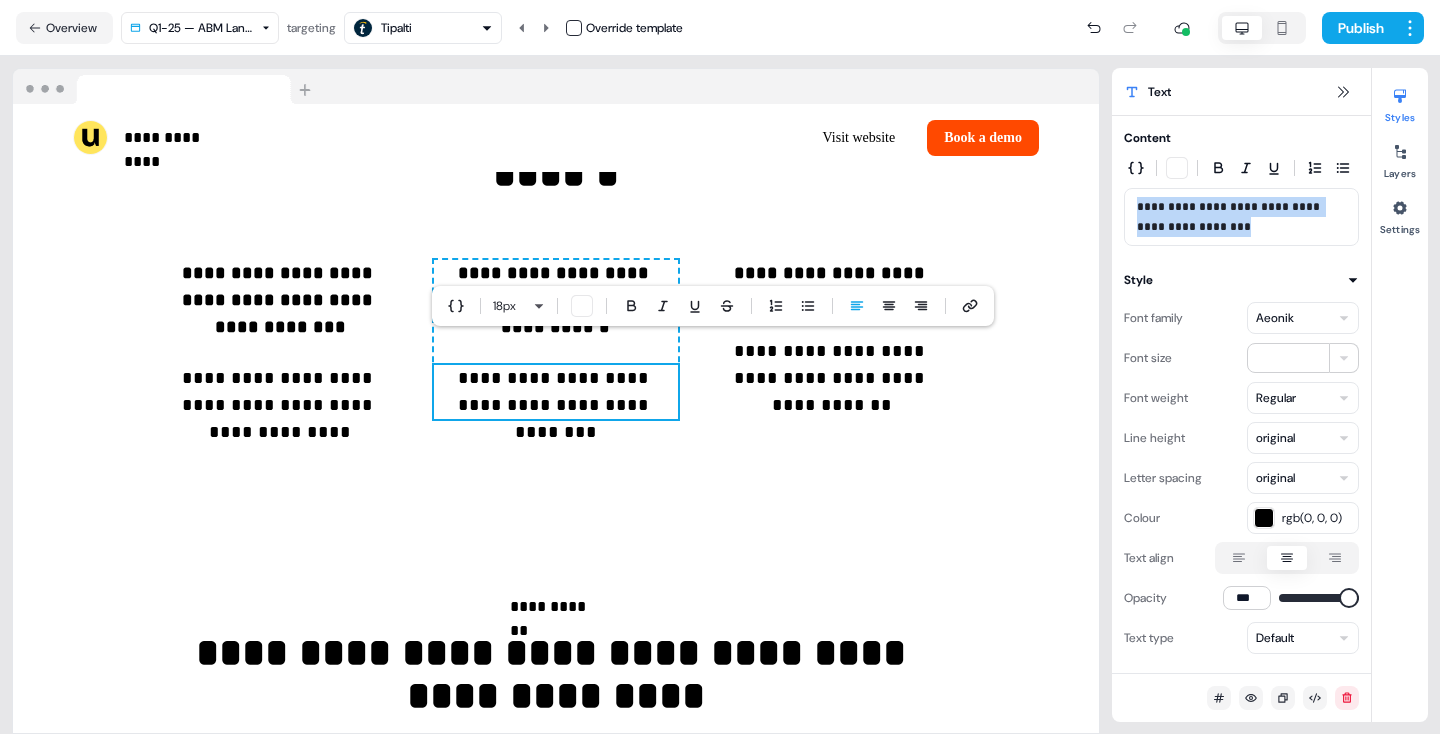 type 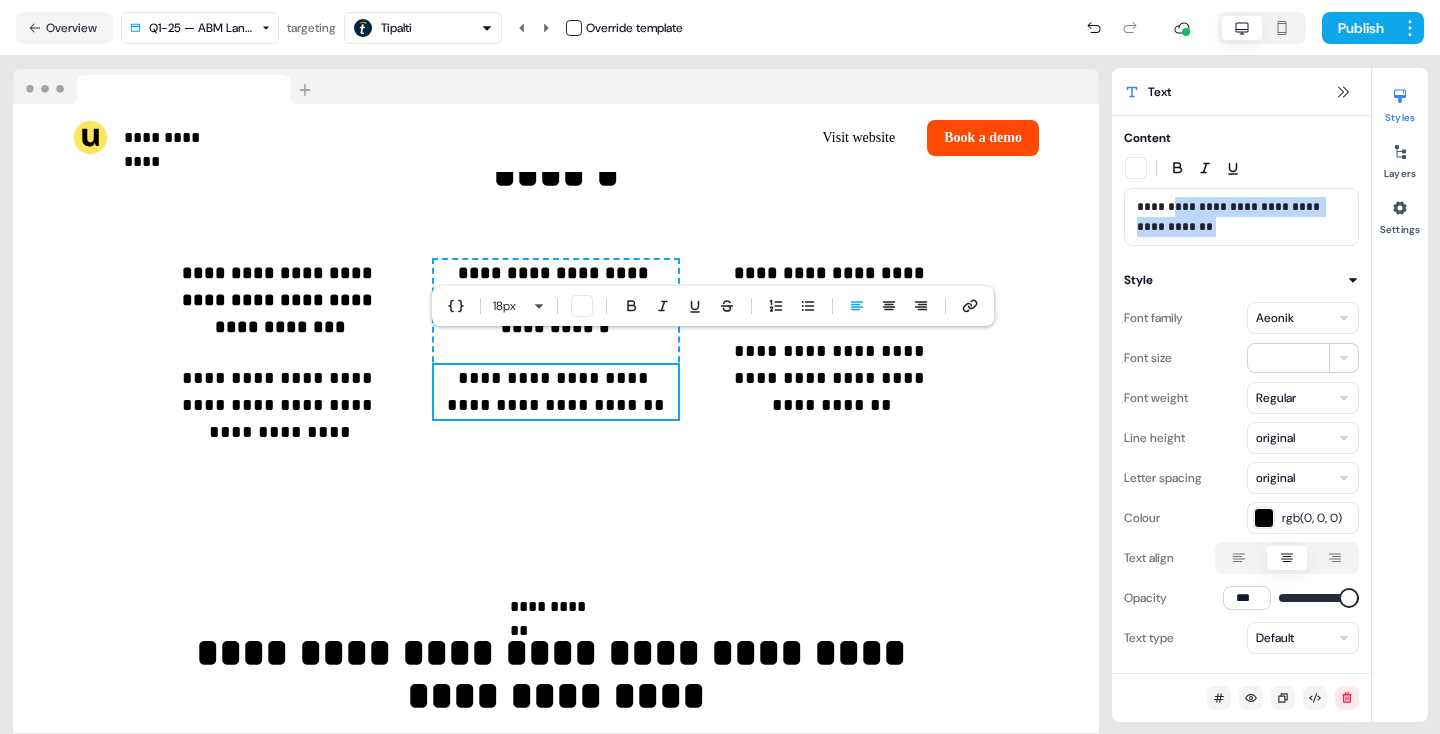 drag, startPoint x: 1218, startPoint y: 224, endPoint x: 1174, endPoint y: 210, distance: 46.173584 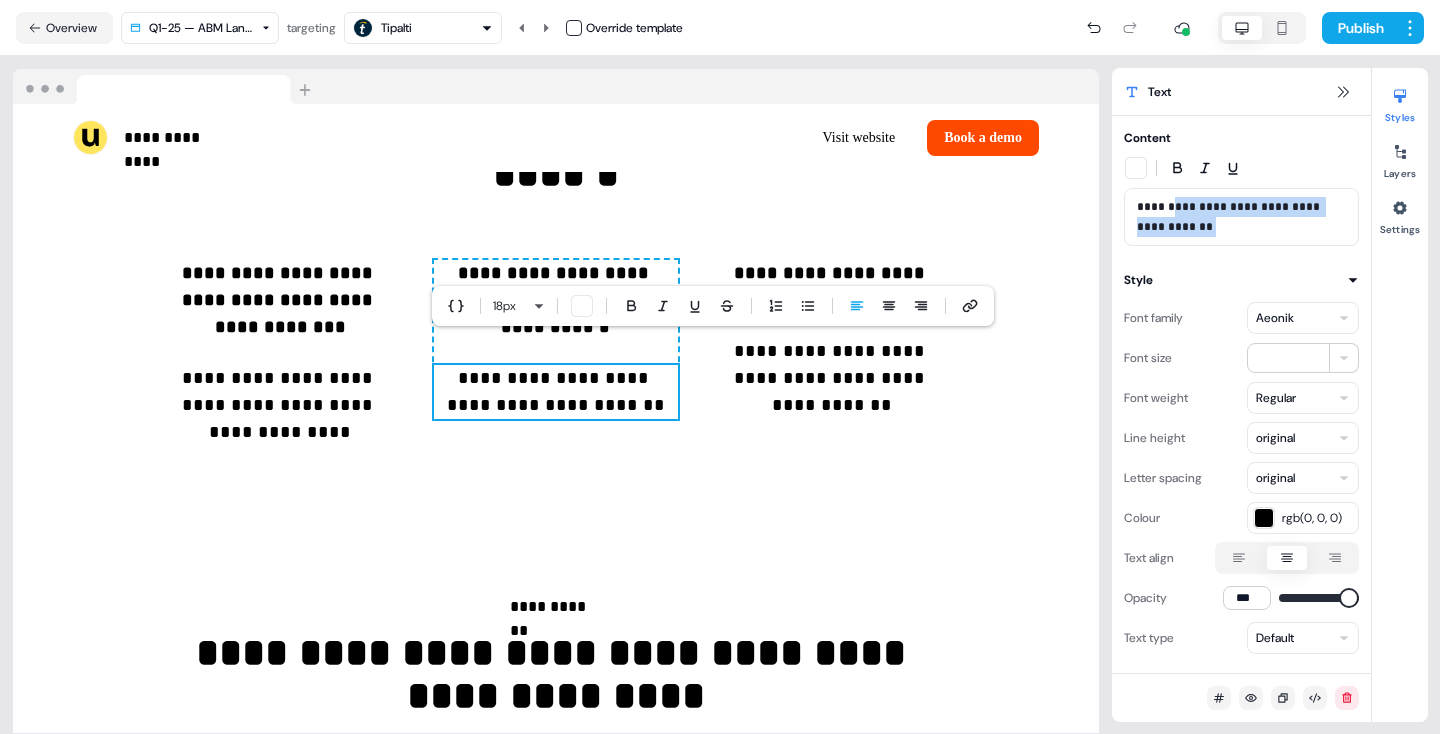 click on "**********" at bounding box center [1241, 217] 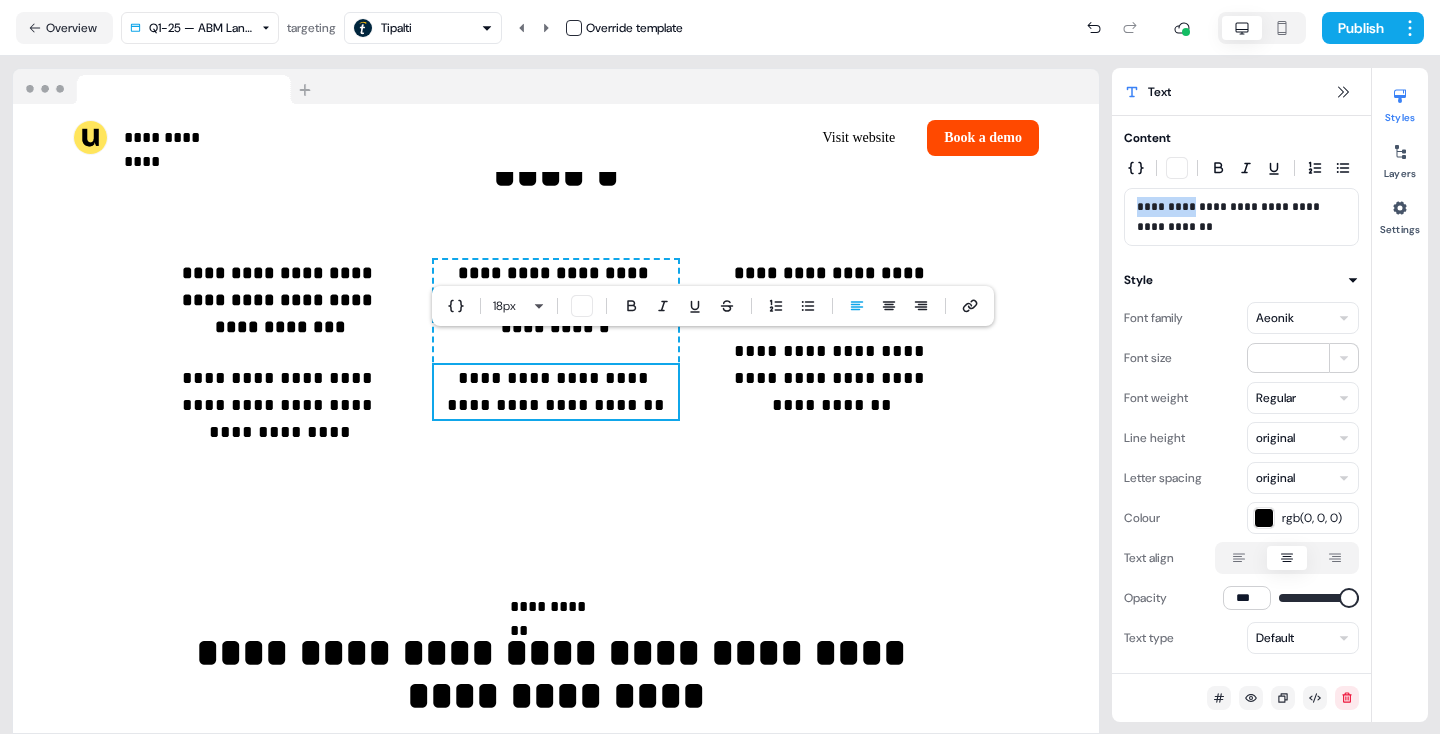click on "**********" at bounding box center (1241, 217) 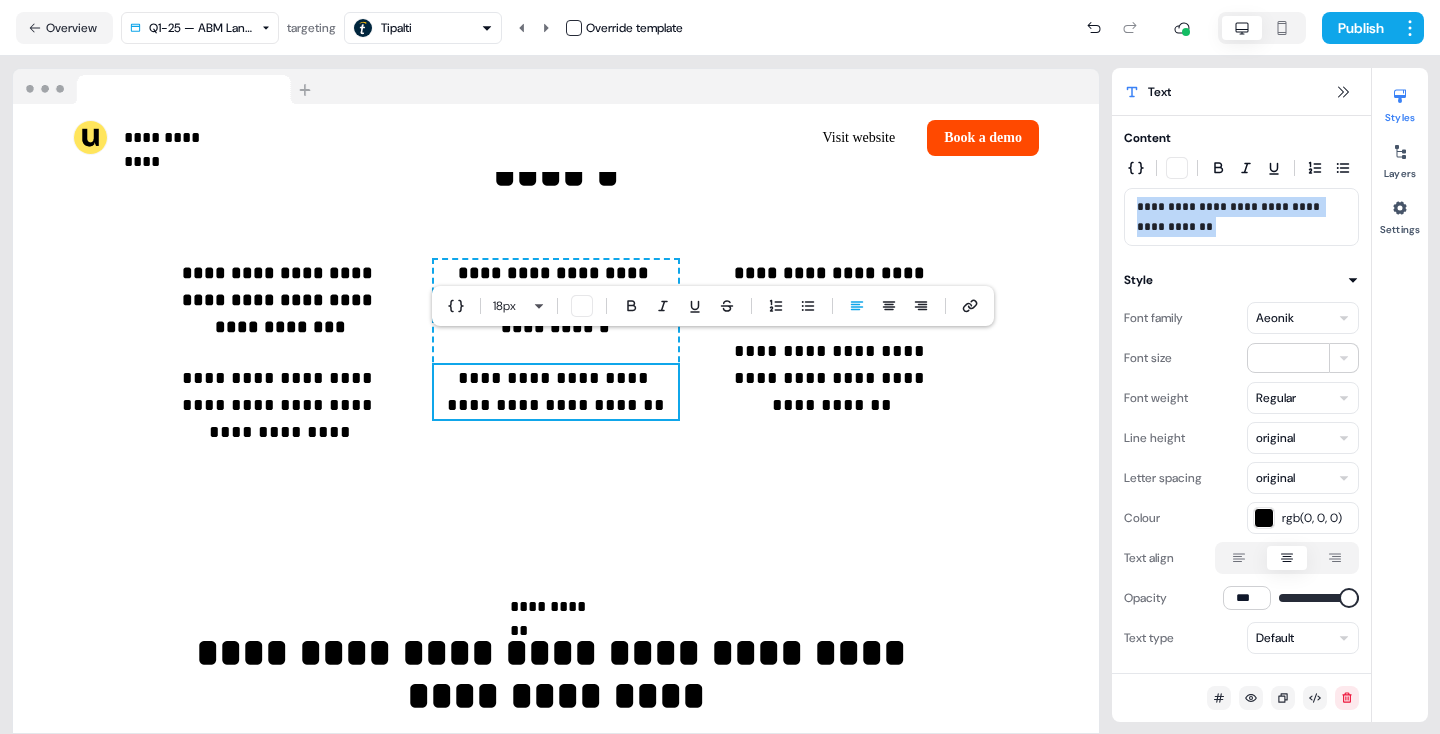 click on "**********" at bounding box center [1241, 217] 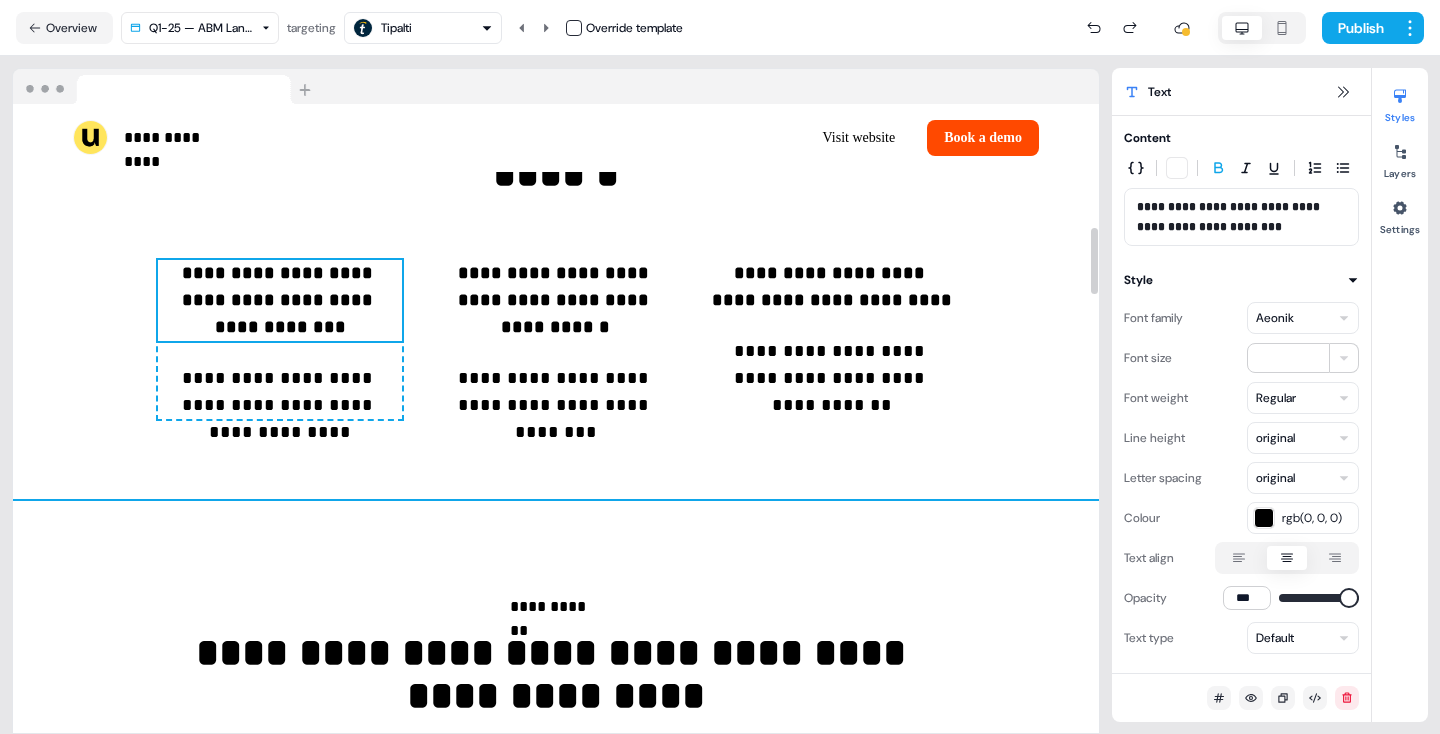 click on "**********" at bounding box center [556, 251] 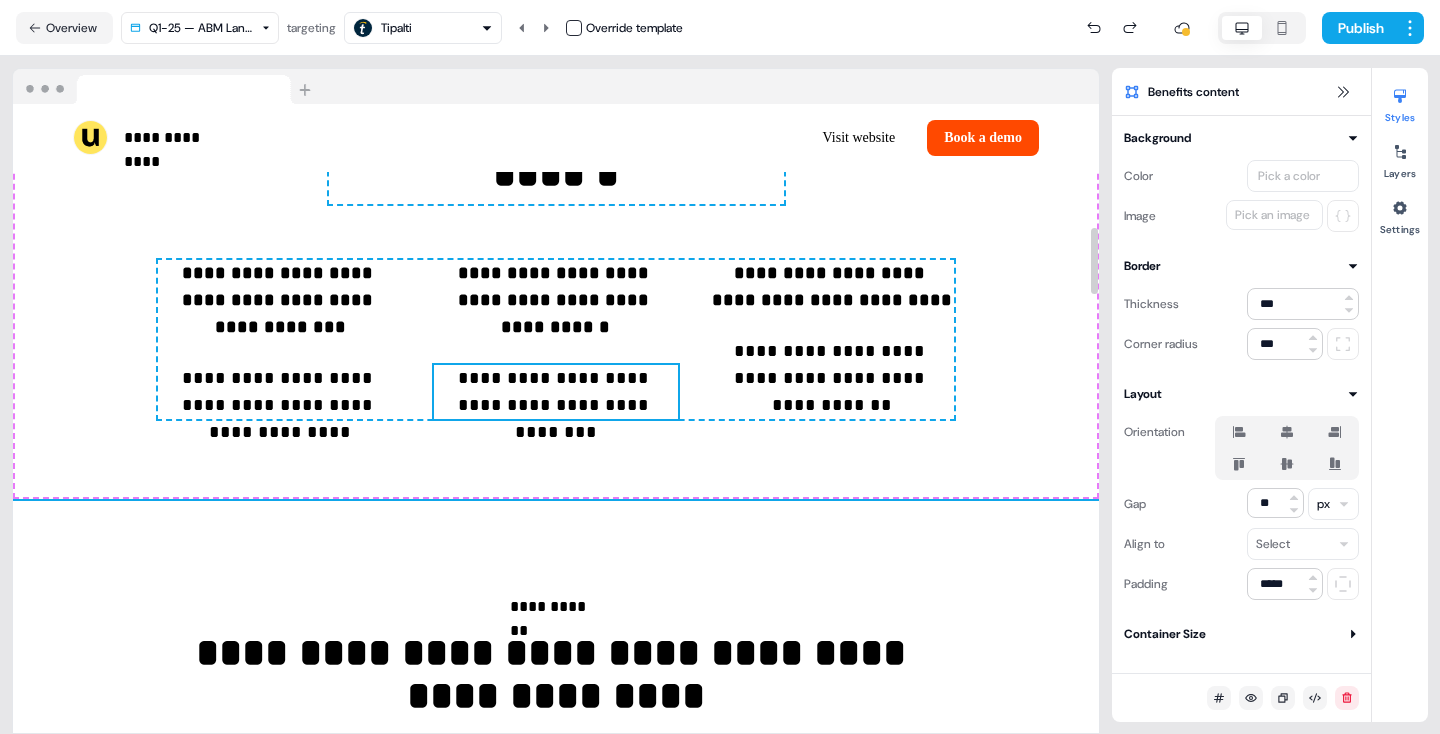 click on "**********" at bounding box center (556, 392) 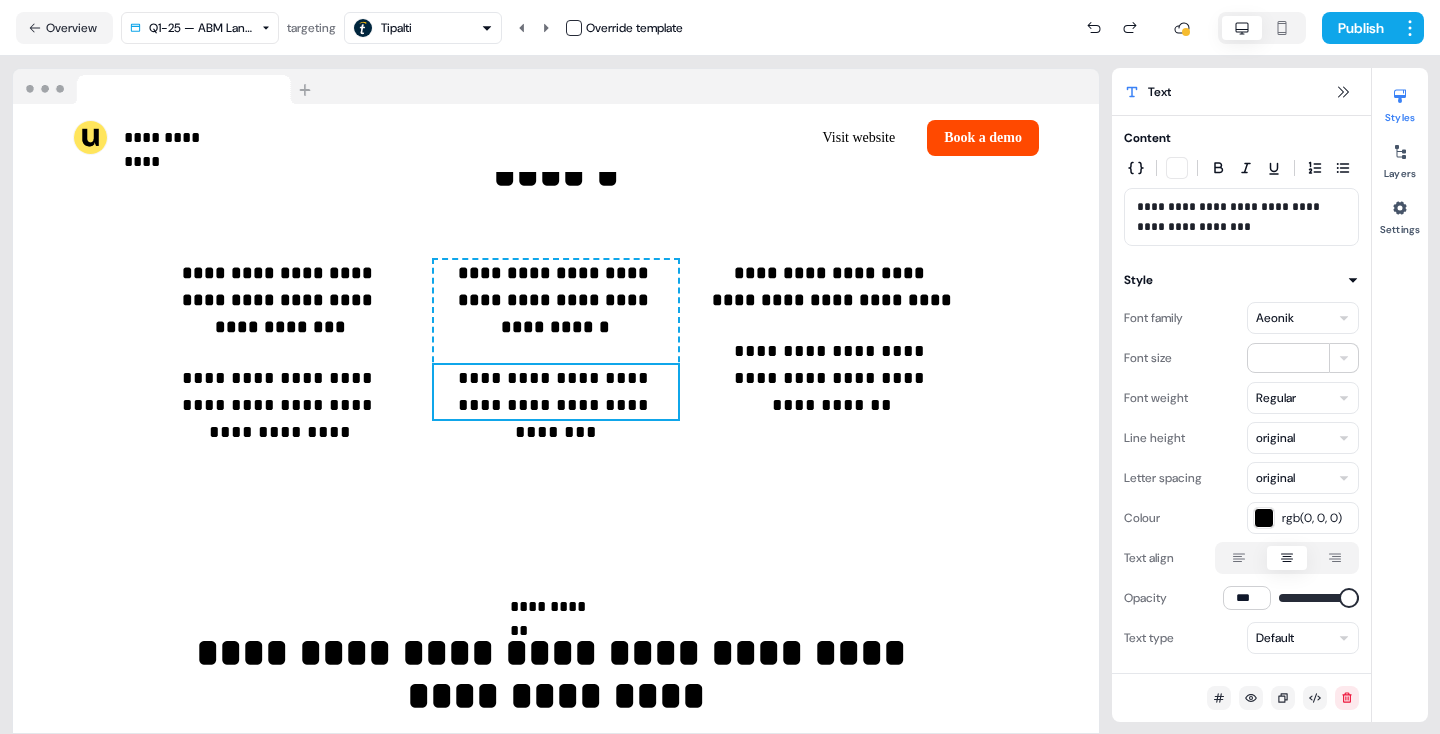 click on "**********" at bounding box center [1241, 217] 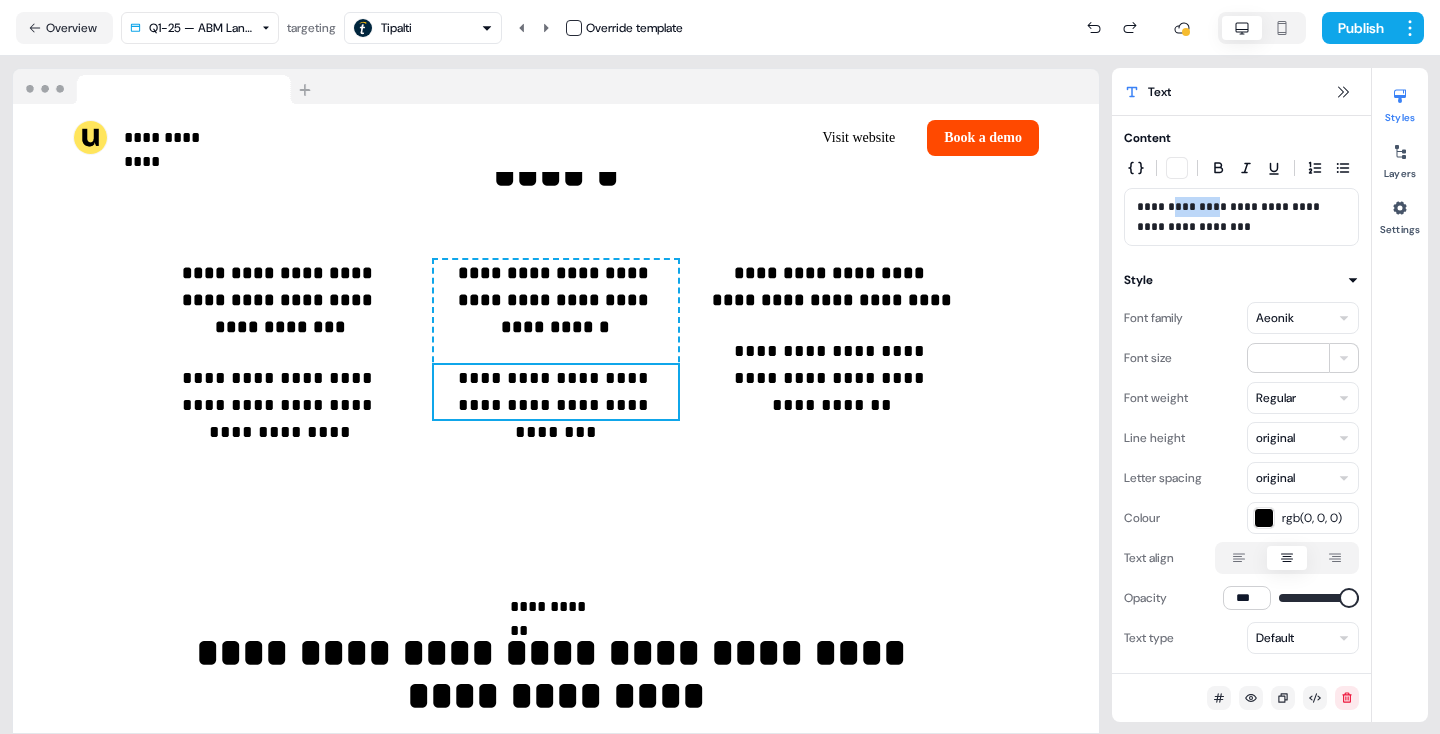 click on "**********" at bounding box center [1241, 217] 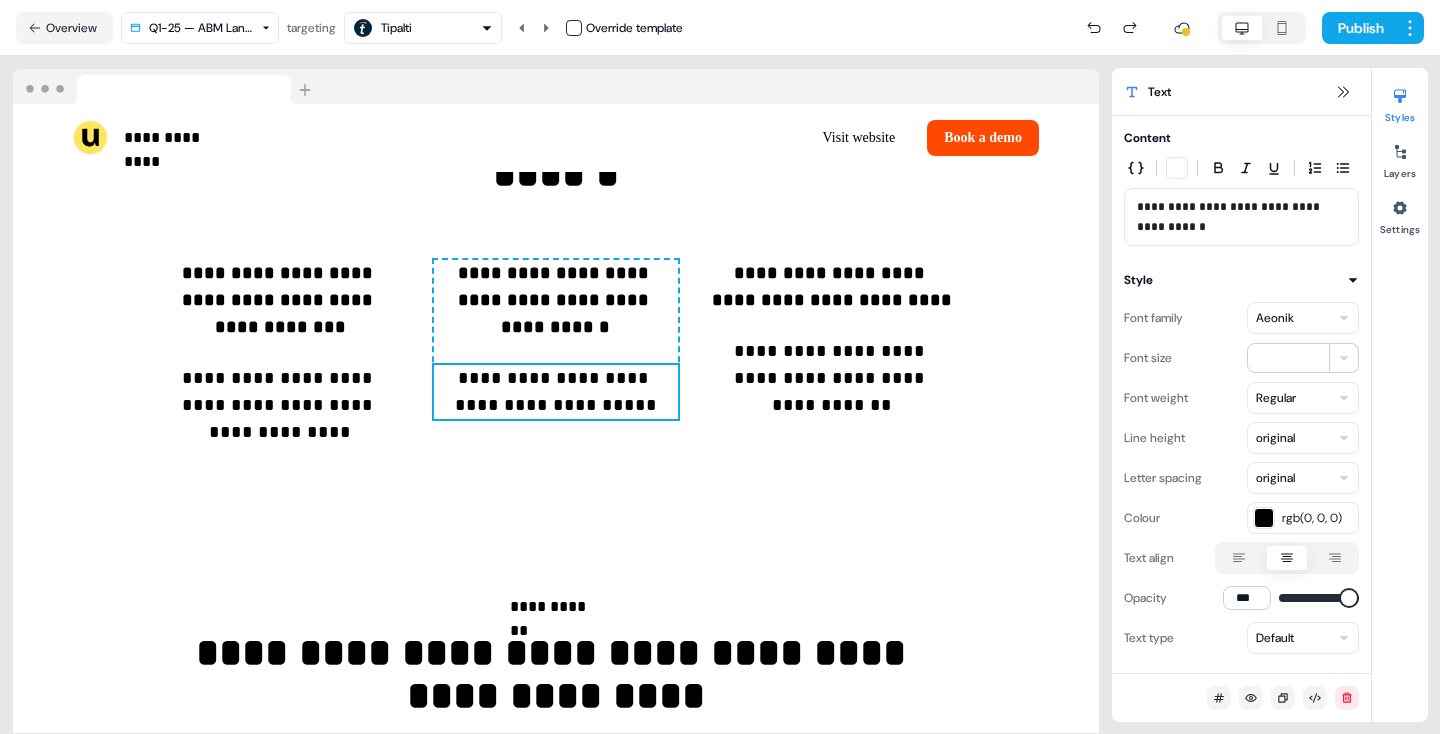 type 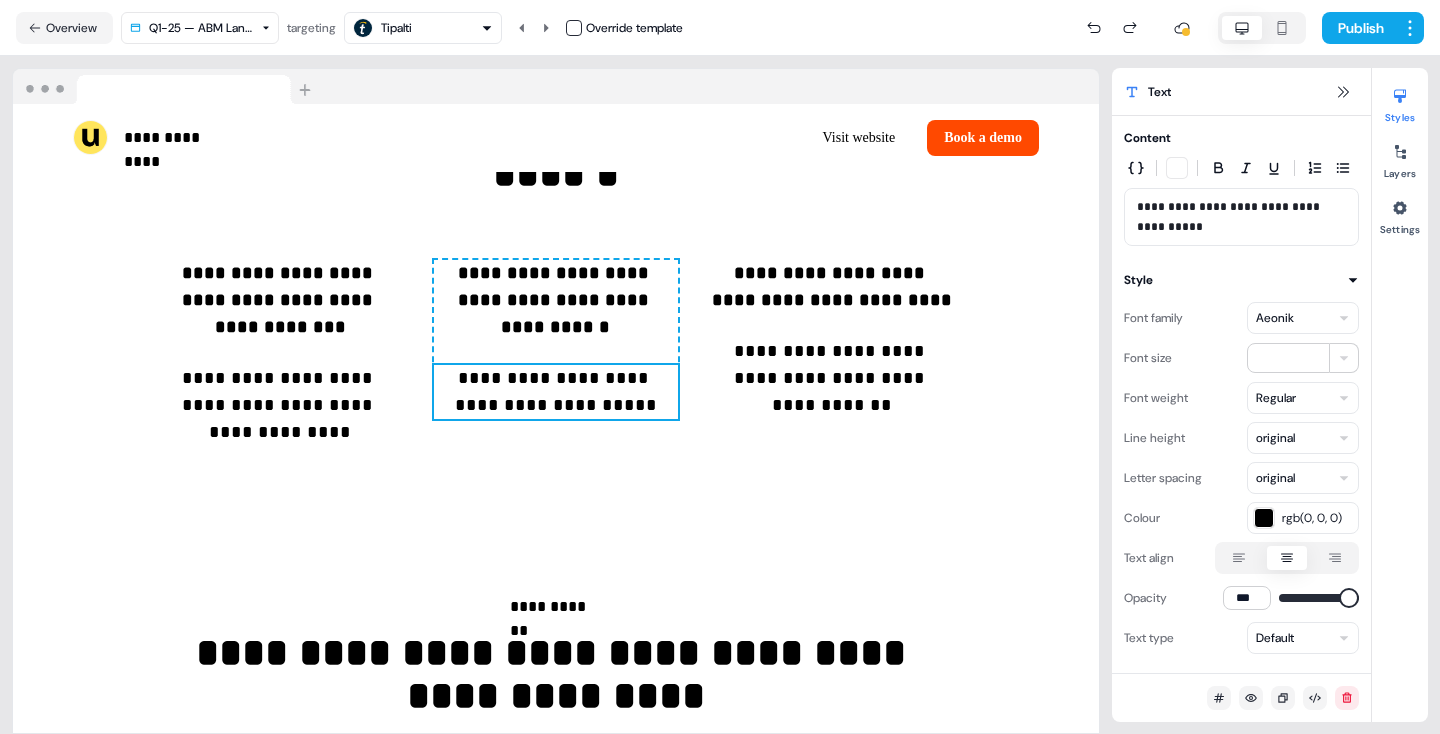 click on "**********" at bounding box center [1241, 217] 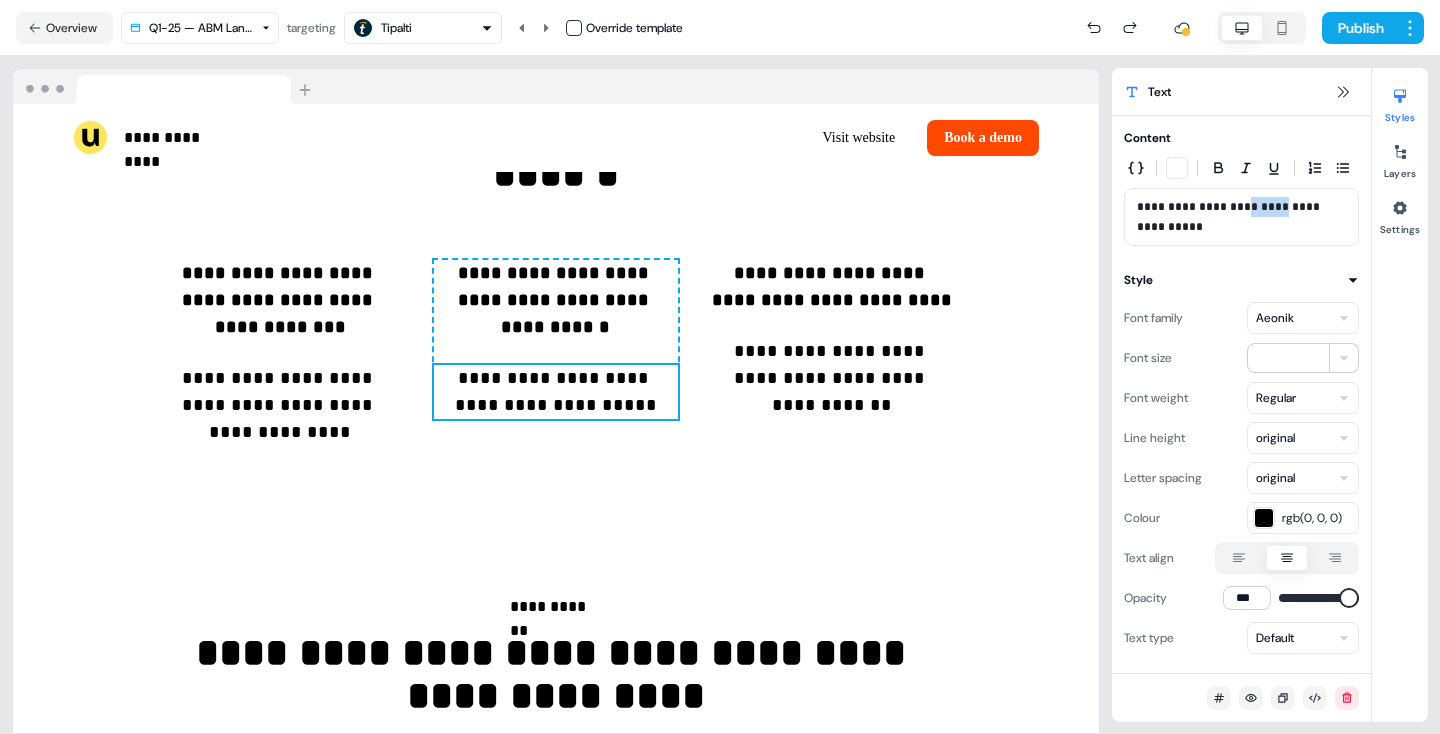 click on "**********" at bounding box center (1241, 217) 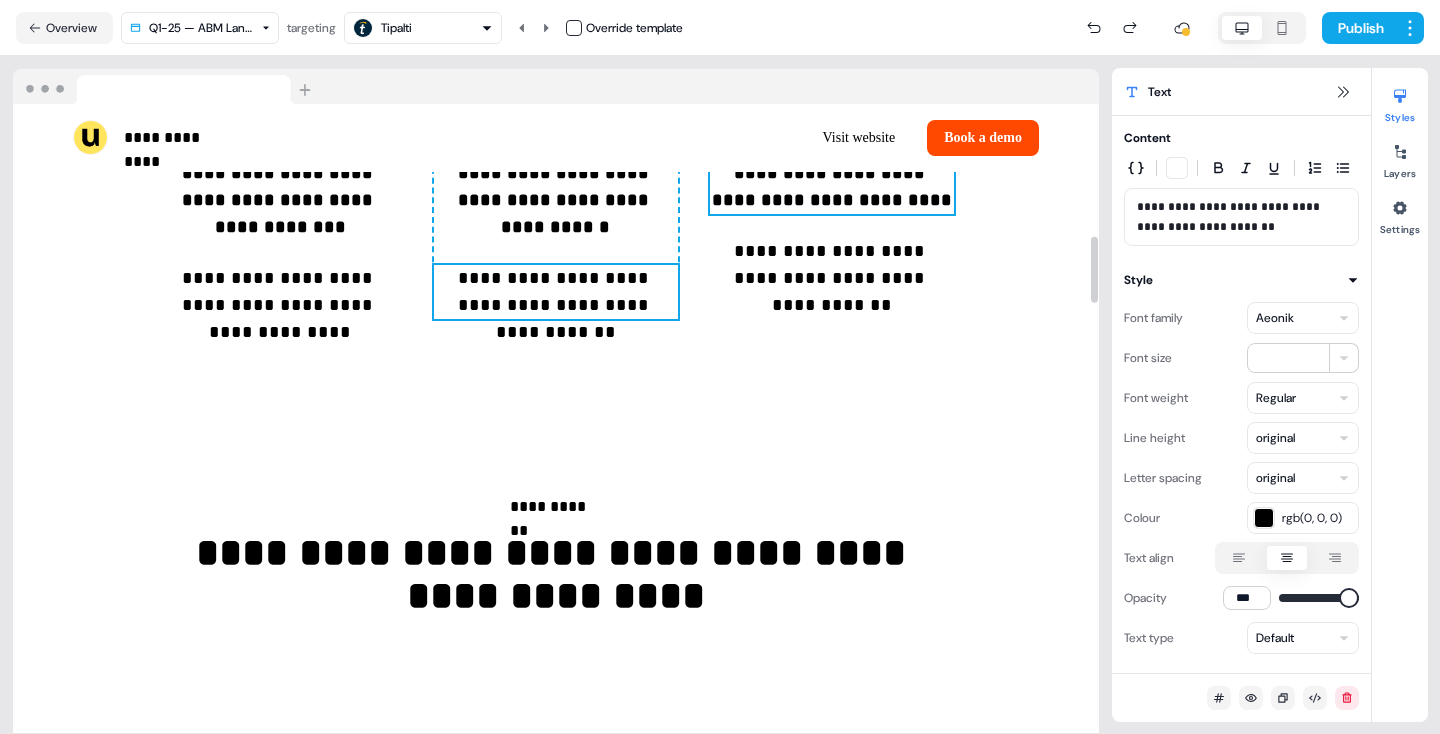 scroll, scrollTop: 1272, scrollLeft: 0, axis: vertical 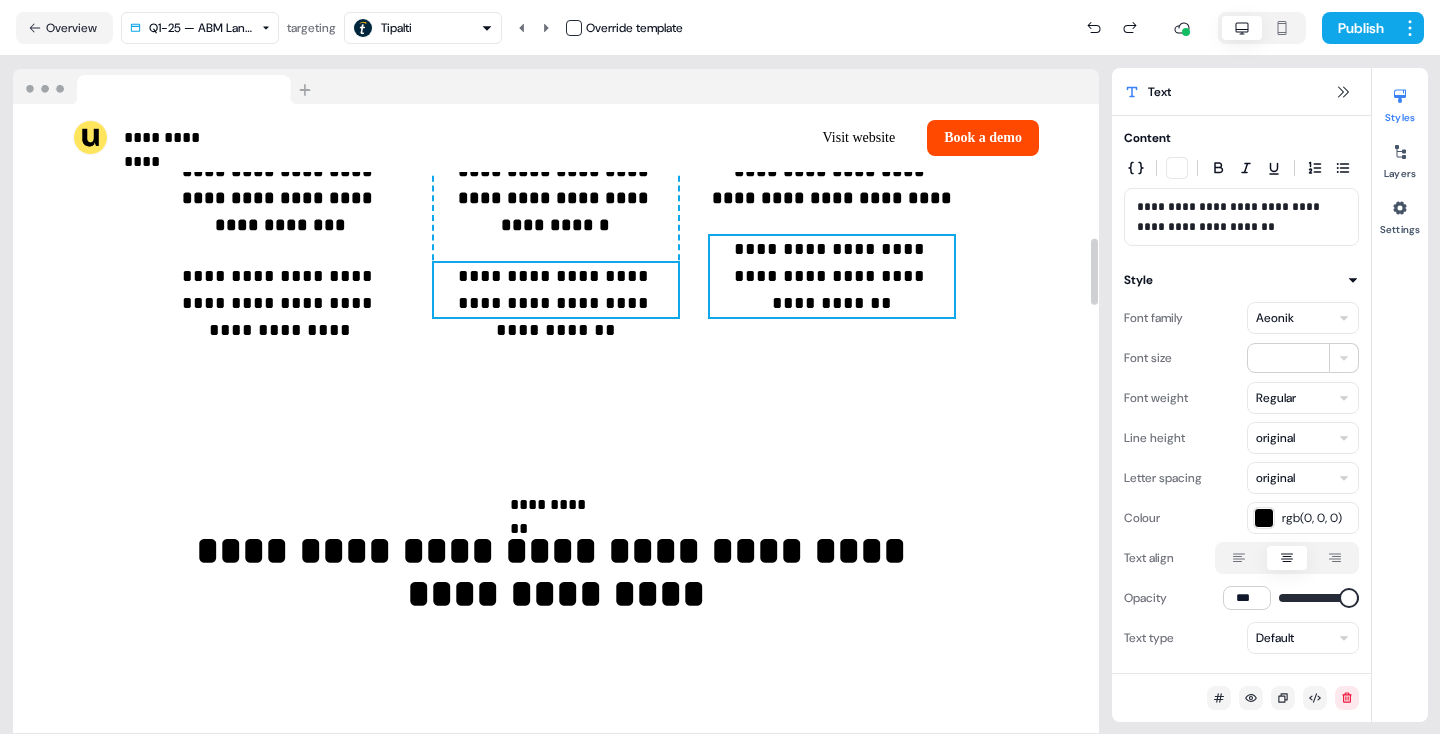 click on "**********" at bounding box center [832, 276] 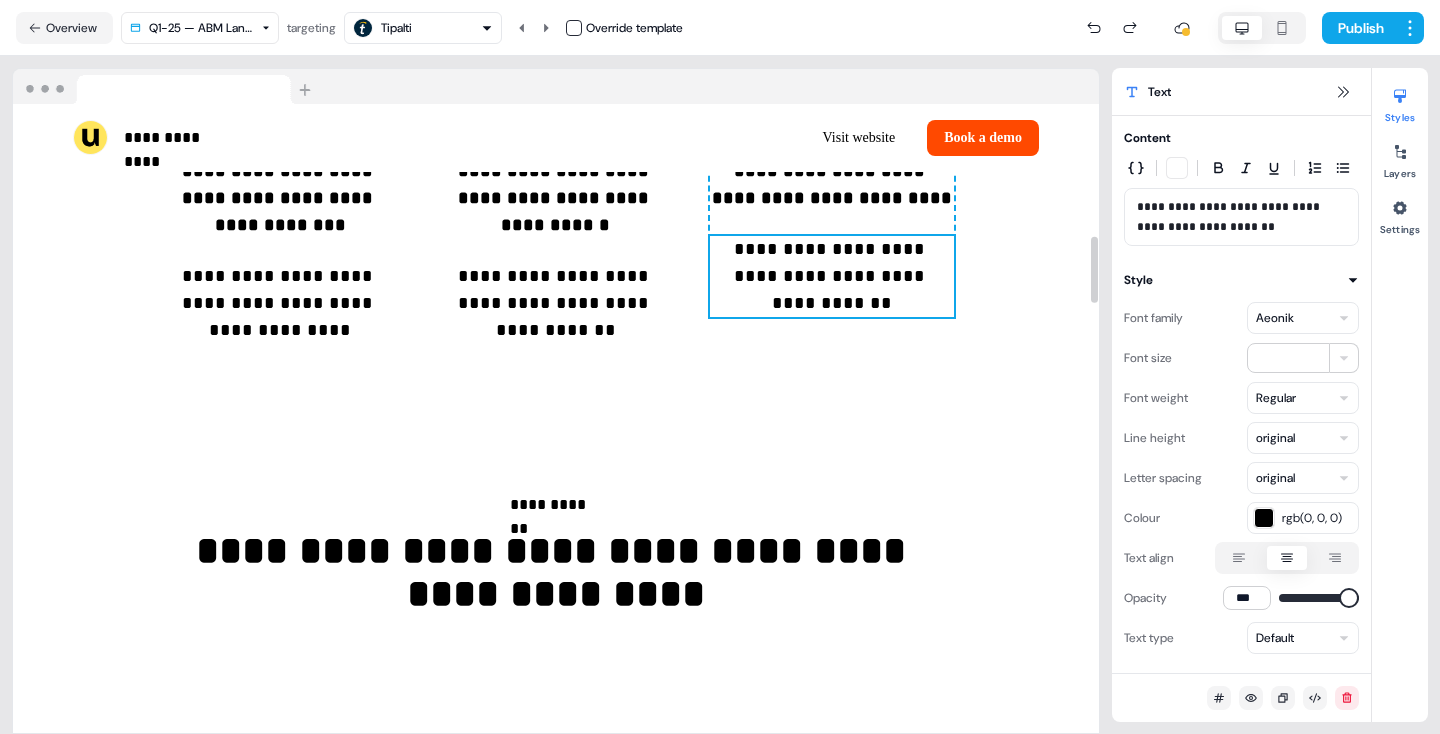 scroll, scrollTop: 1240, scrollLeft: 0, axis: vertical 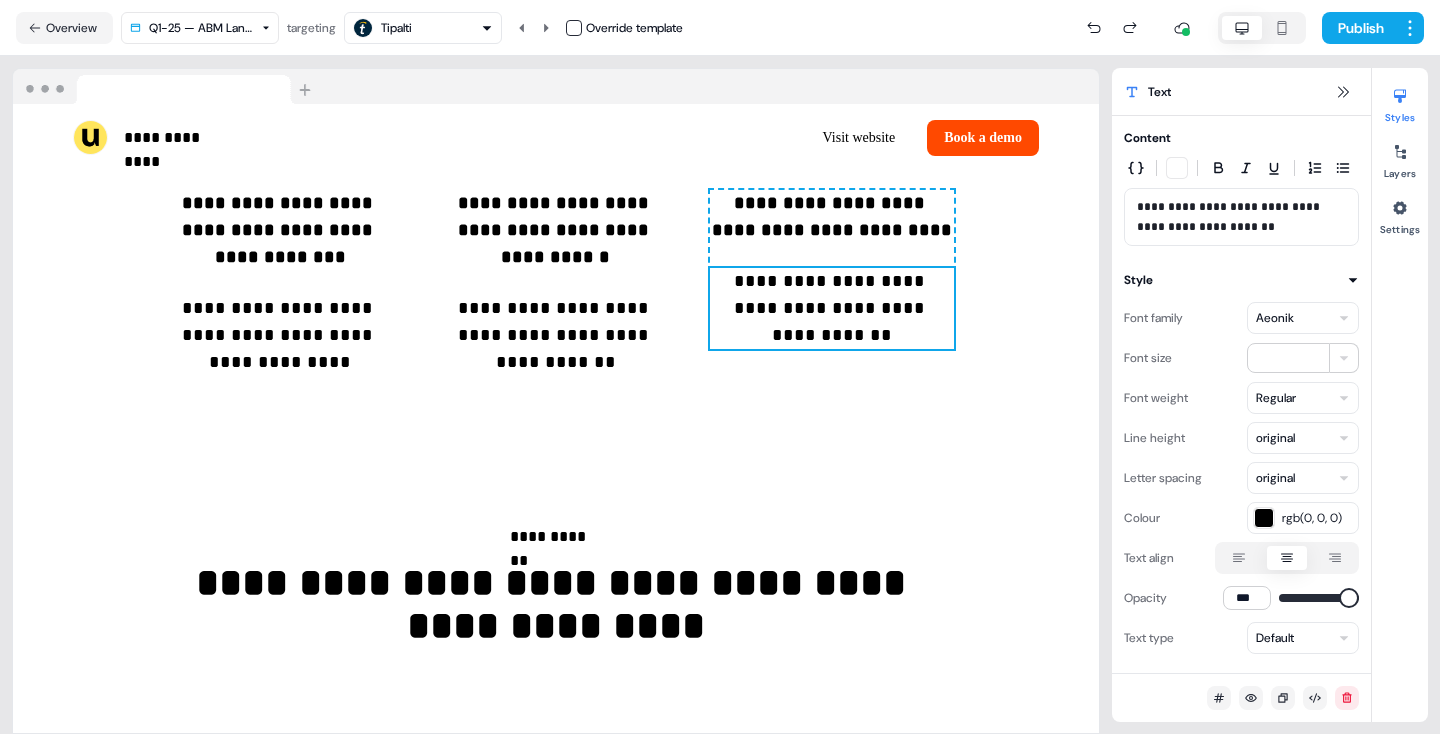 click on "**********" at bounding box center (1241, 217) 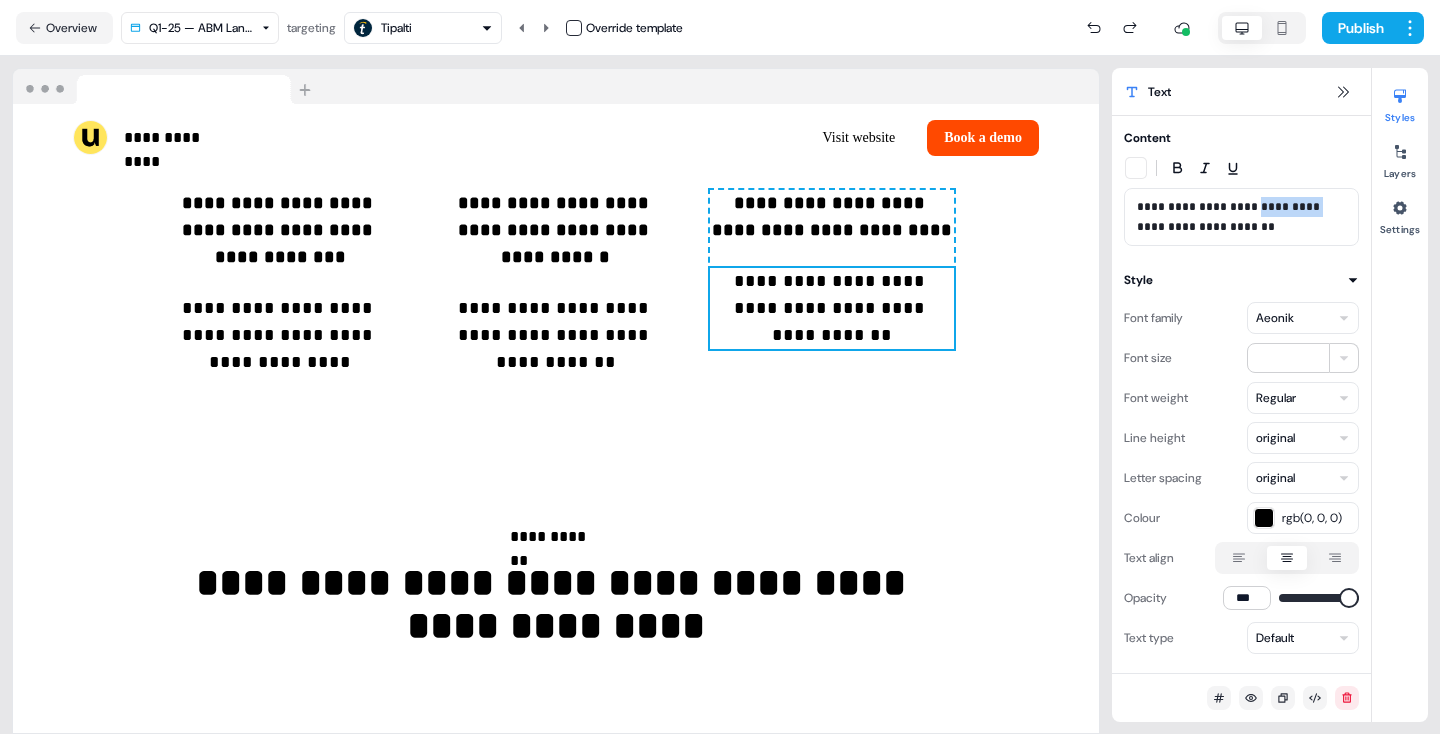click on "**********" at bounding box center [1241, 217] 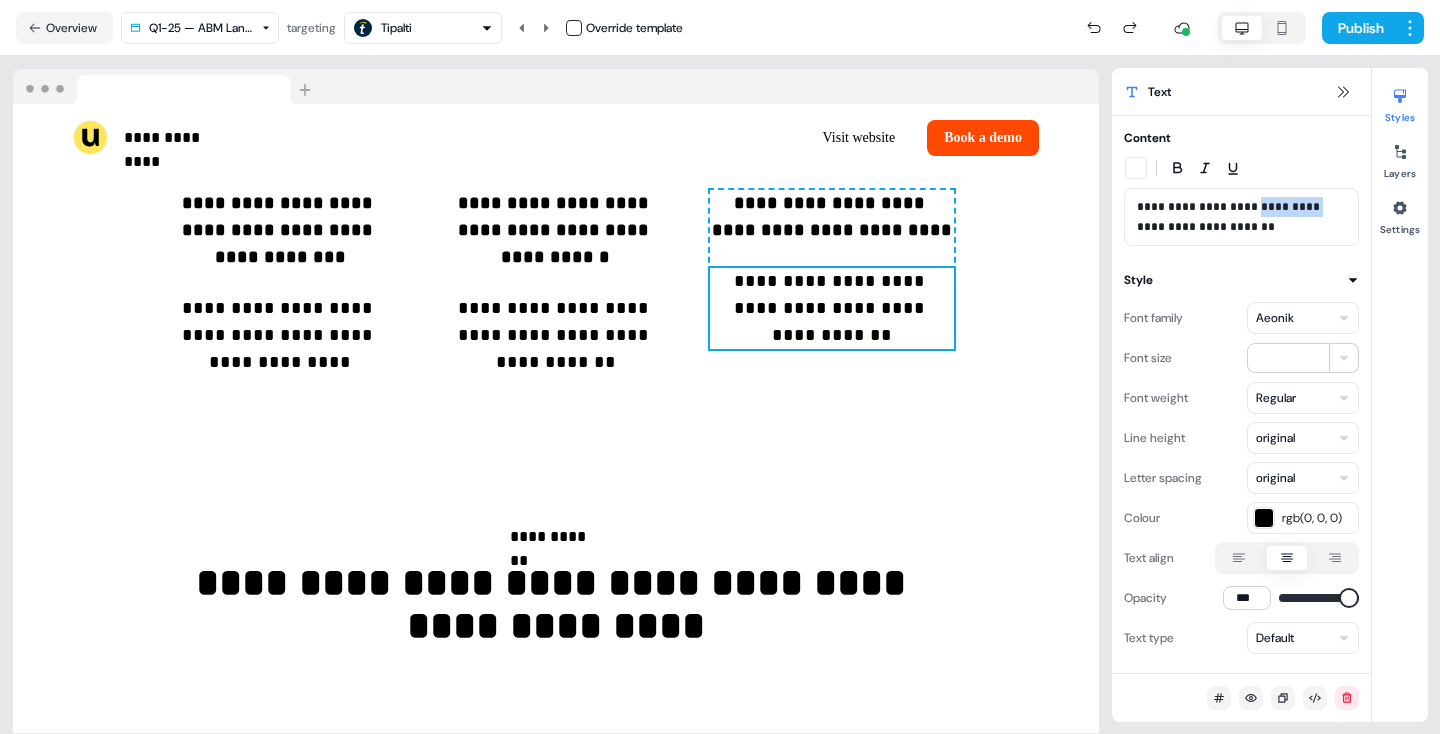 type 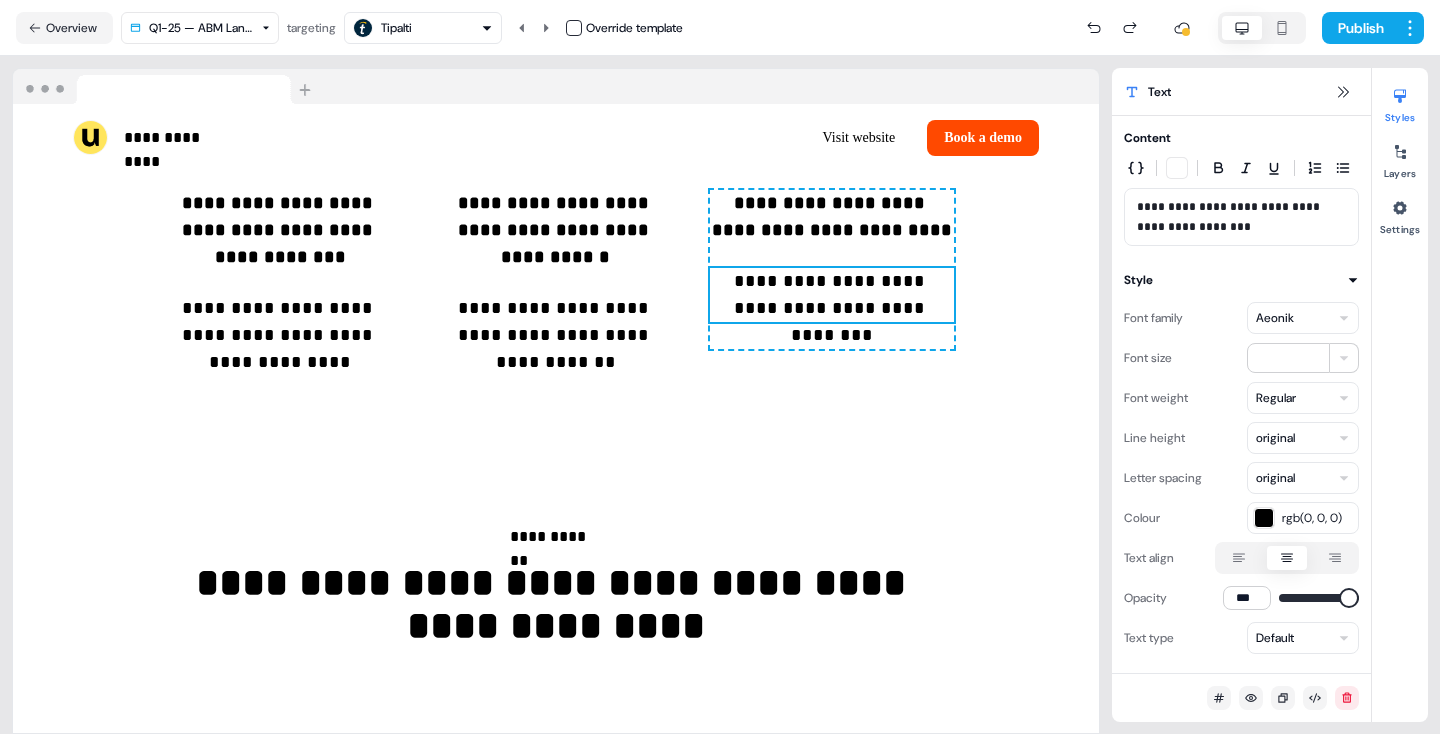 click on "**********" at bounding box center [1241, 217] 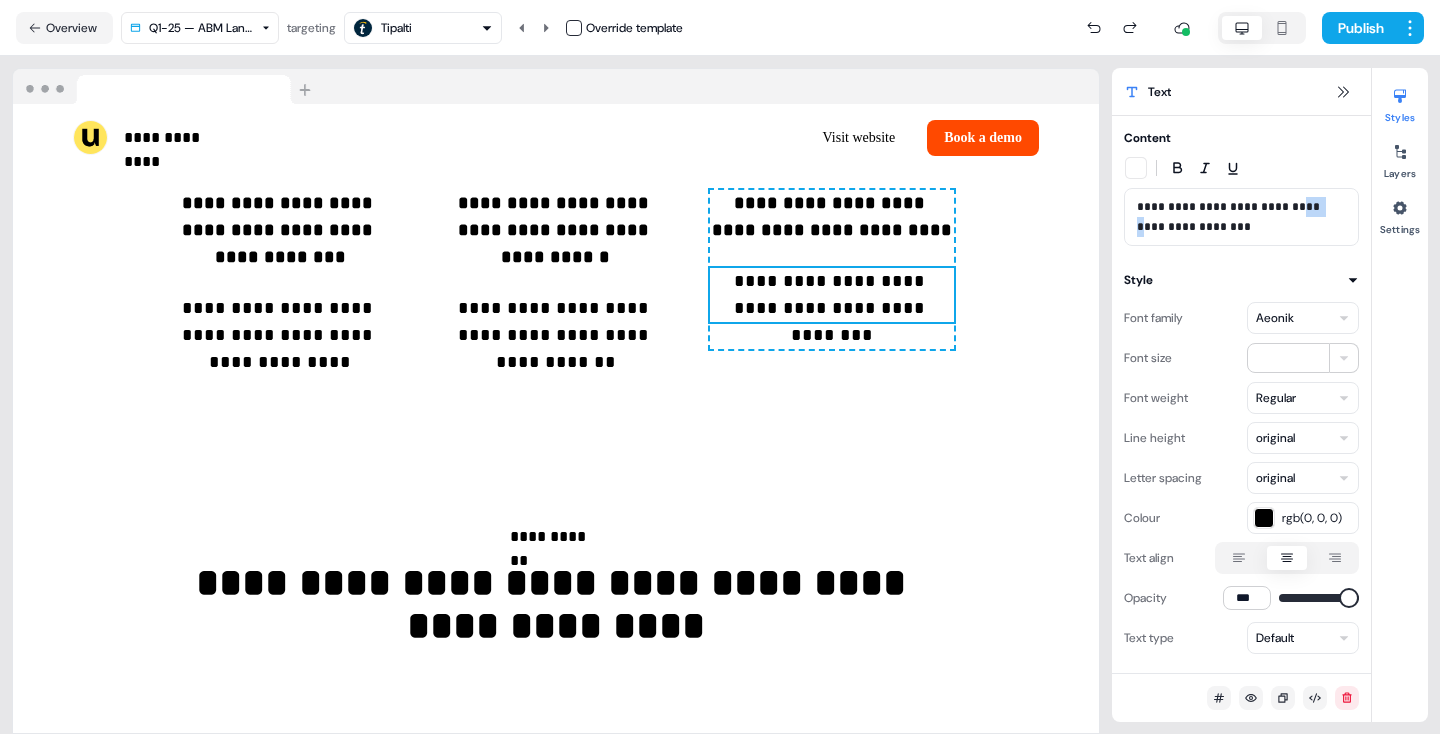 click on "**********" at bounding box center [1241, 217] 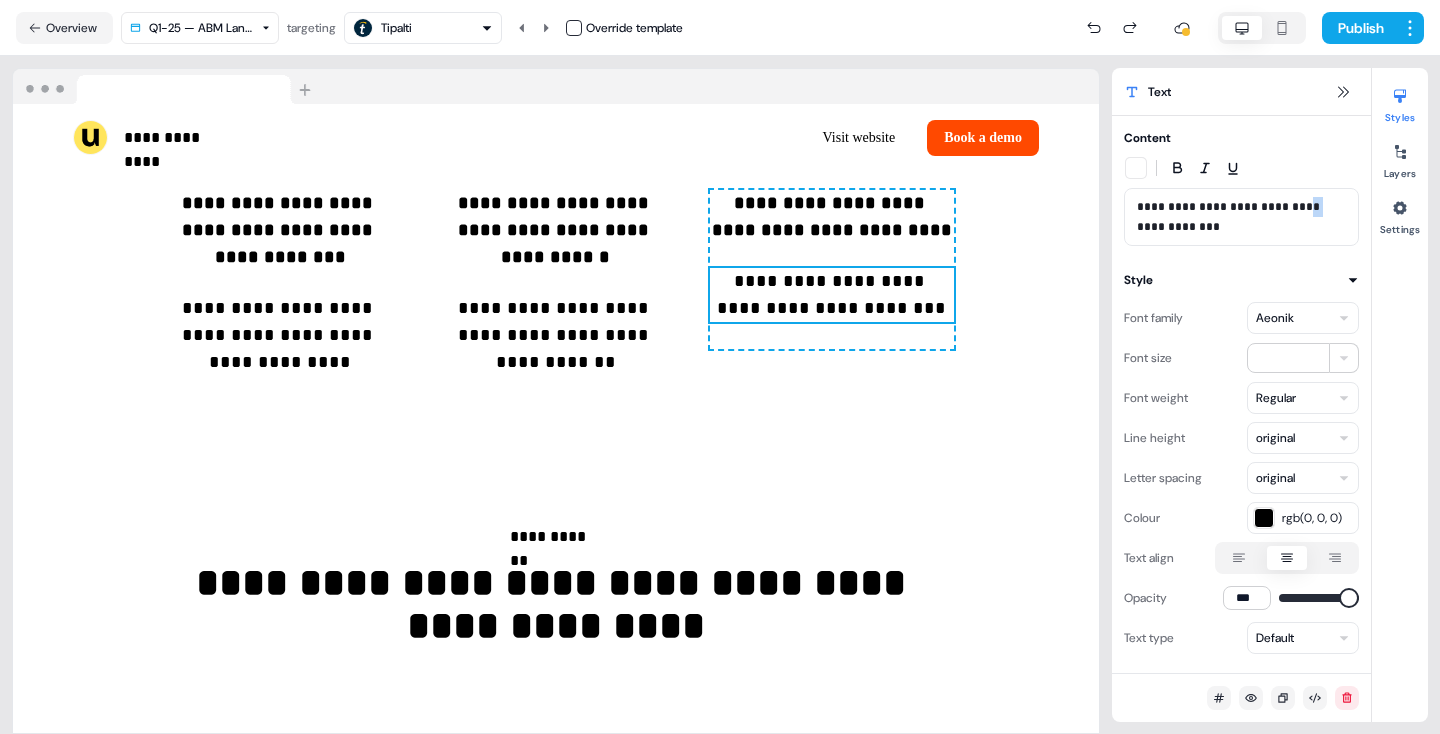 drag, startPoint x: 1301, startPoint y: 216, endPoint x: 1290, endPoint y: 199, distance: 20.248457 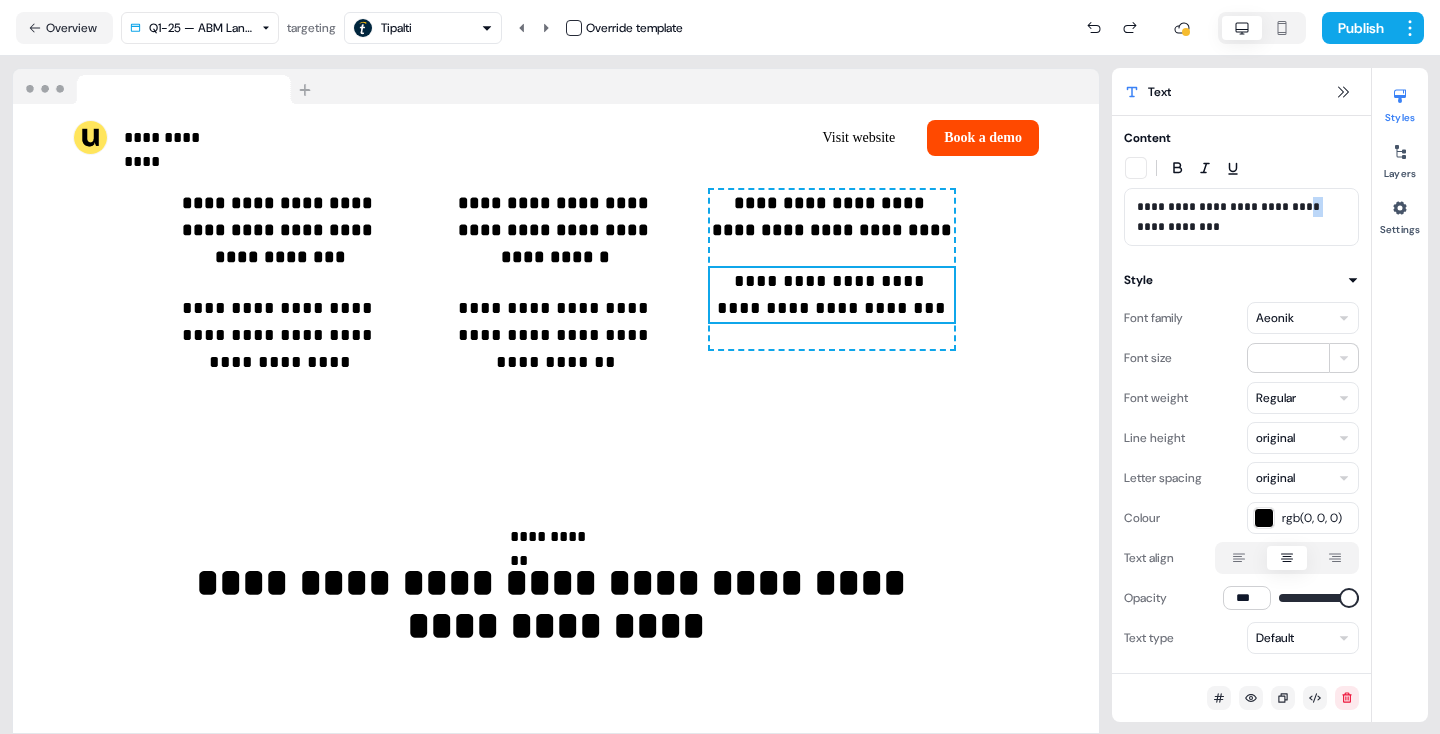 click on "**********" at bounding box center [1241, 217] 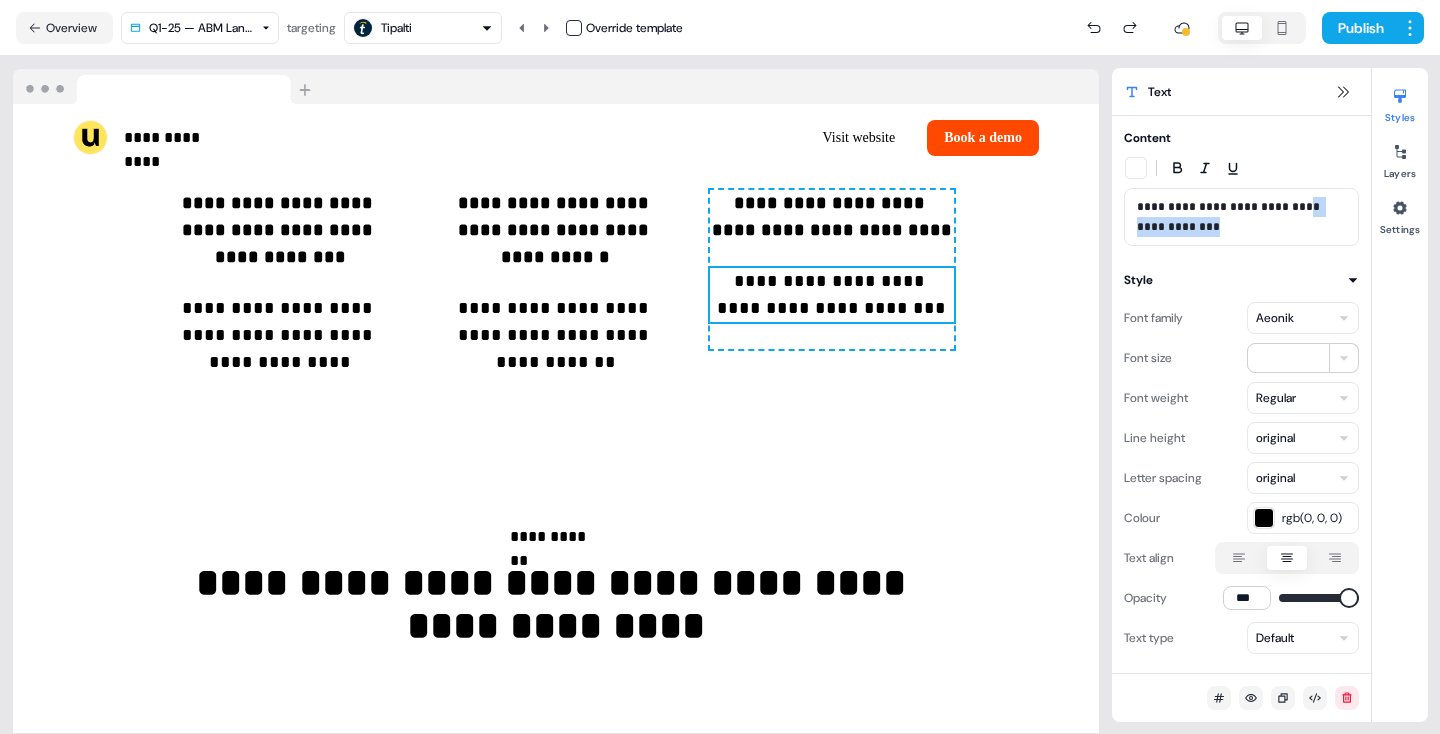 drag, startPoint x: 1290, startPoint y: 199, endPoint x: 1297, endPoint y: 222, distance: 24.04163 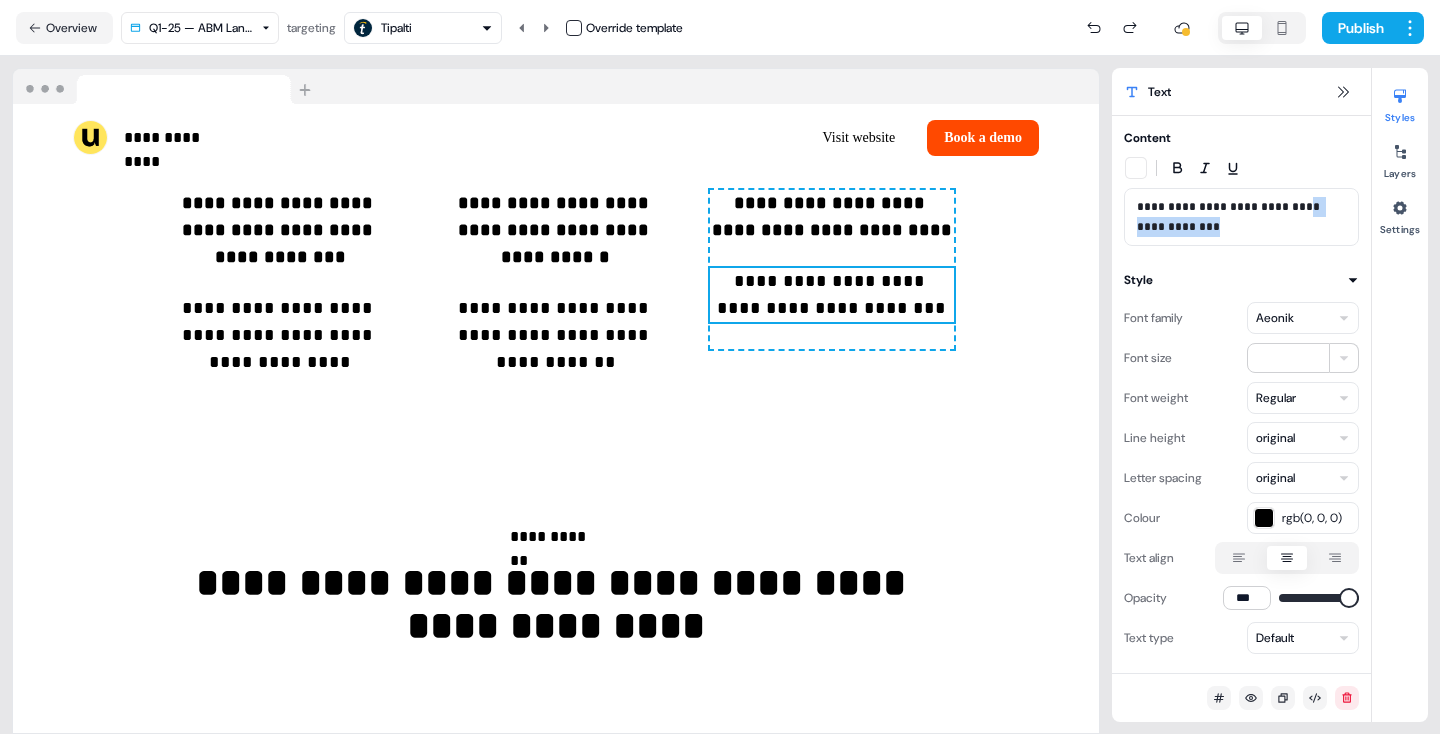 click on "**********" at bounding box center (1241, 217) 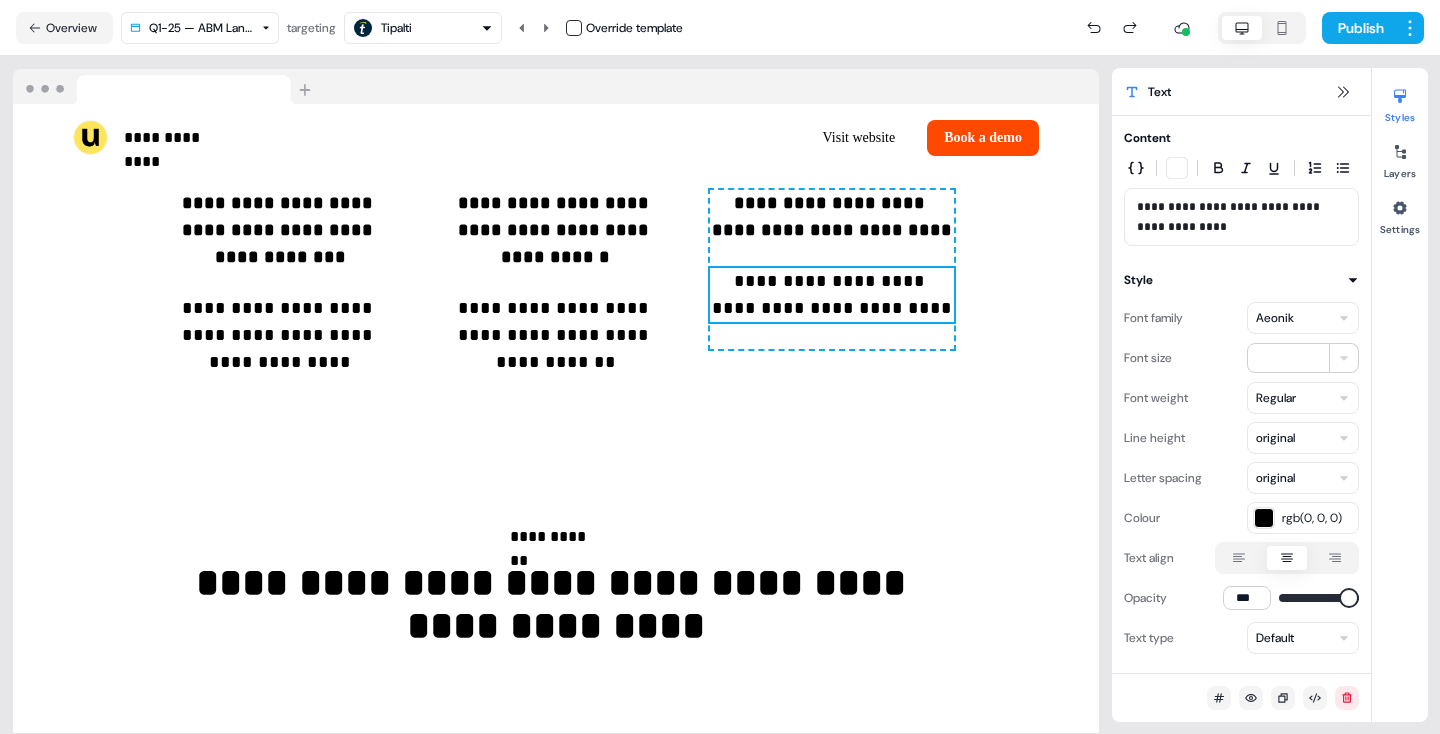 click on "**********" at bounding box center [1241, 217] 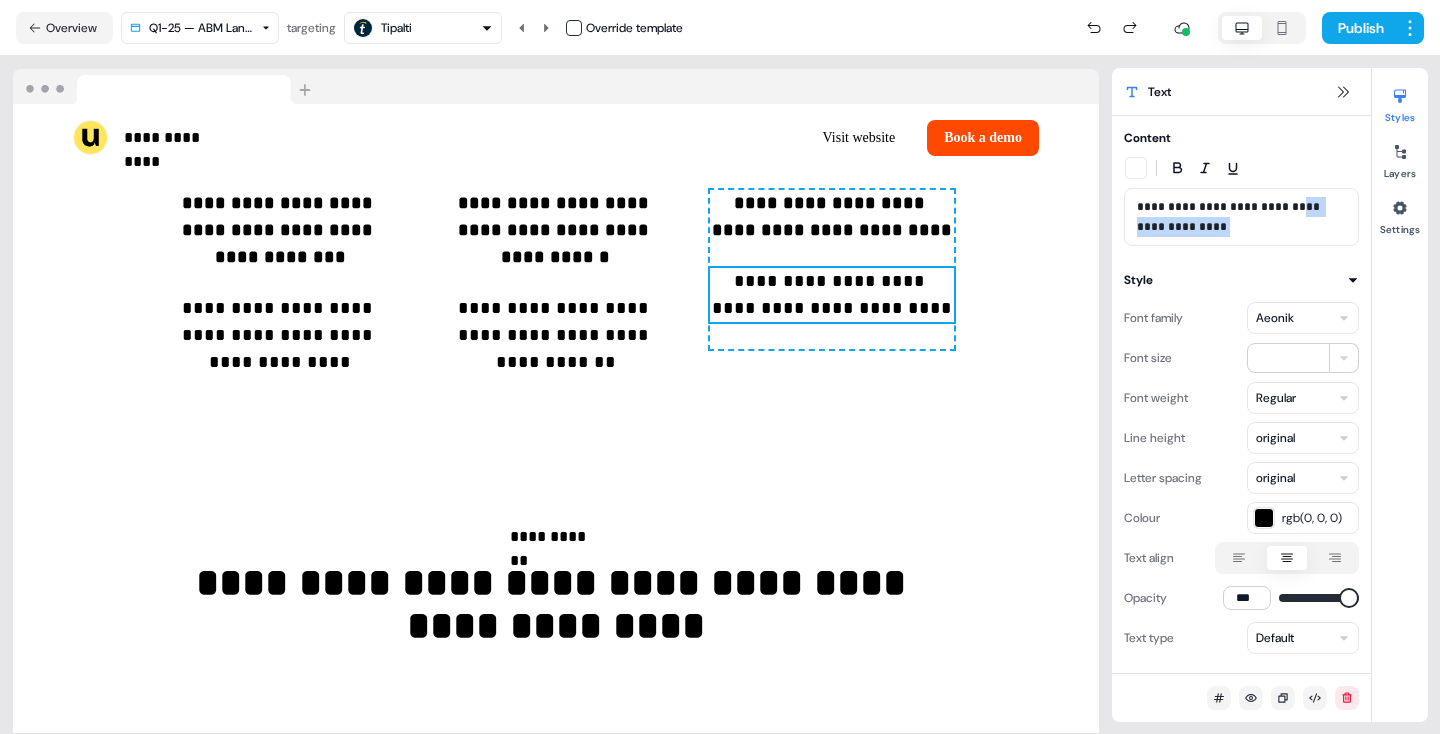 drag, startPoint x: 1212, startPoint y: 225, endPoint x: 1285, endPoint y: 214, distance: 73.82411 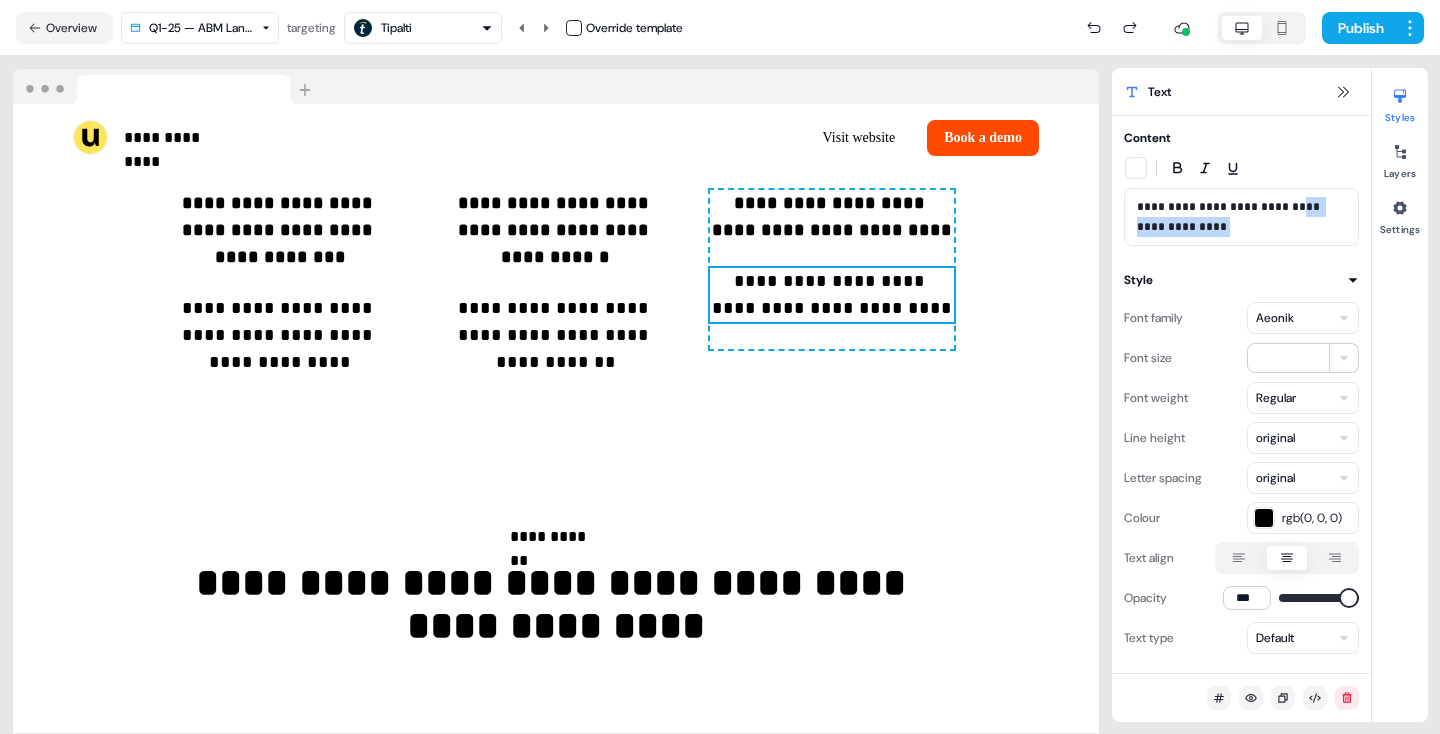 click on "**********" at bounding box center [1241, 217] 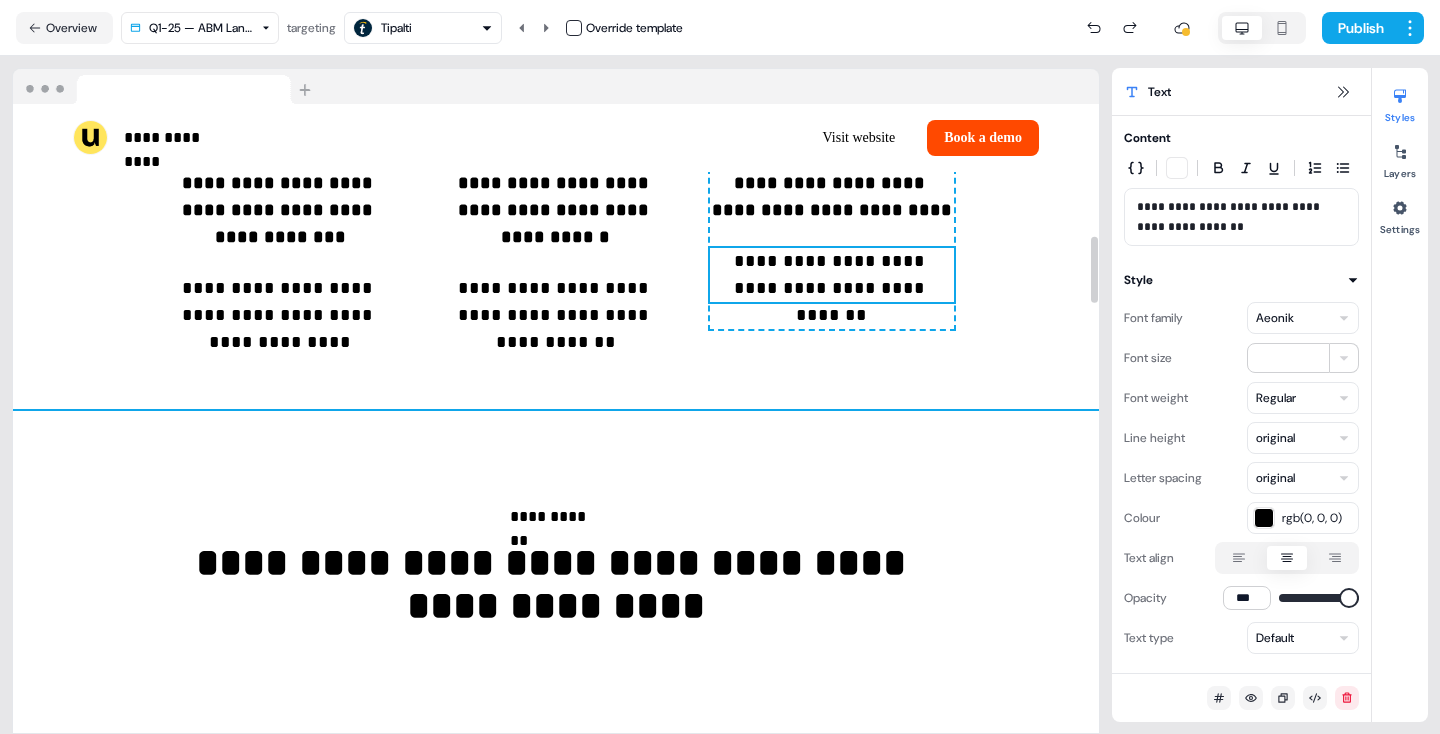 scroll, scrollTop: 1265, scrollLeft: 0, axis: vertical 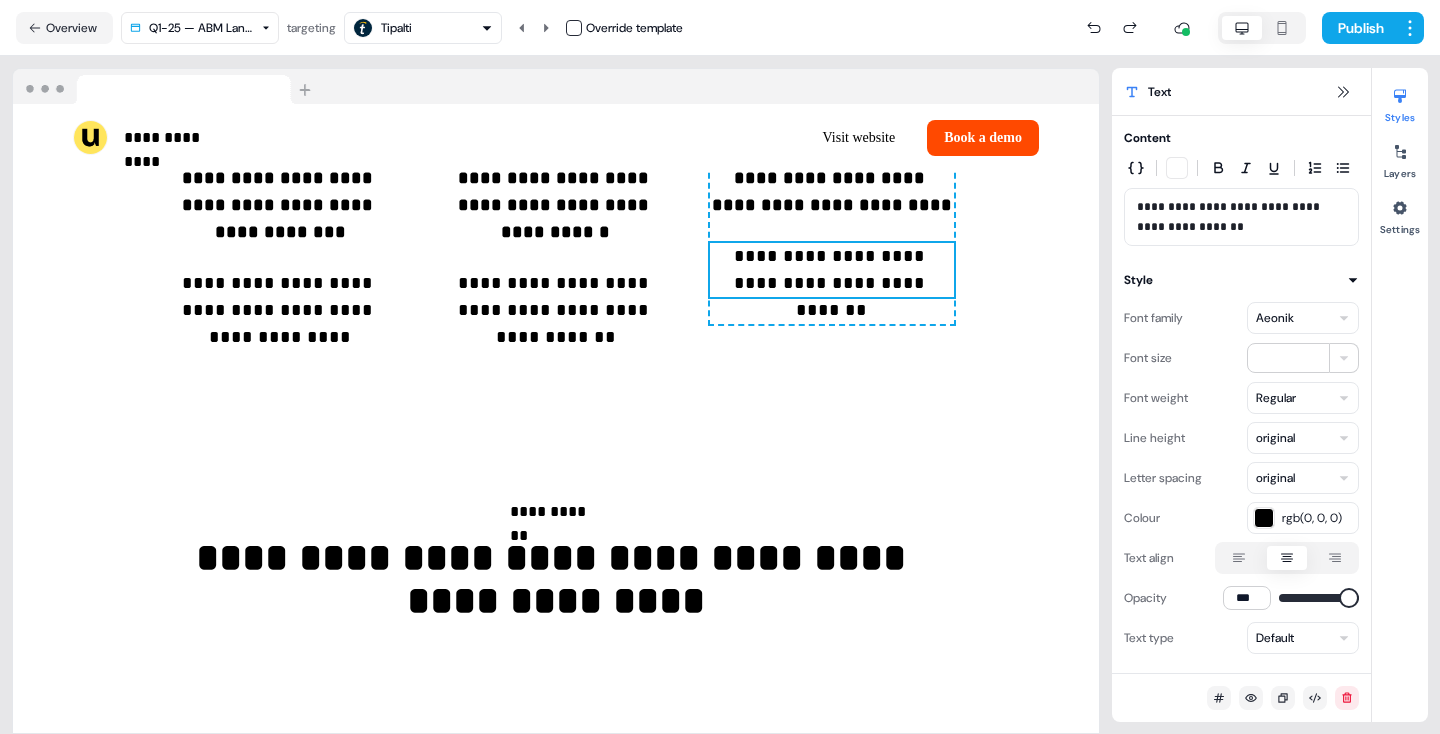 click on "**********" at bounding box center (1241, 217) 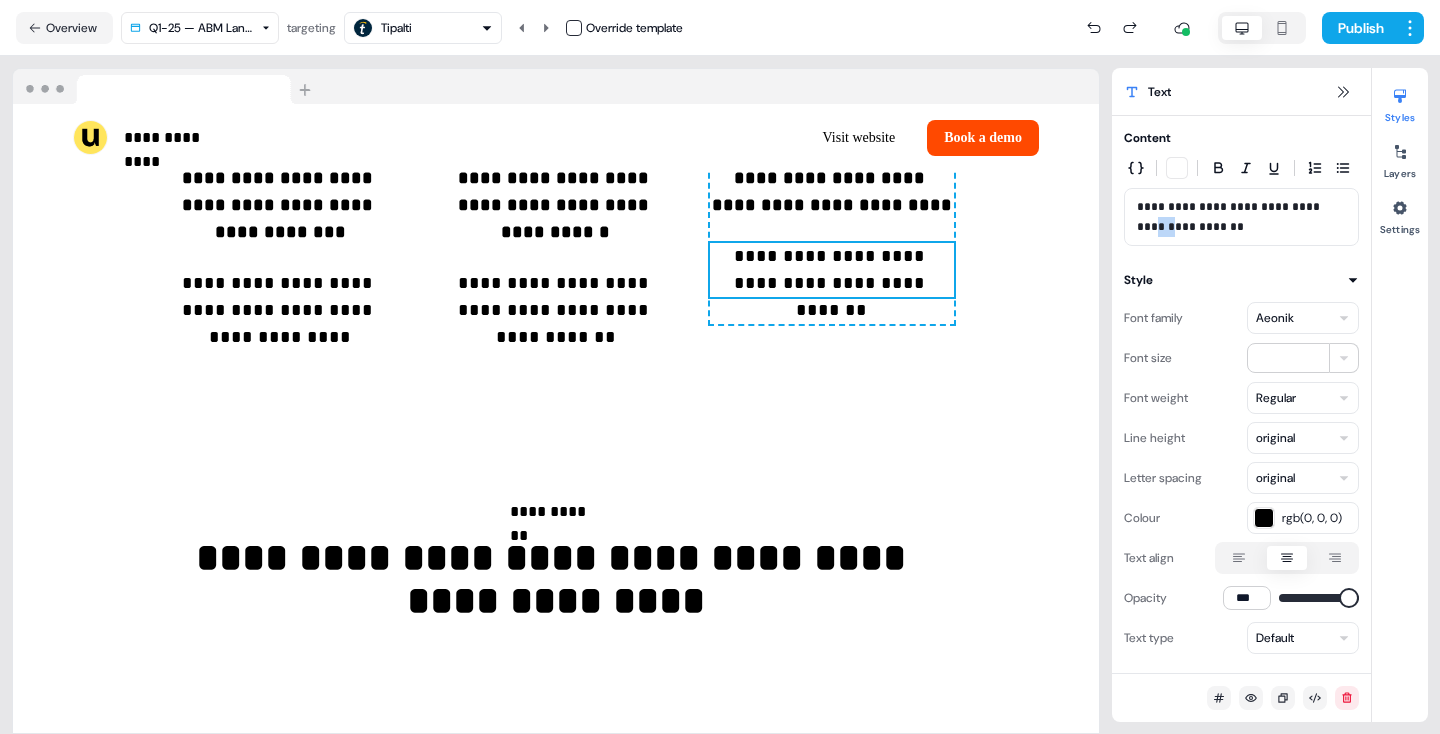 click on "**********" at bounding box center [1241, 217] 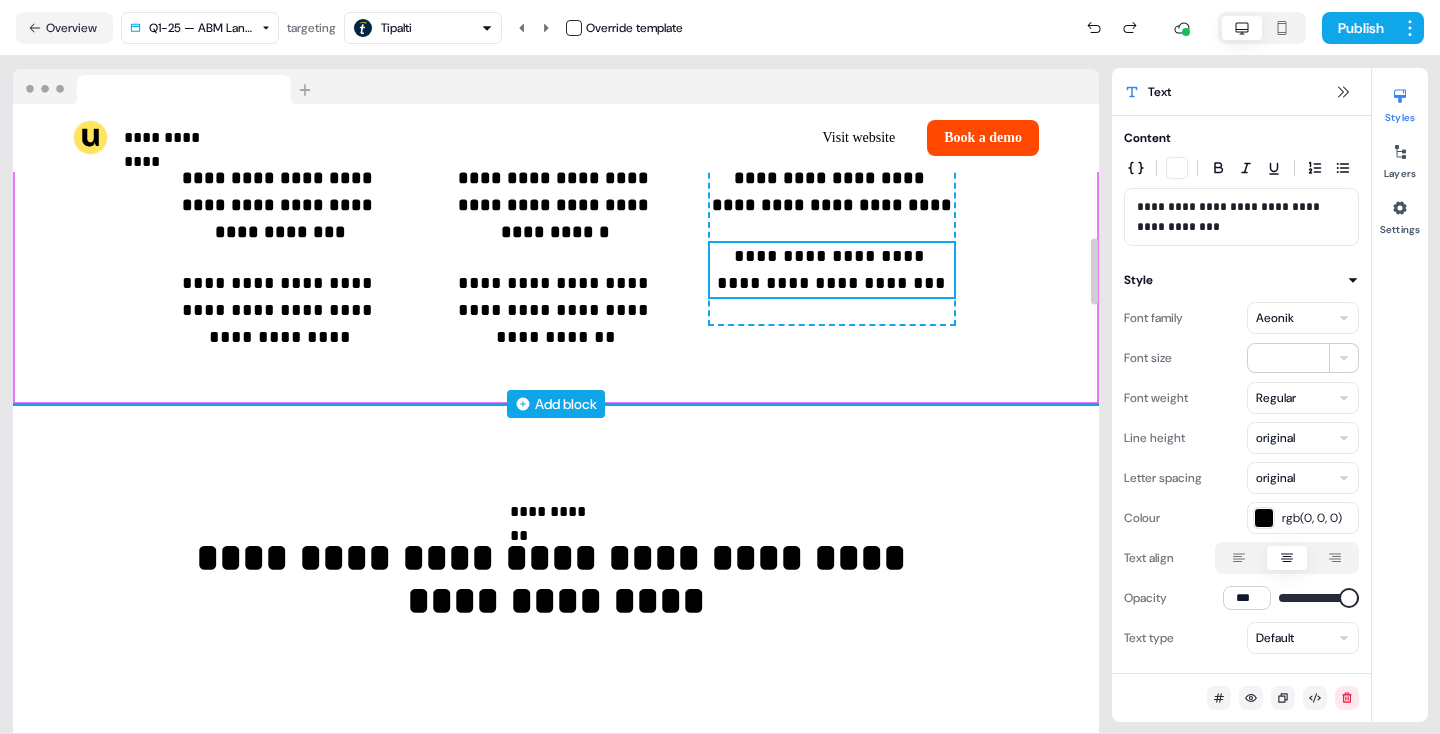 click on "Add block" at bounding box center [556, 404] 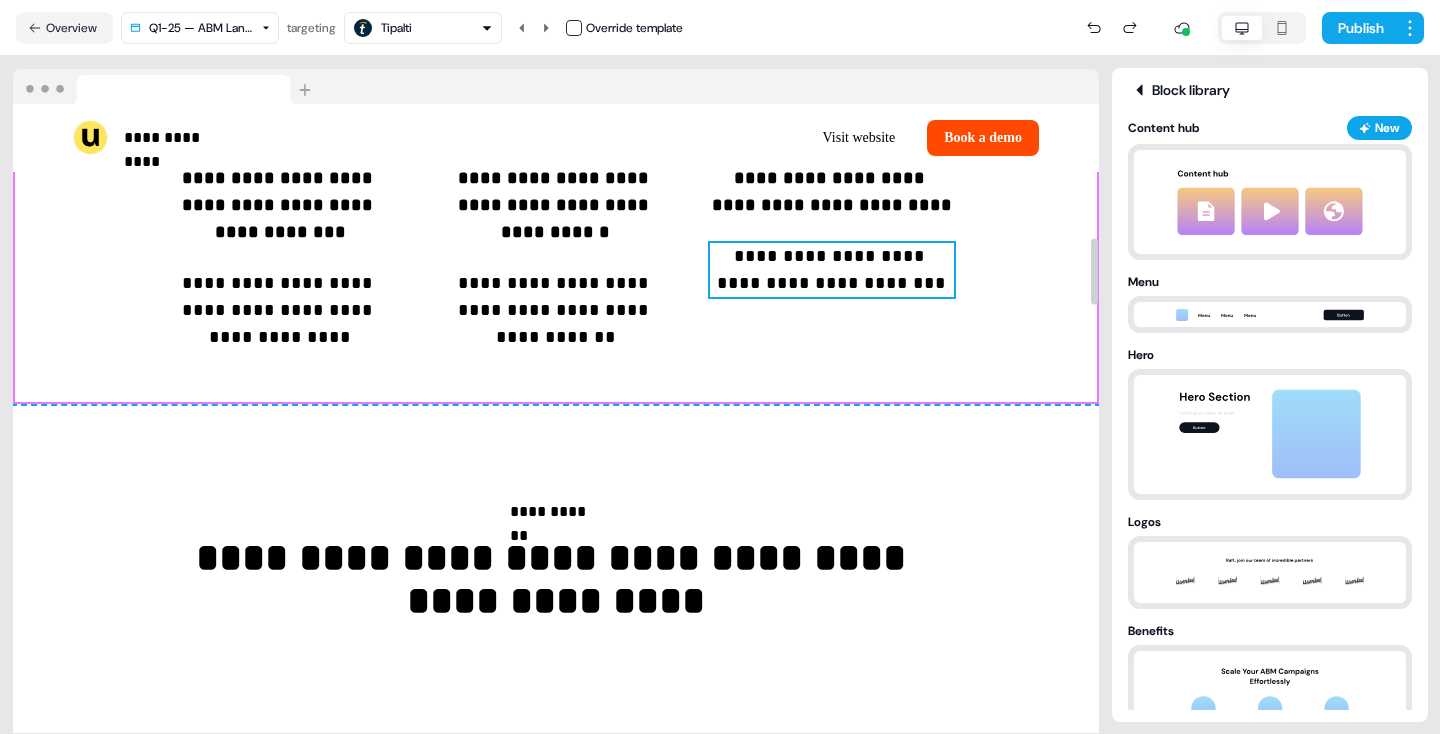click on "**********" at bounding box center (832, 270) 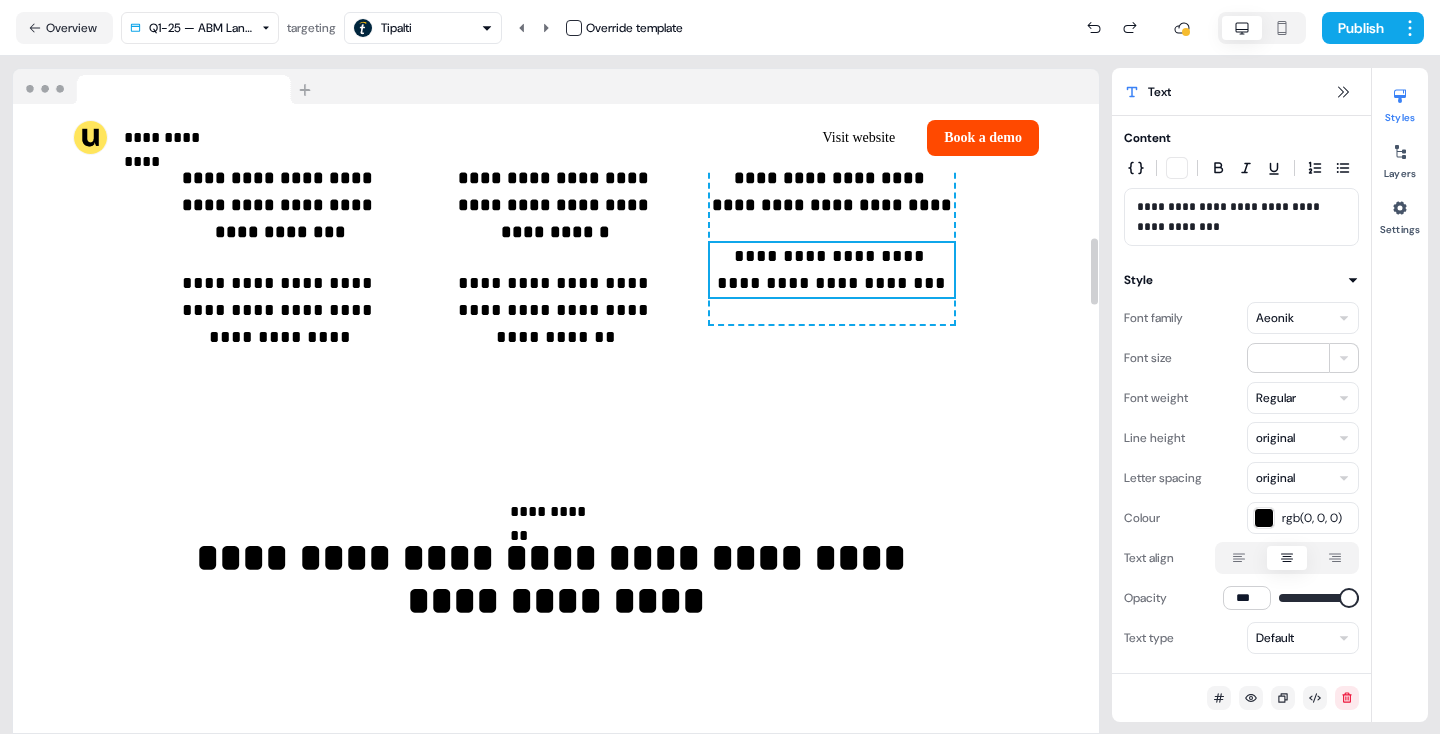 click on "**********" at bounding box center (832, 270) 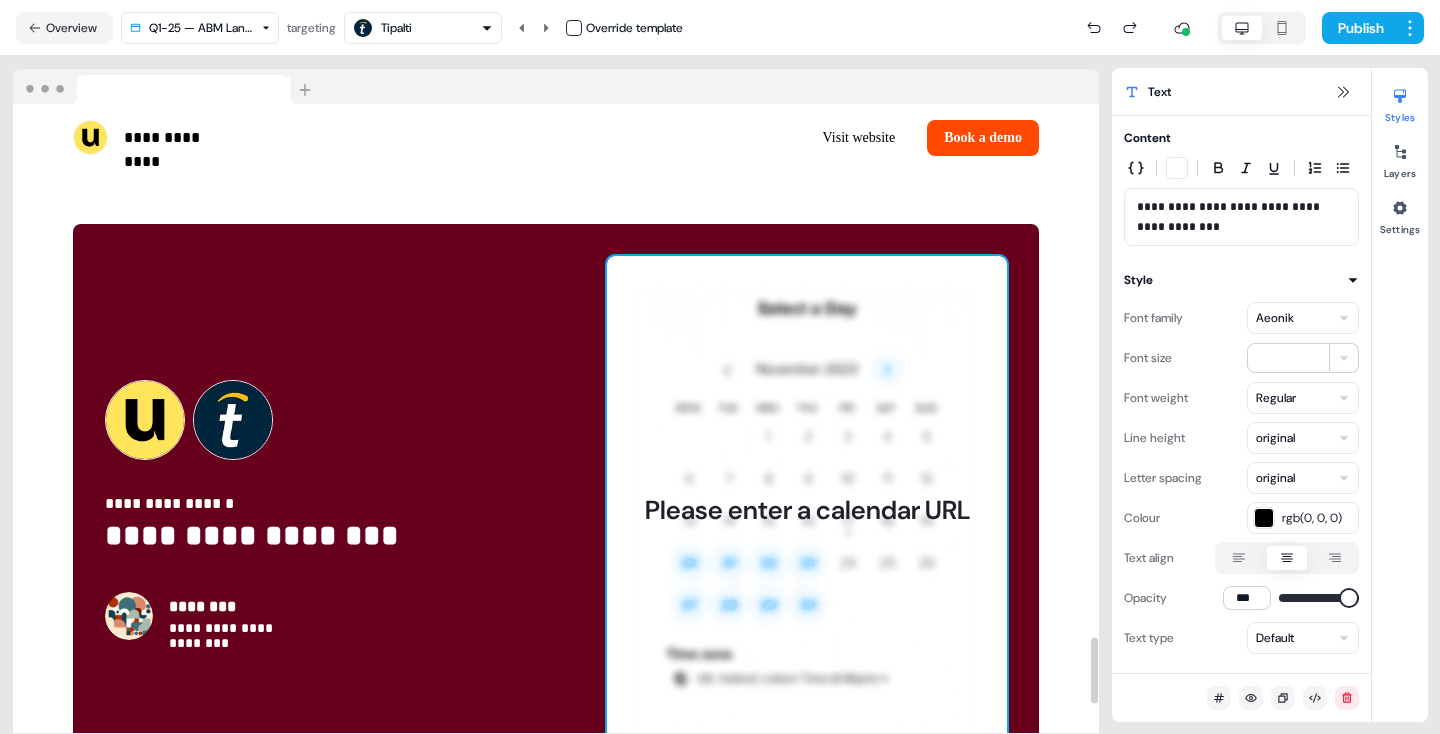 scroll, scrollTop: 5017, scrollLeft: 0, axis: vertical 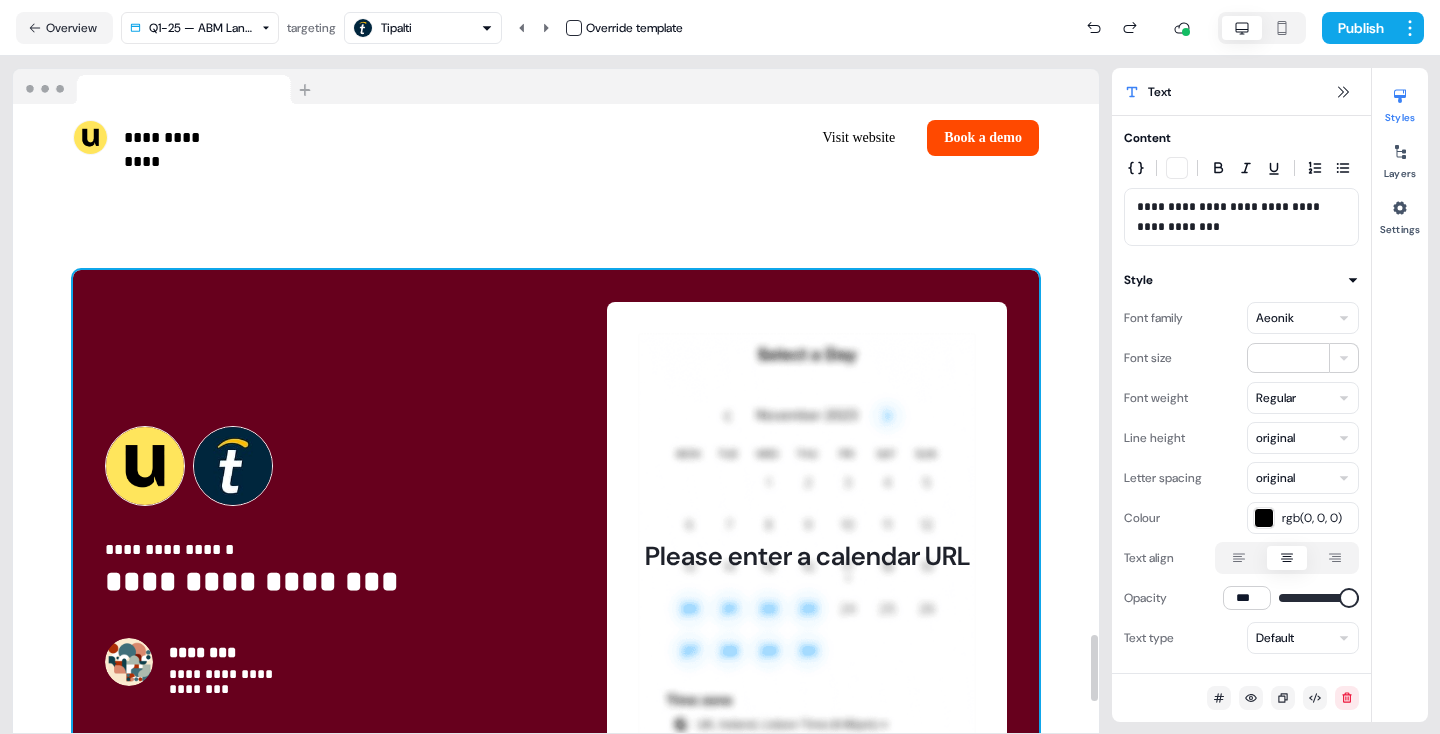 click on "**********" at bounding box center (556, 556) 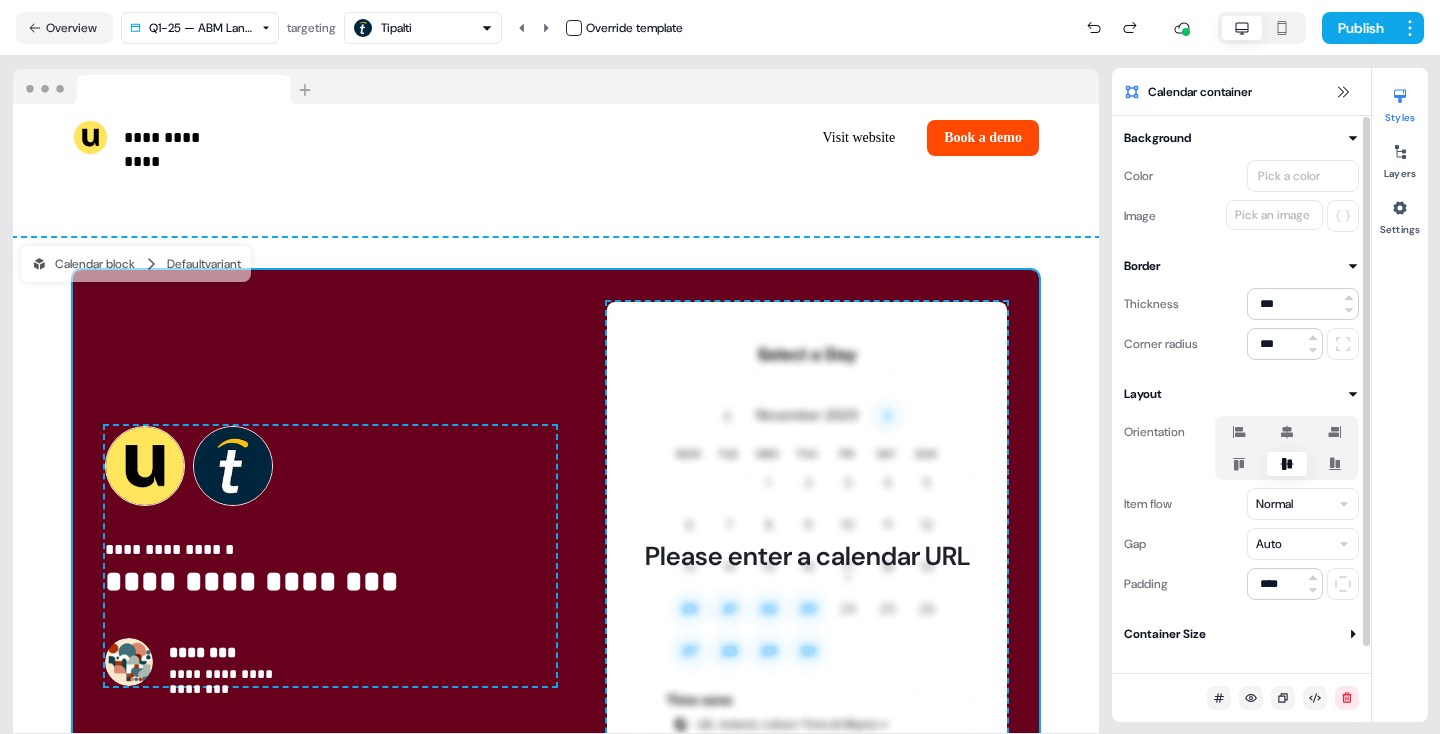 click on "Pick a color" at bounding box center (1289, 176) 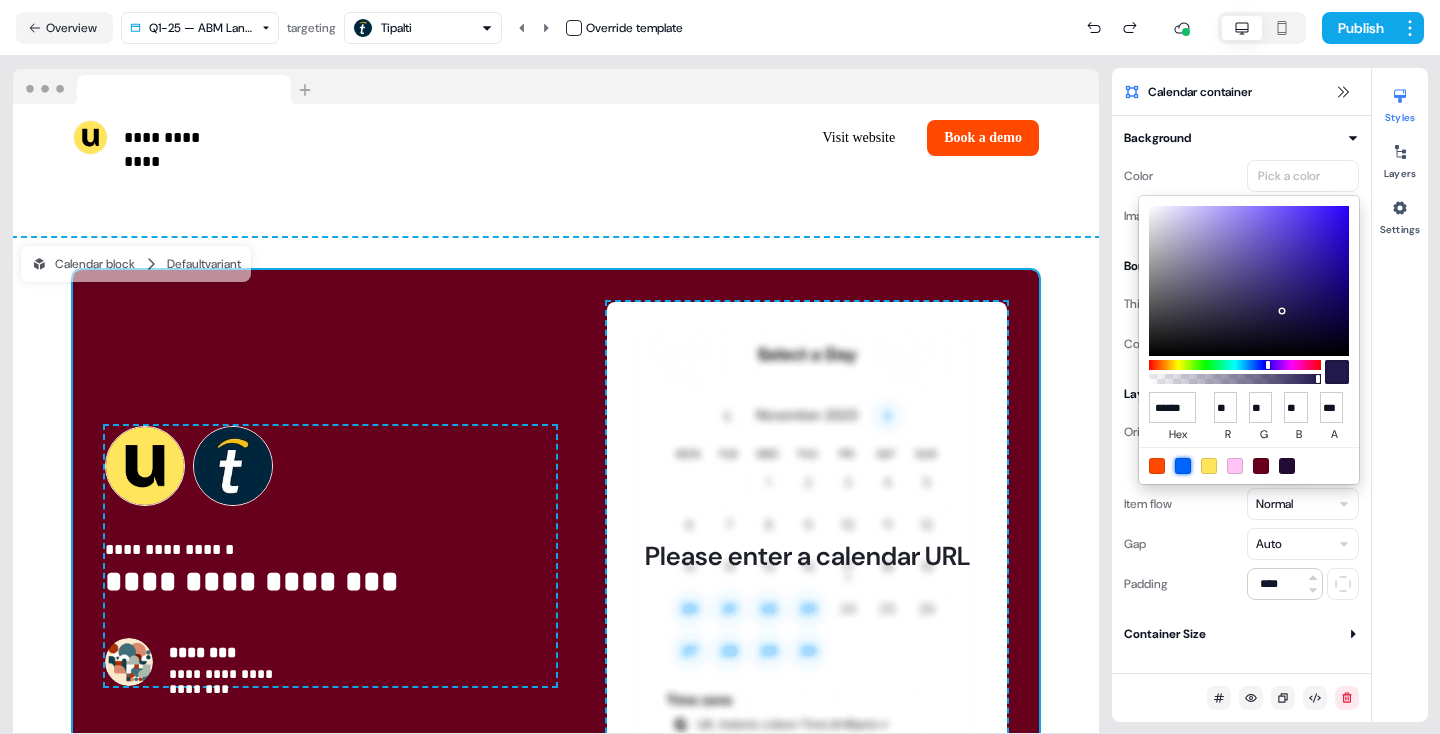 click at bounding box center [1183, 466] 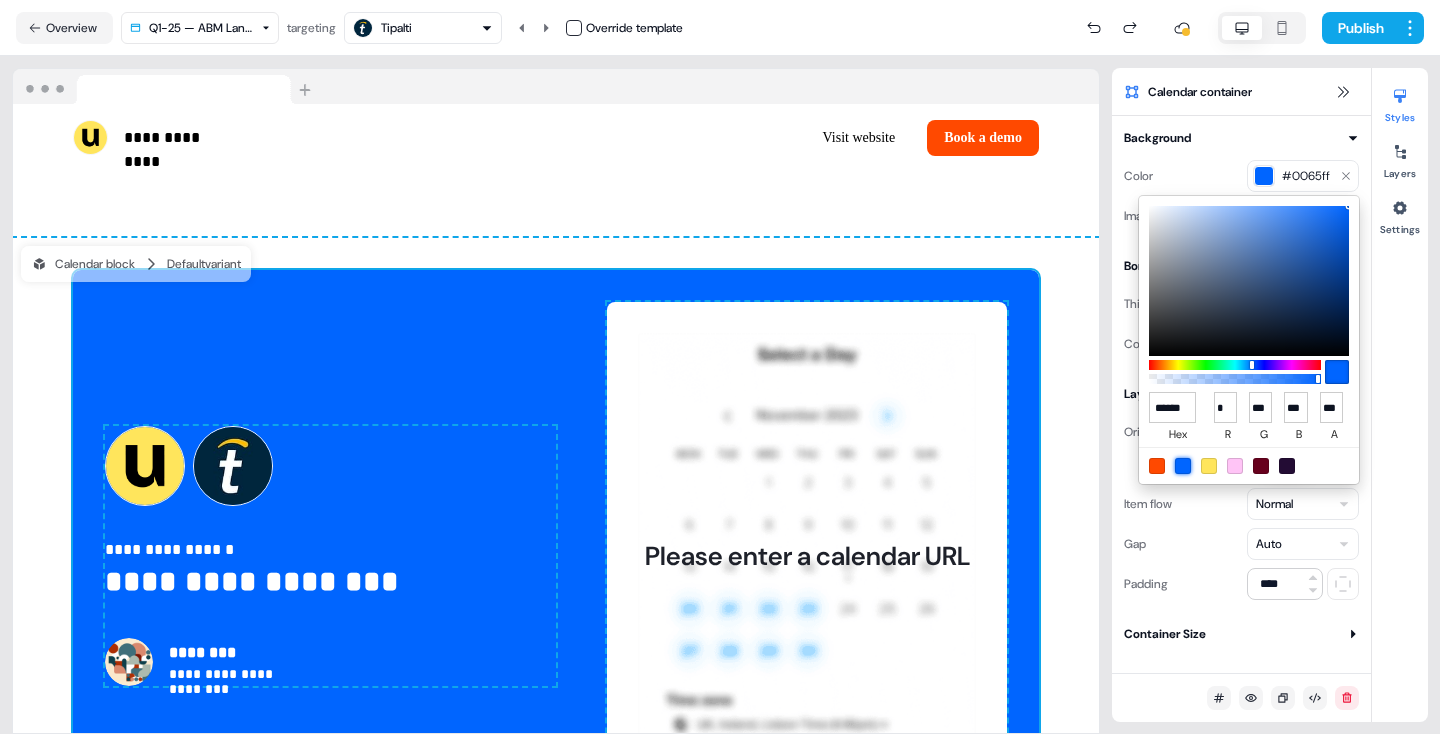 type on "******" 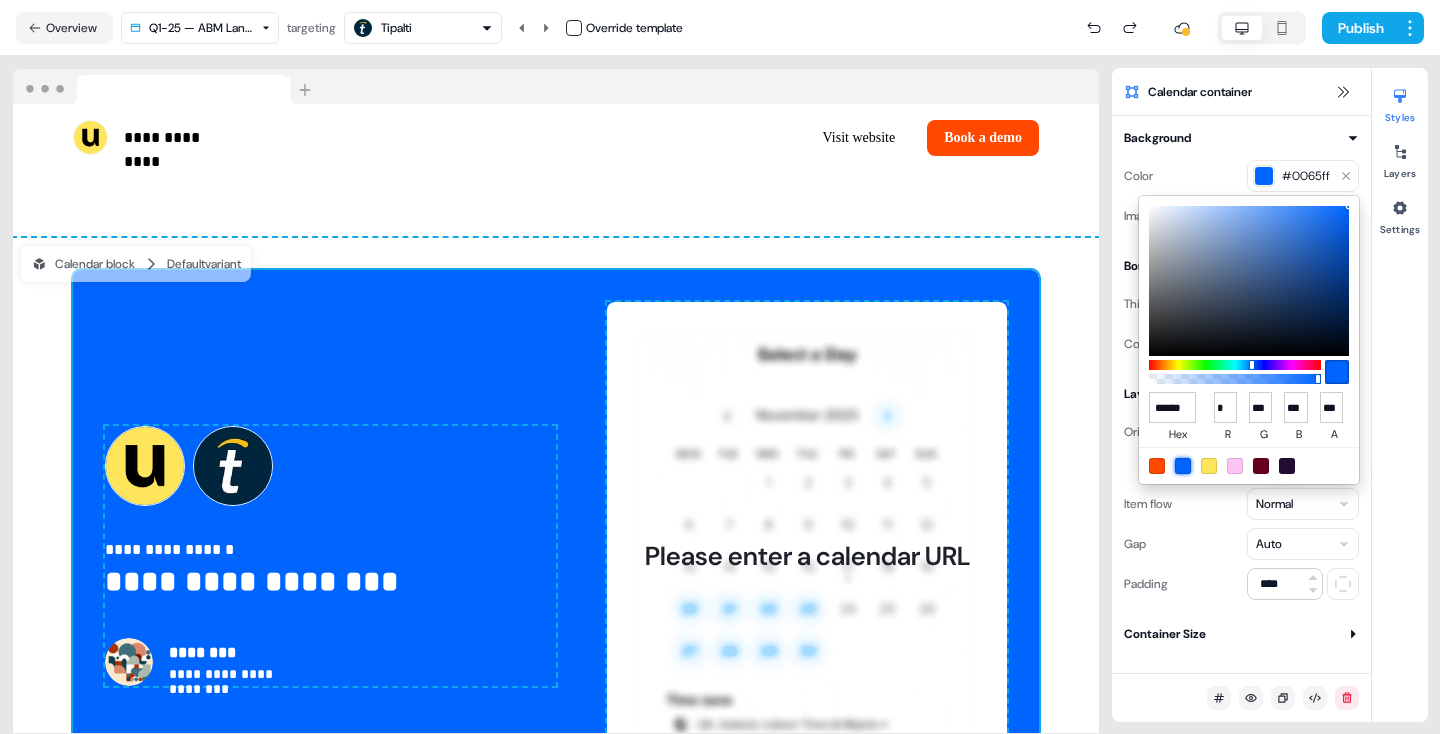 type on "*" 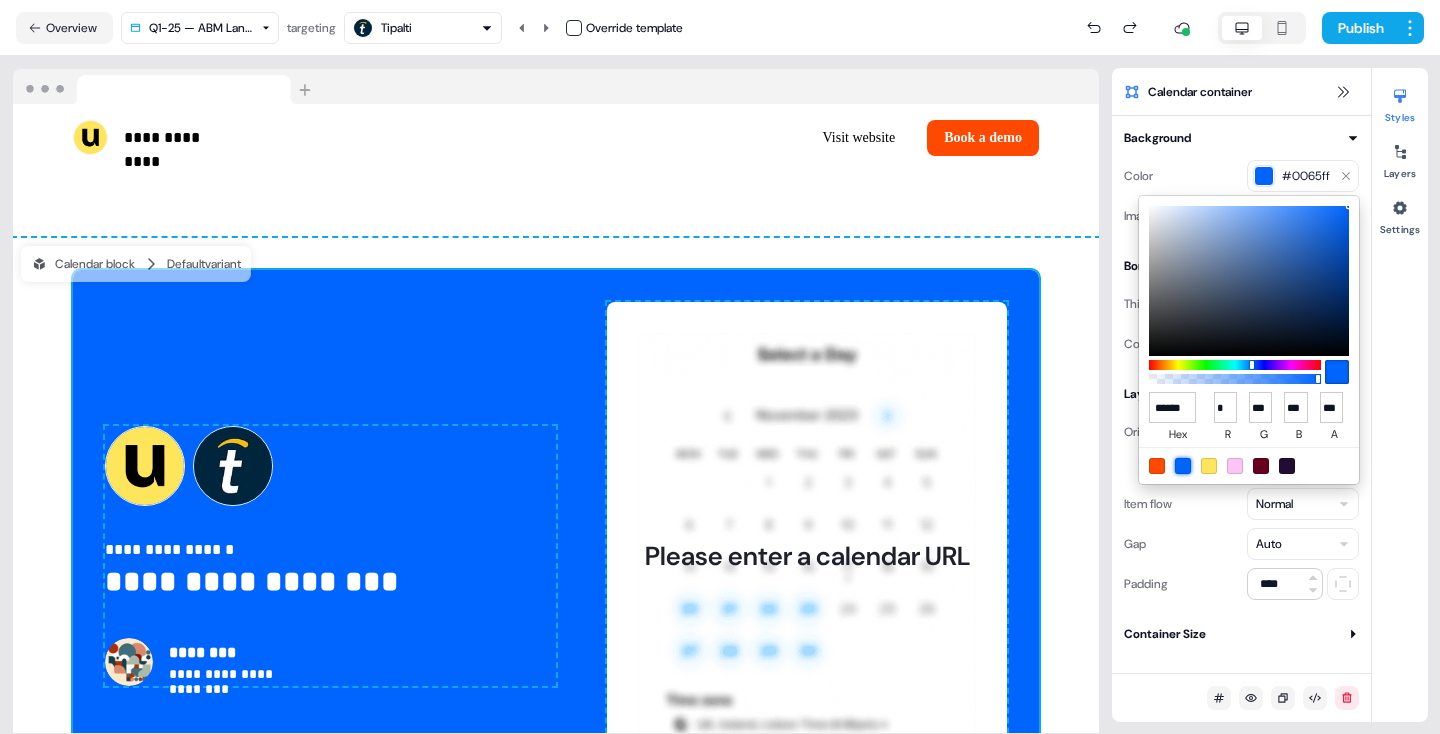 click on "**********" at bounding box center (720, 367) 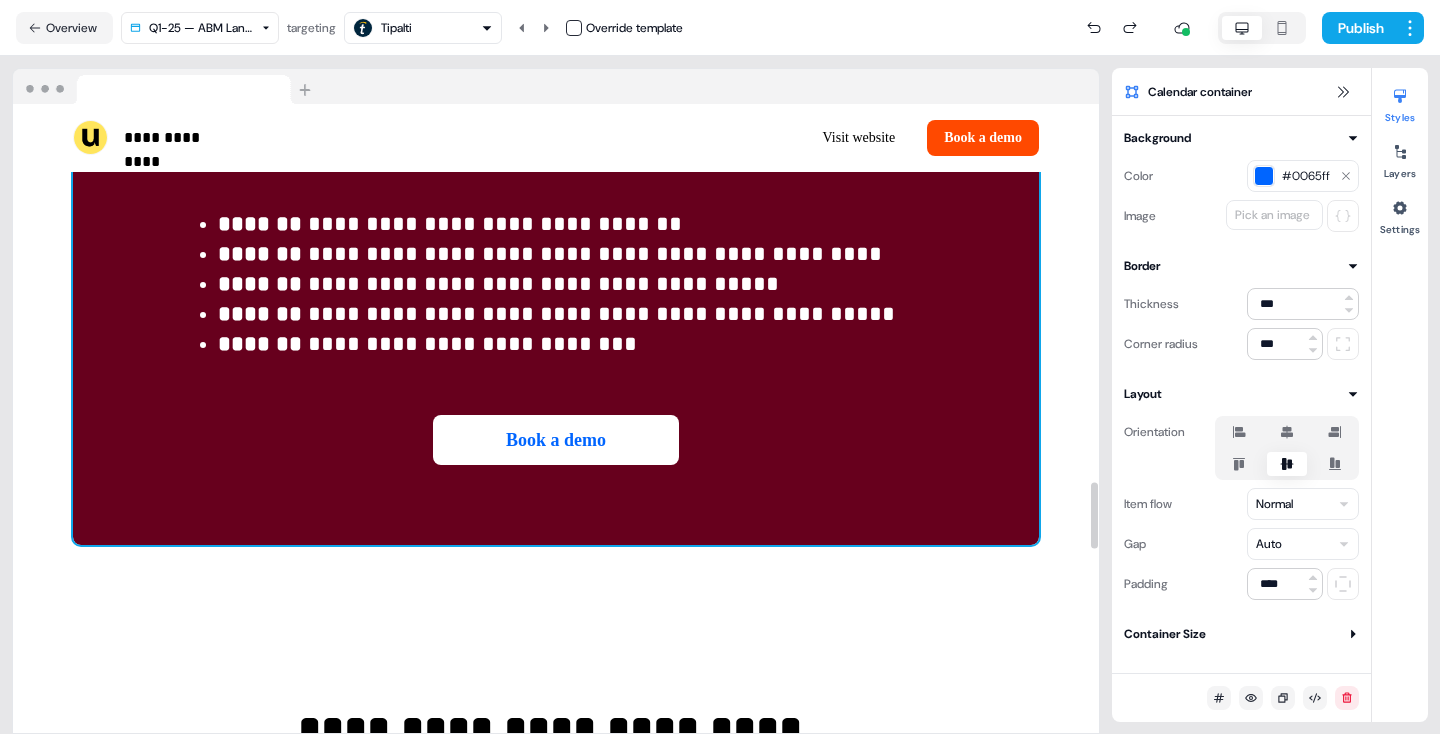 scroll, scrollTop: 3552, scrollLeft: 0, axis: vertical 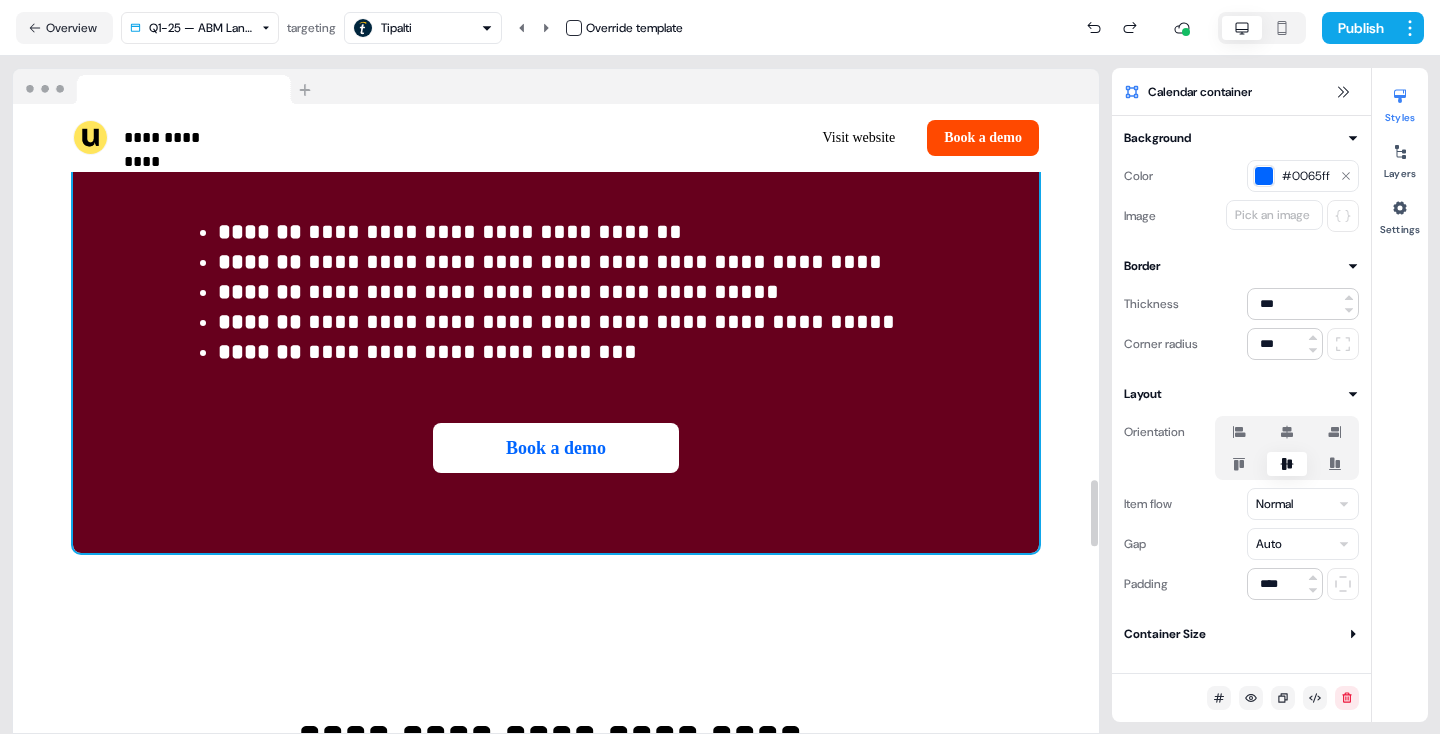 click on "**********" at bounding box center [556, 257] 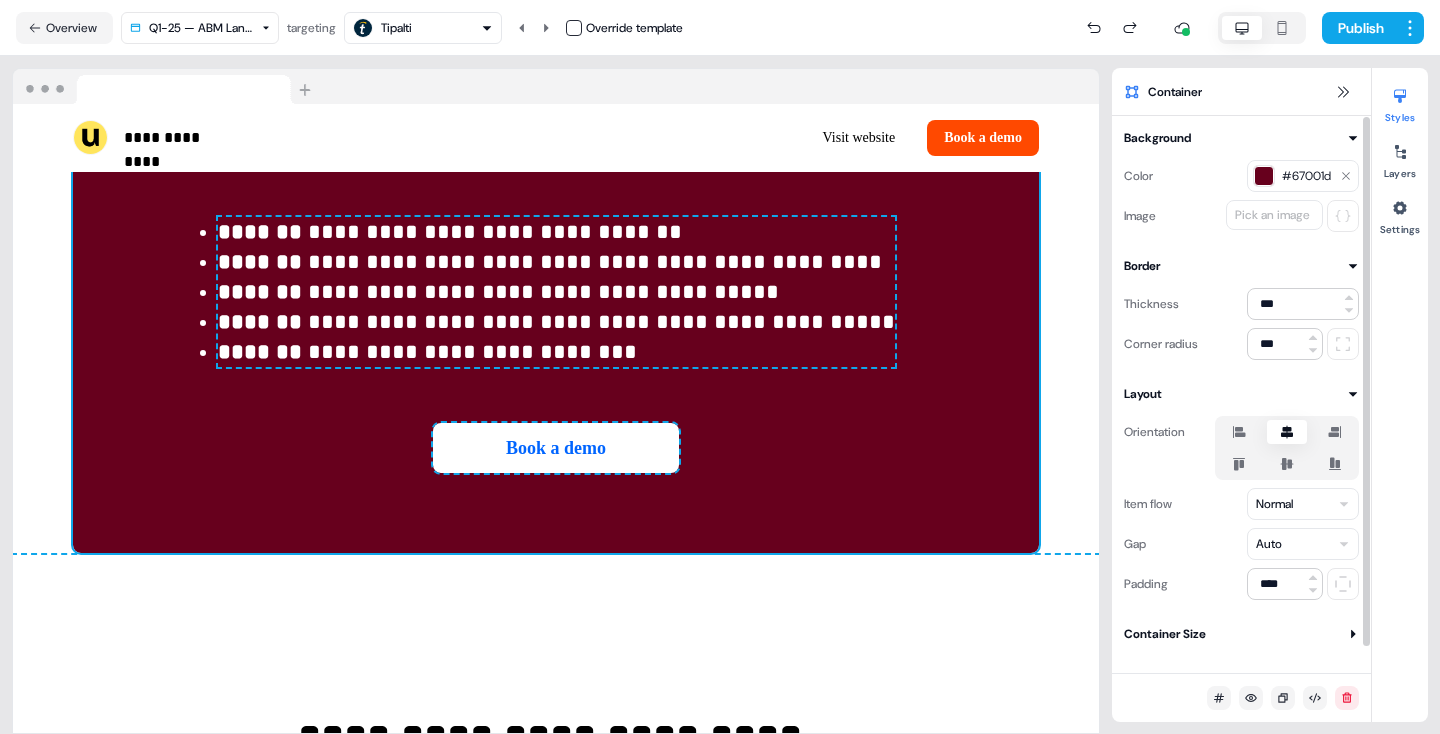 click at bounding box center [1264, 176] 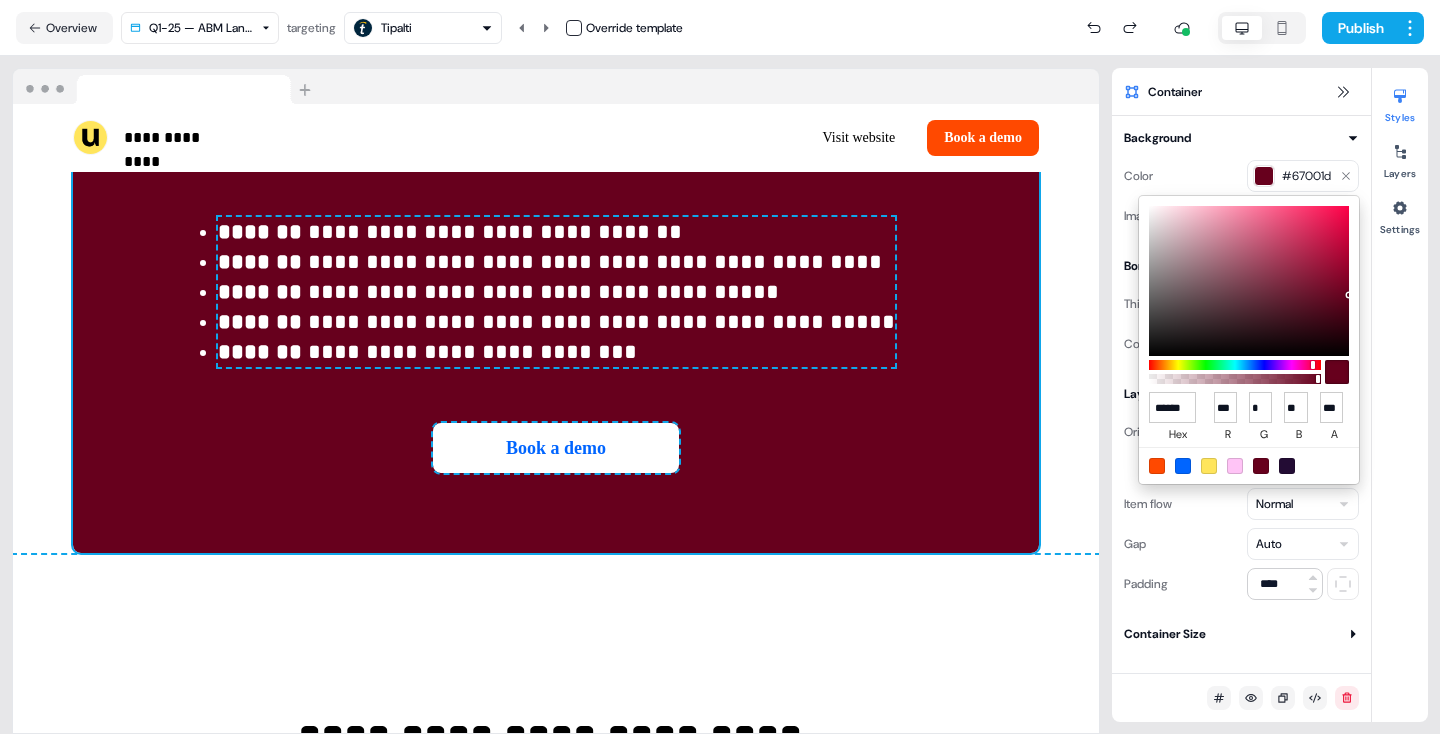 click at bounding box center [1183, 466] 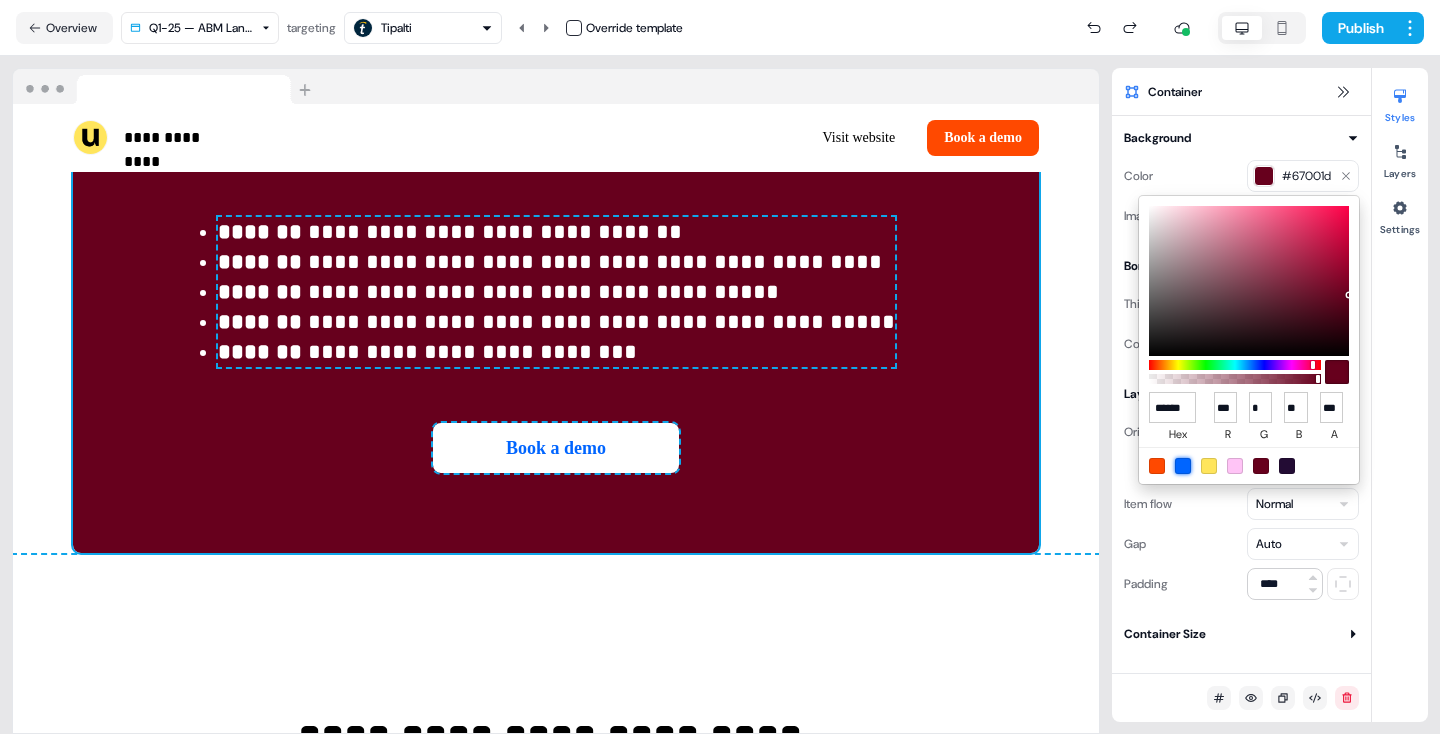 type on "******" 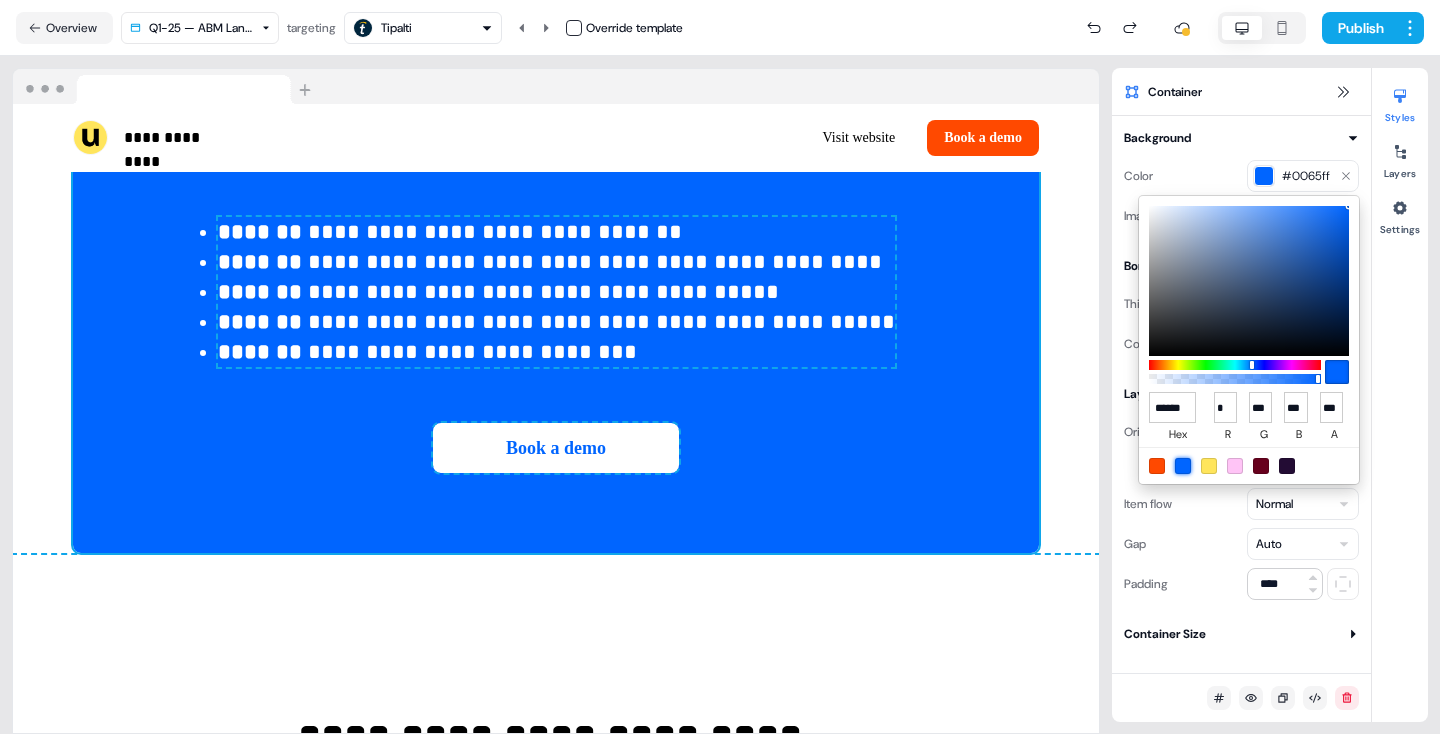 click on "**********" at bounding box center [720, 367] 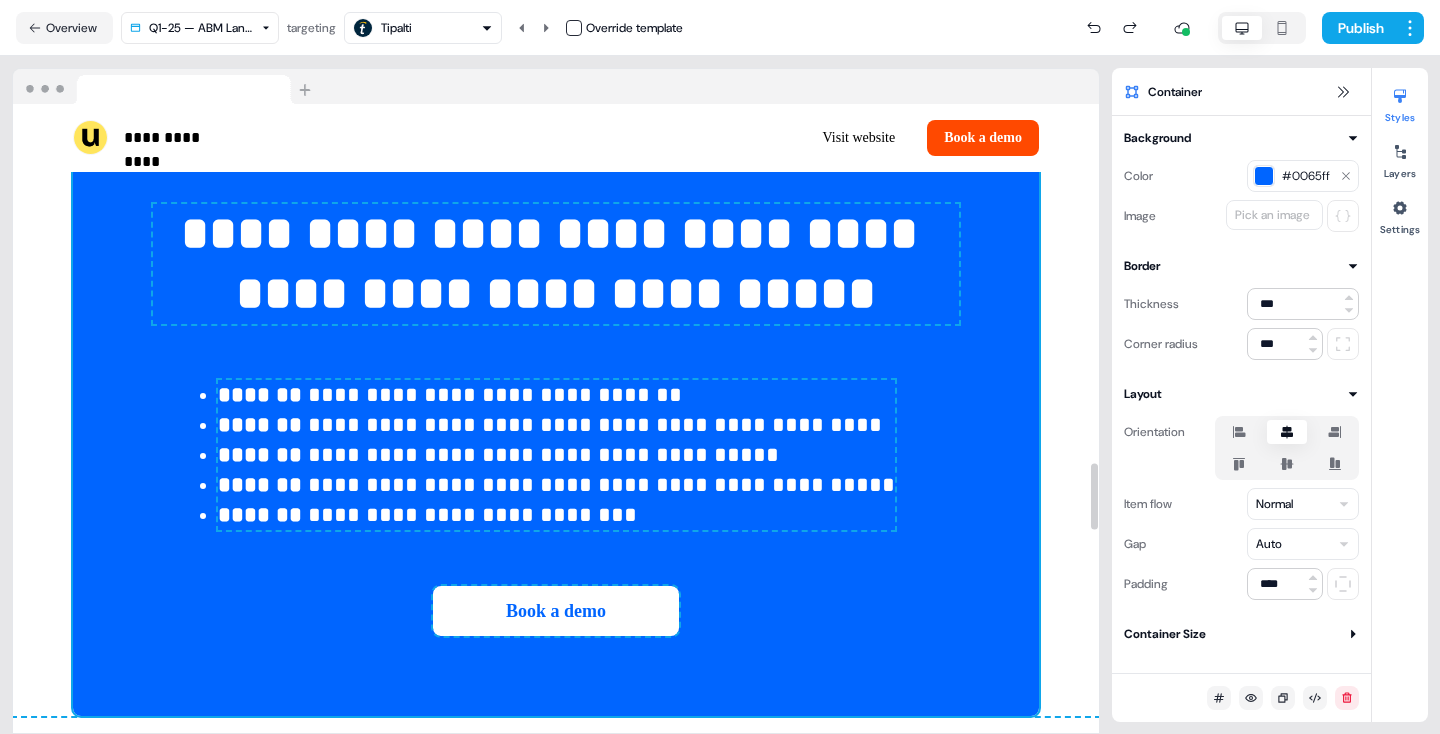scroll, scrollTop: 3395, scrollLeft: 0, axis: vertical 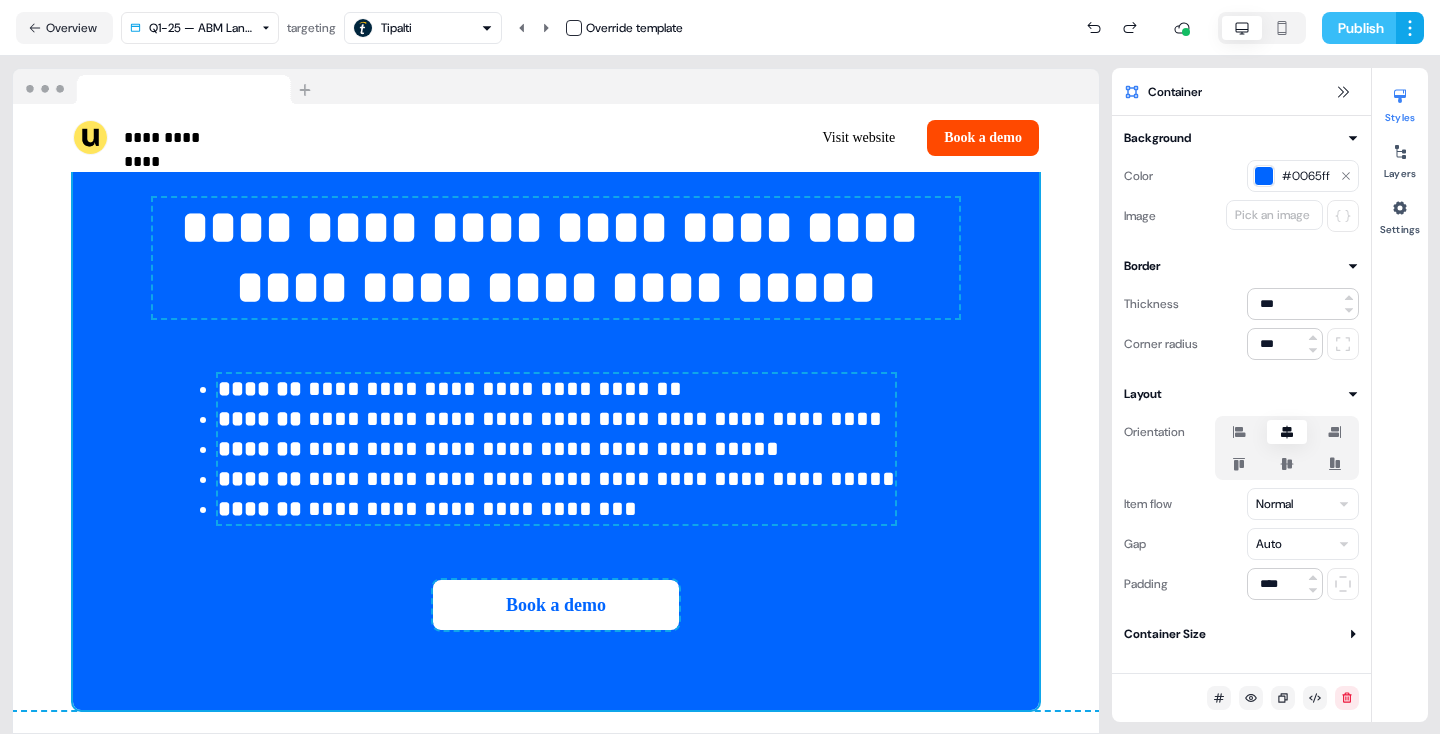 click on "Publish" at bounding box center [1359, 28] 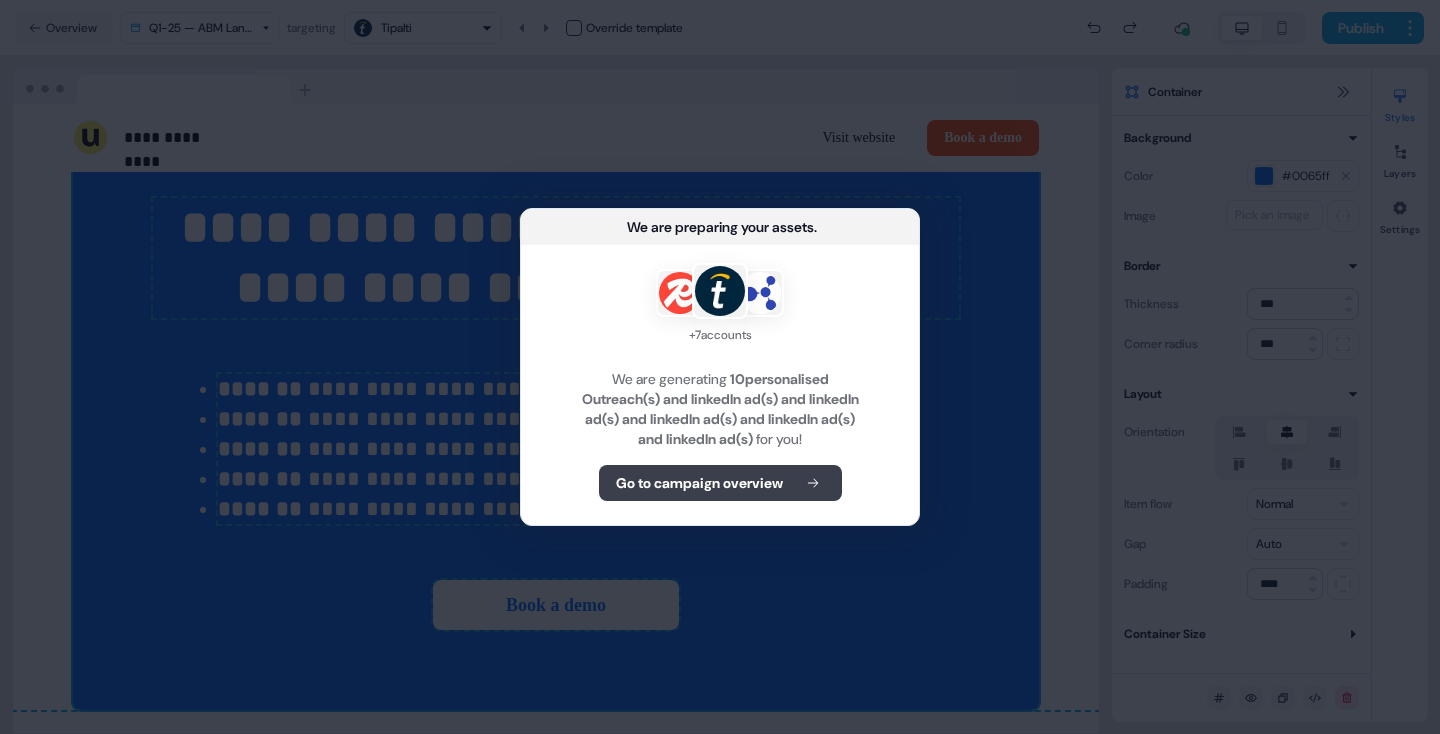 click on "Go to campaign overview" at bounding box center (720, 483) 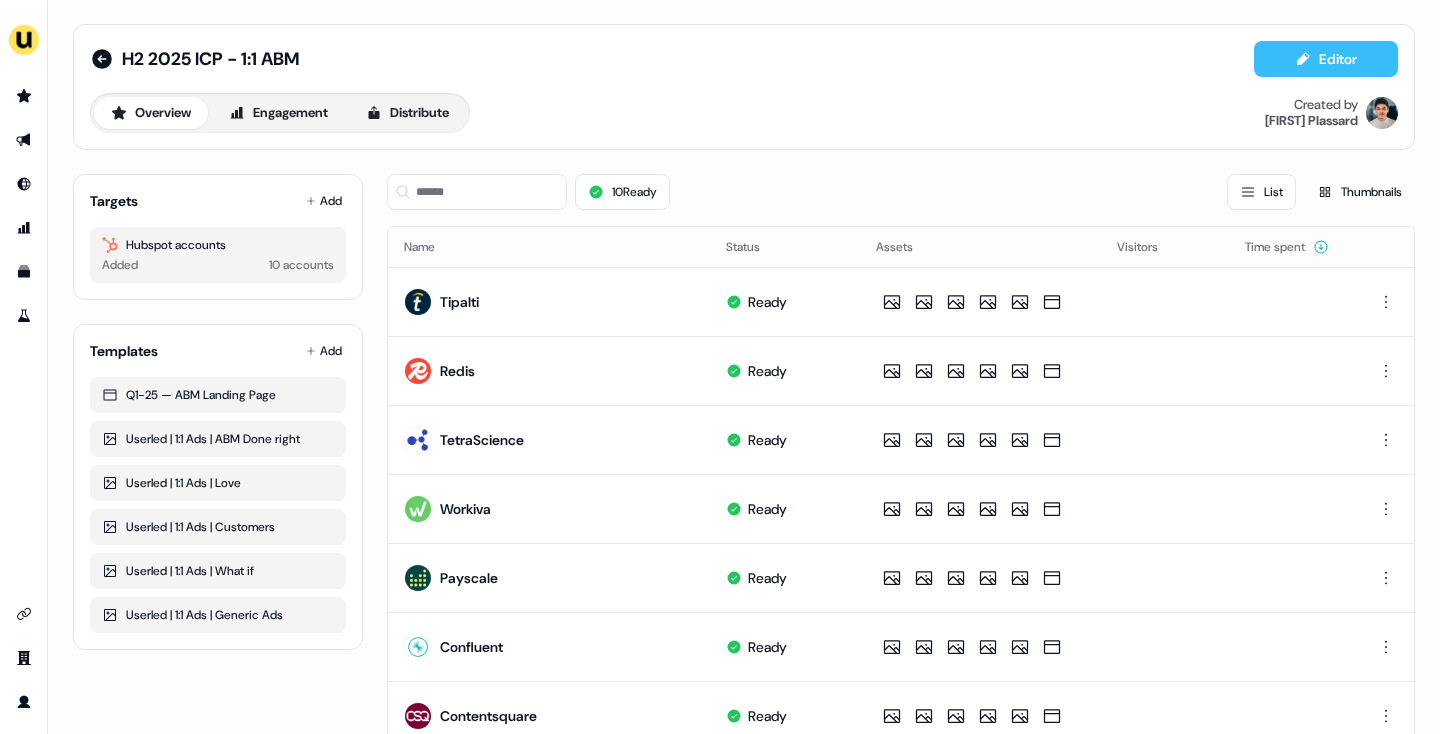 click on "Editor" at bounding box center (1326, 59) 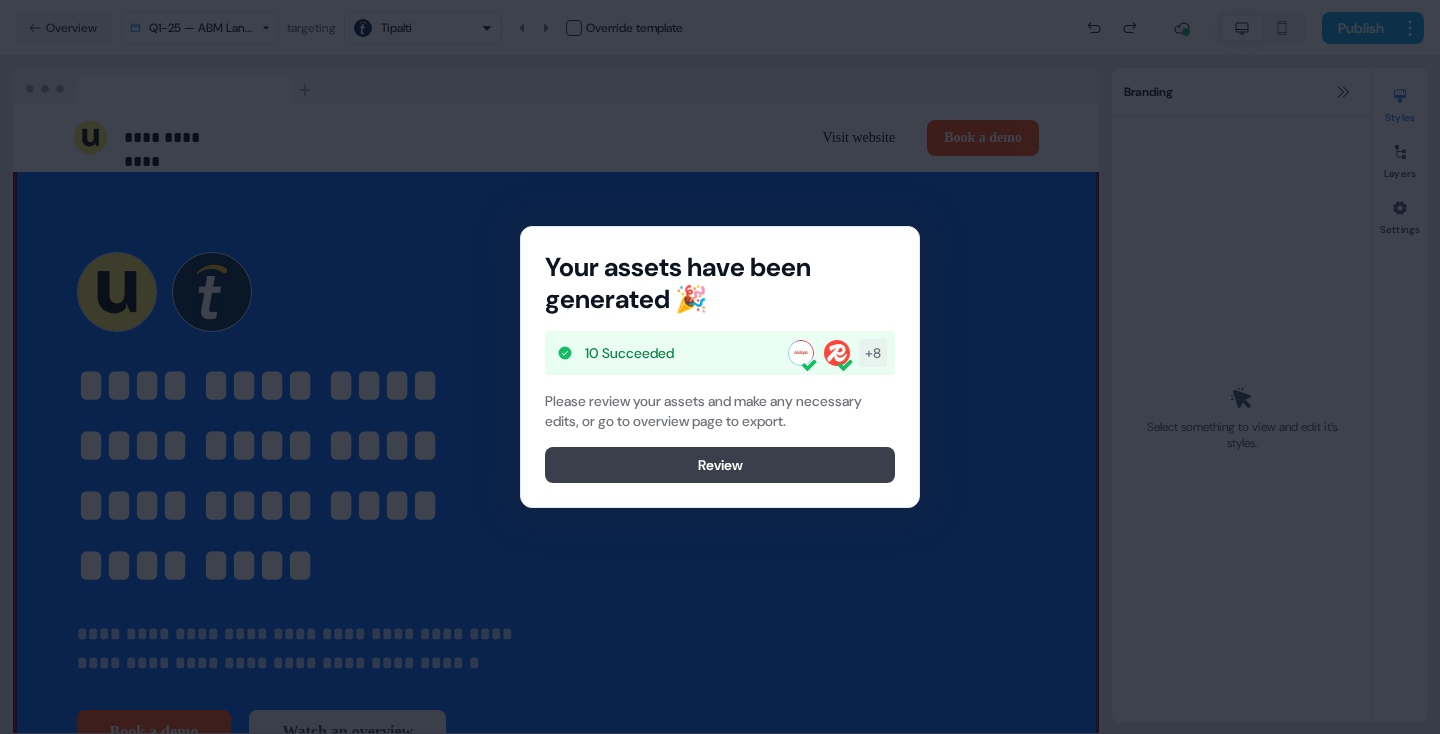 click on "Review" at bounding box center [720, 465] 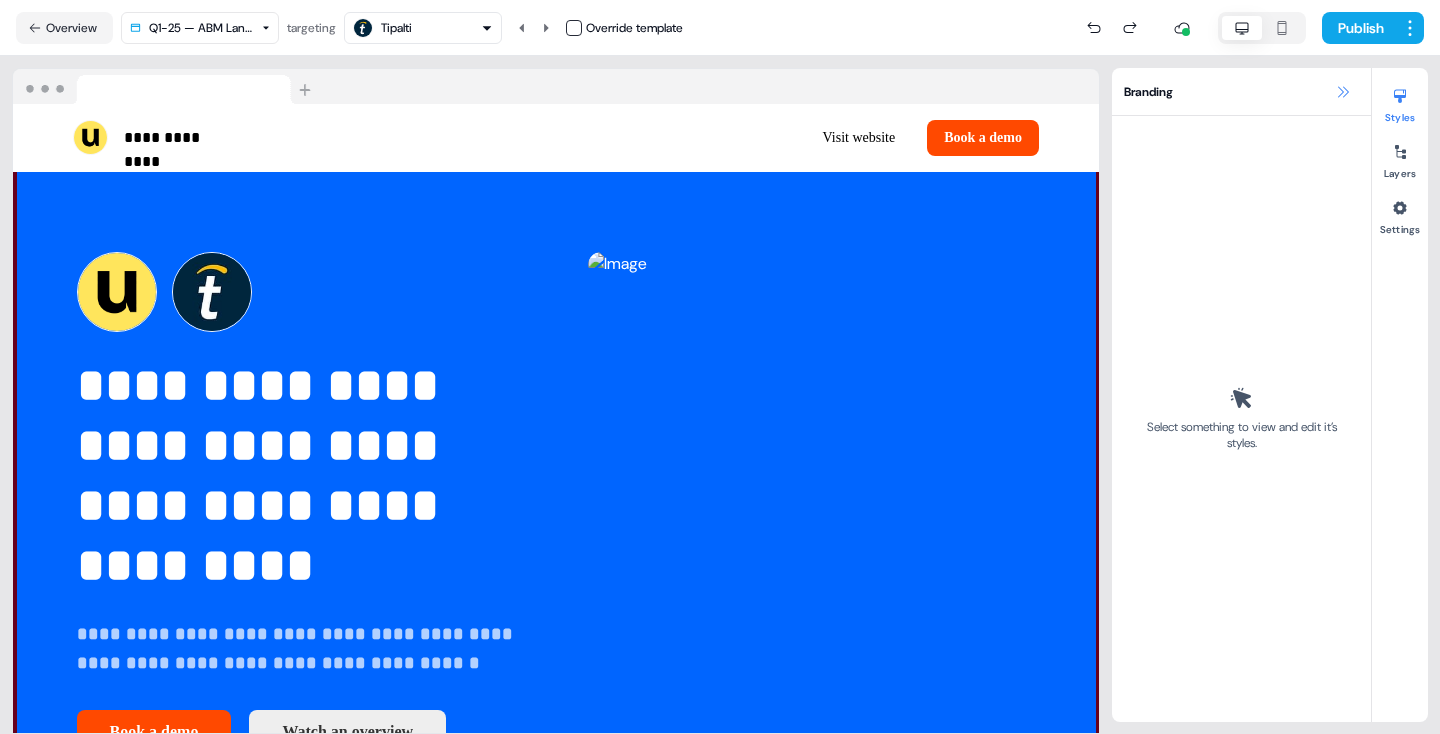 click 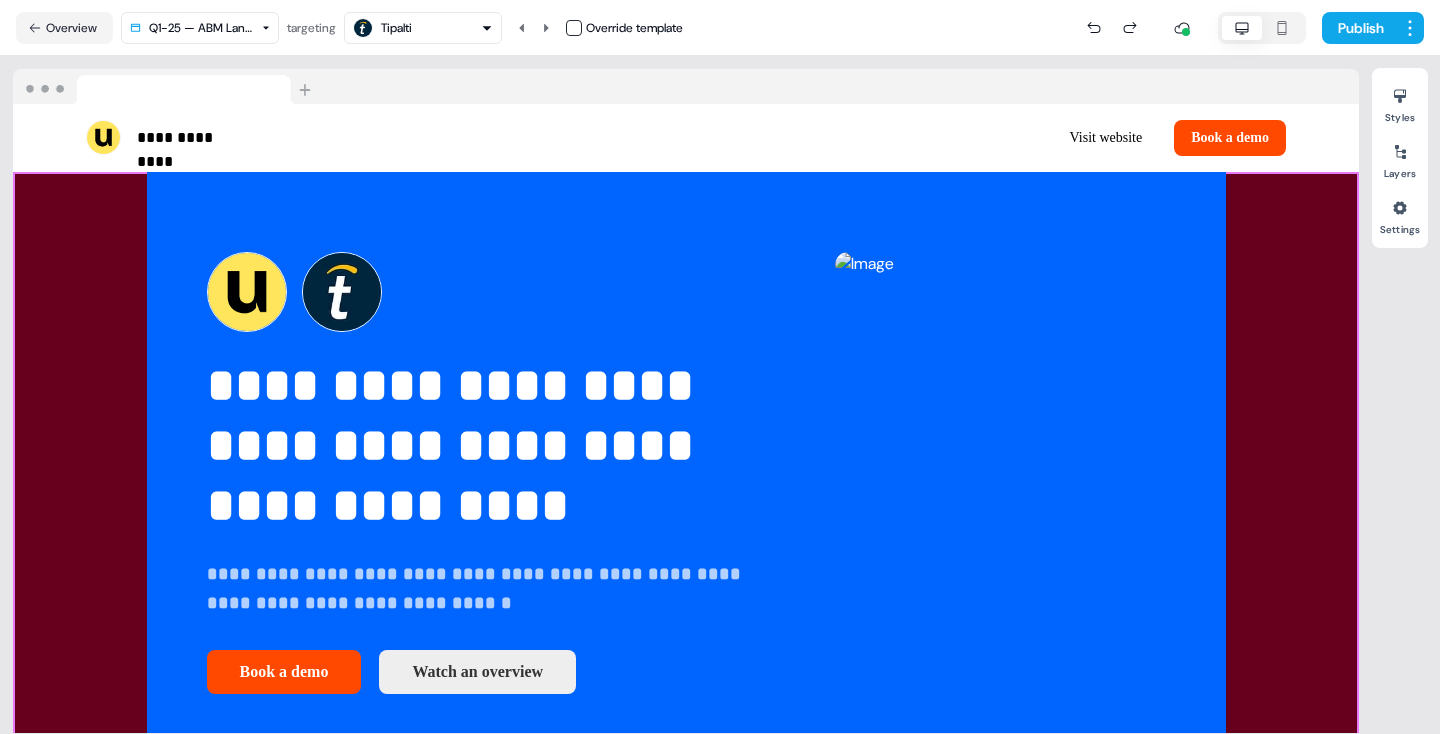 scroll, scrollTop: 541, scrollLeft: 0, axis: vertical 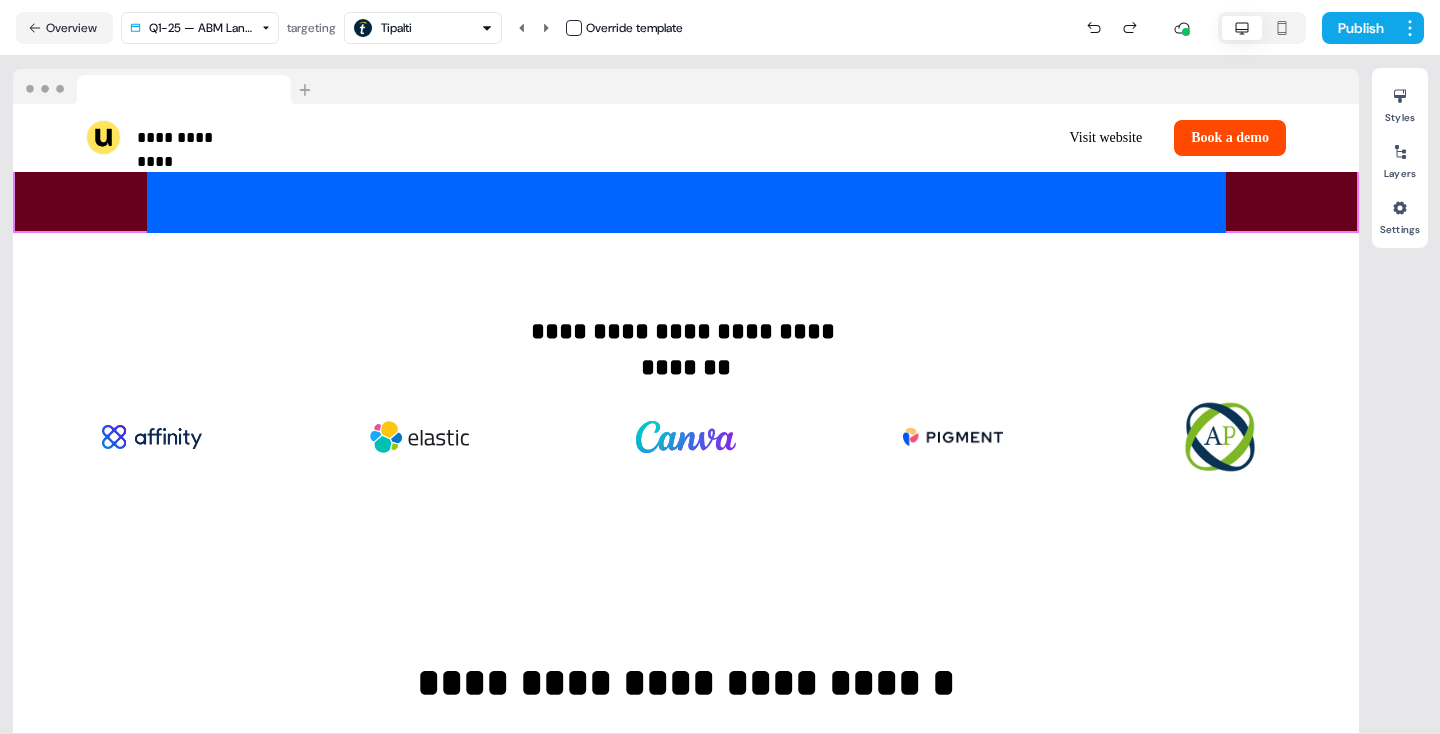 click at bounding box center [1354, 419] 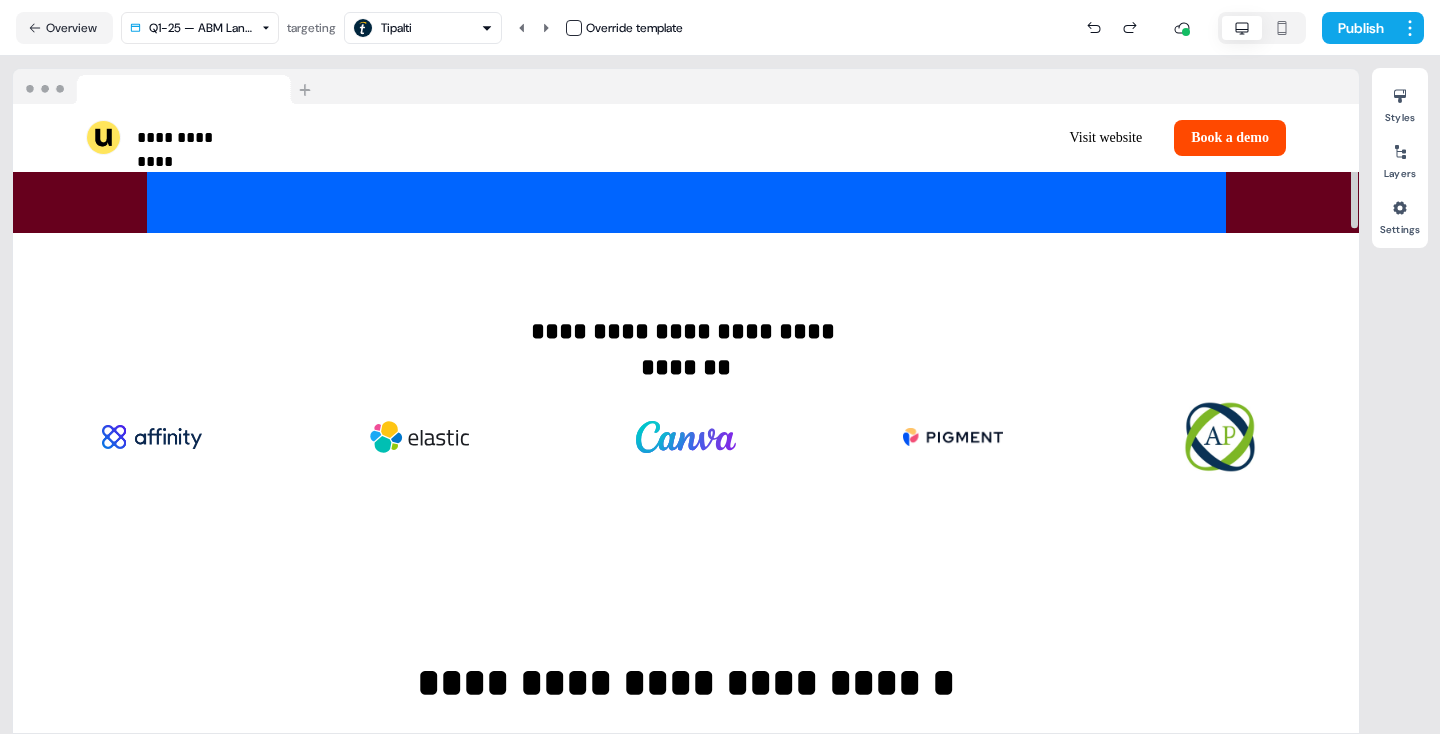 click on "**********" at bounding box center (686, 401) 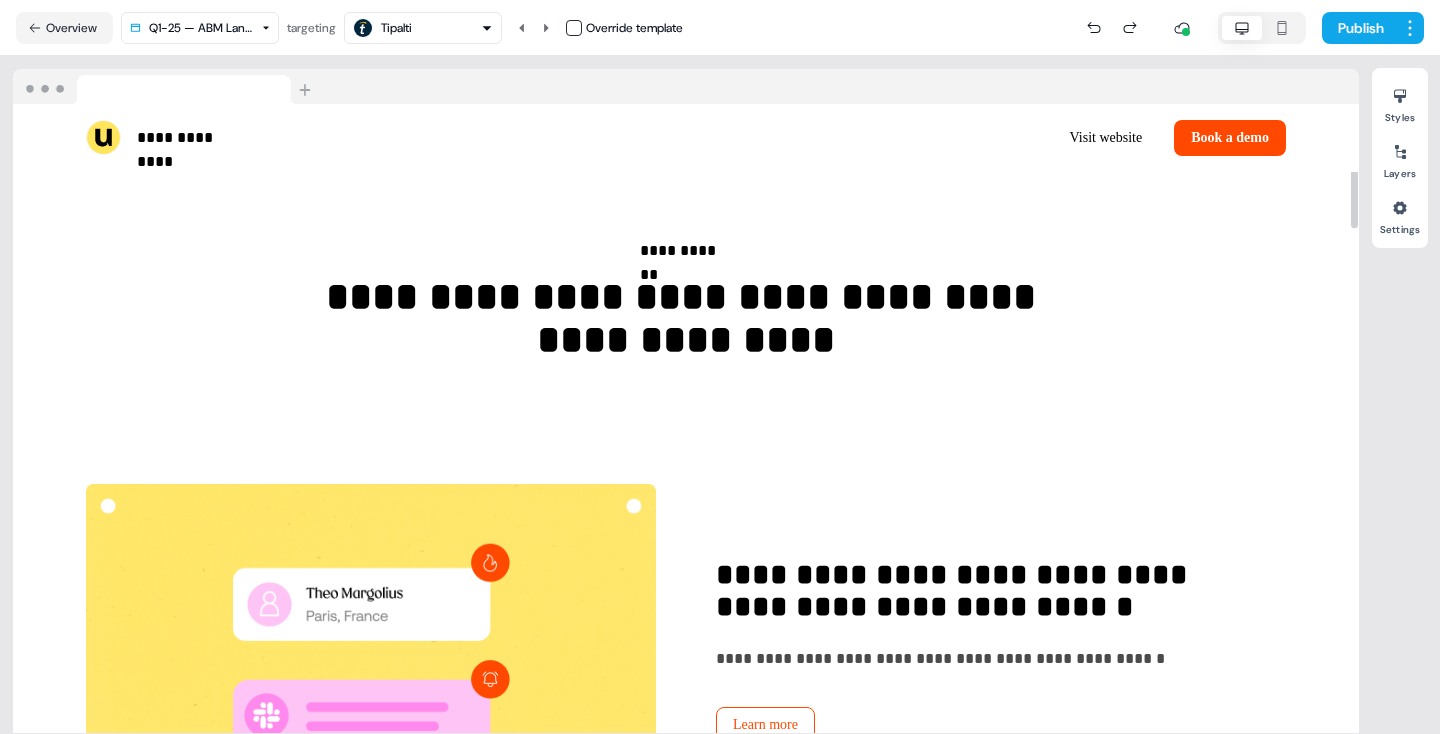 click at bounding box center (1354, 419) 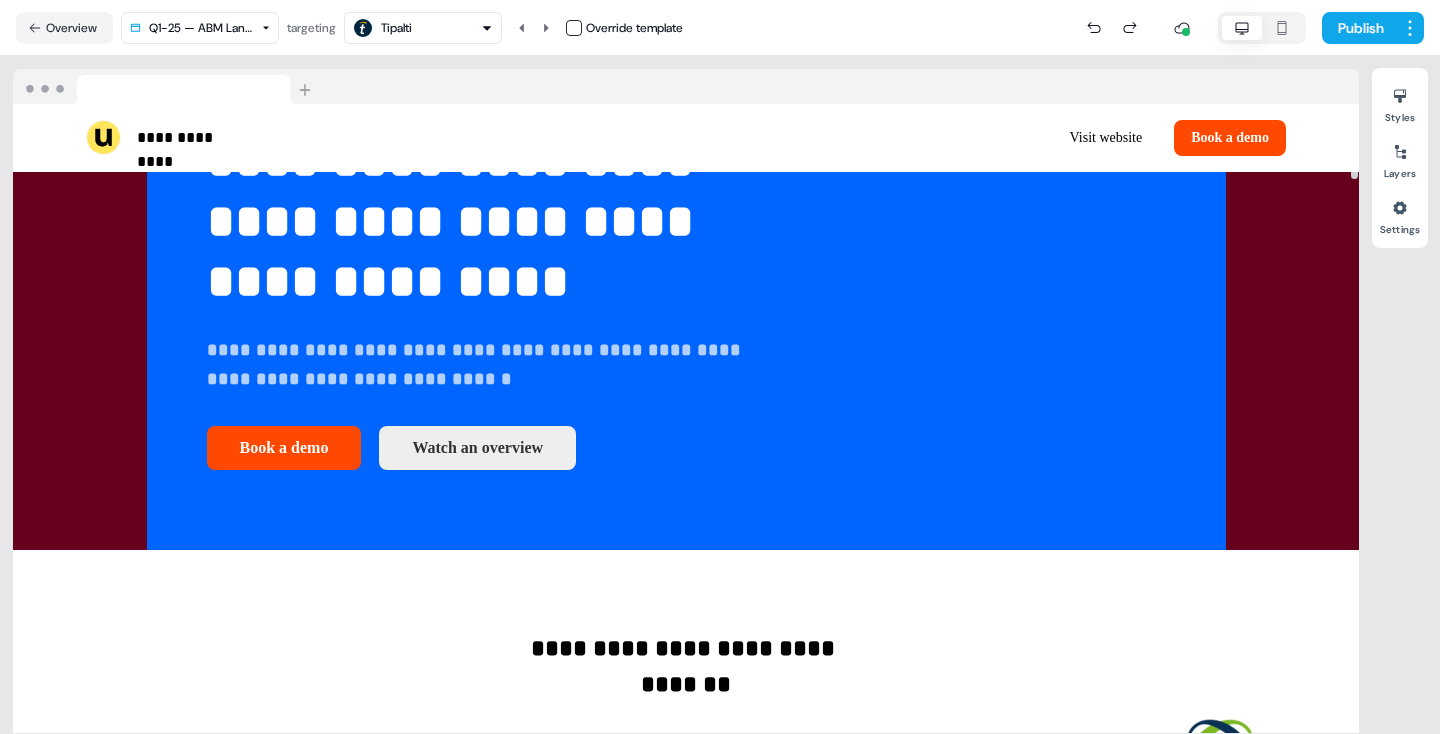 scroll, scrollTop: 0, scrollLeft: 0, axis: both 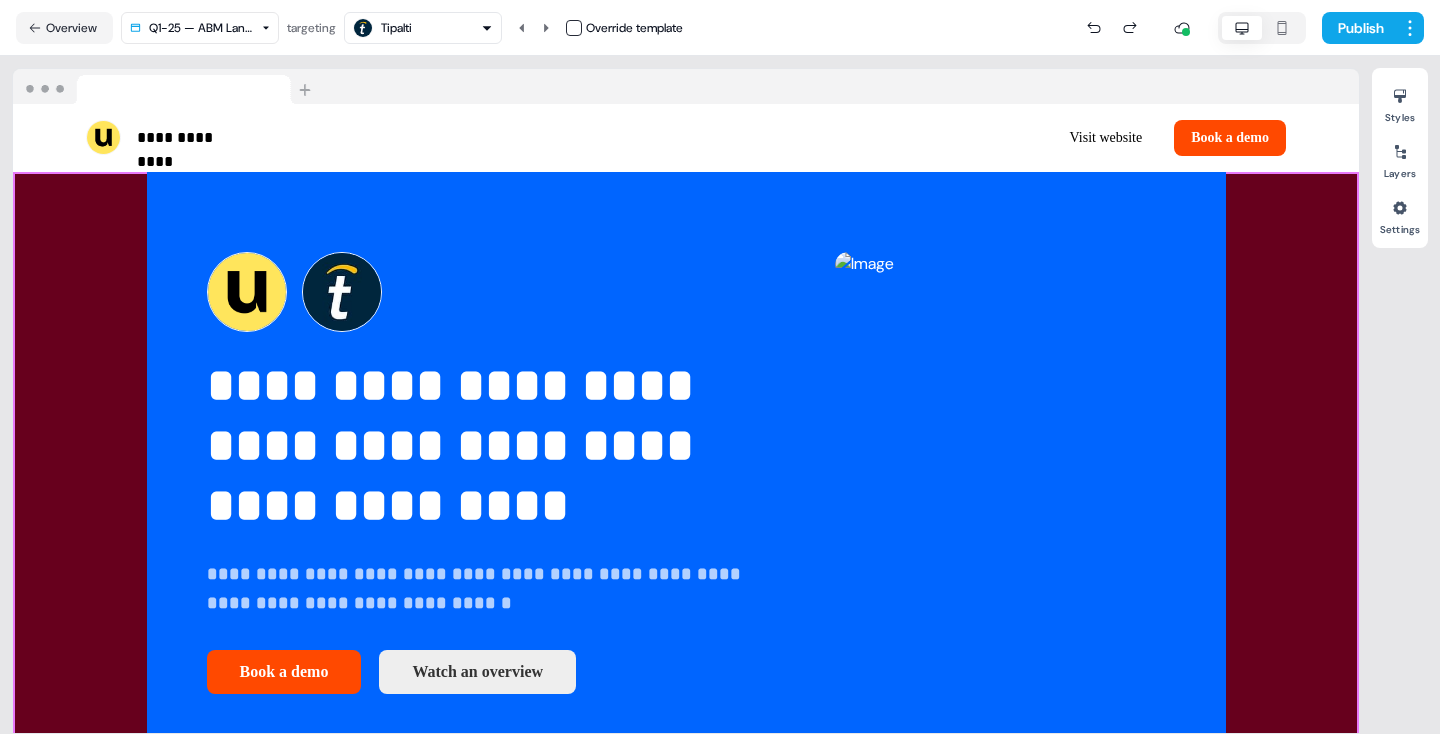 click on "**********" at bounding box center (686, 473) 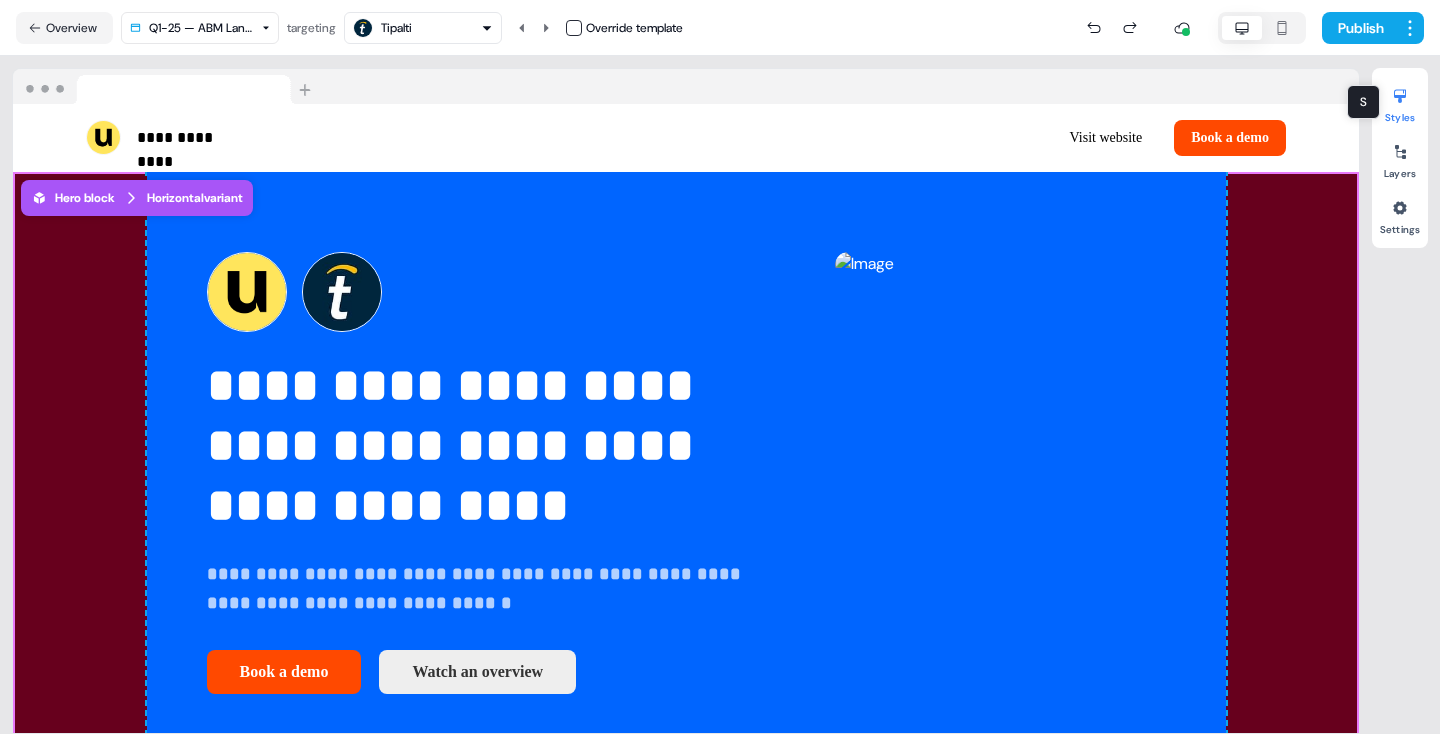 click on "Styles" at bounding box center (1400, 102) 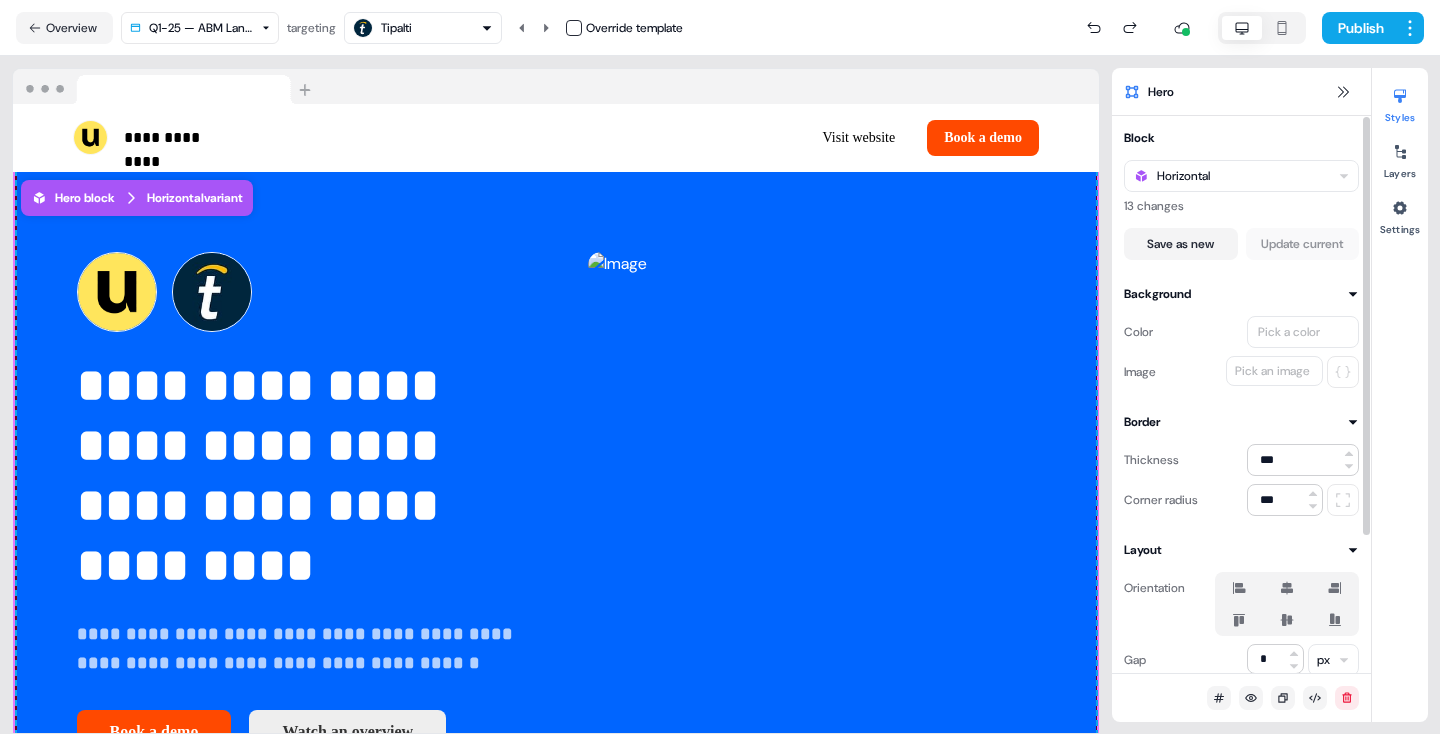 click on "Pick a color" at bounding box center [1289, 332] 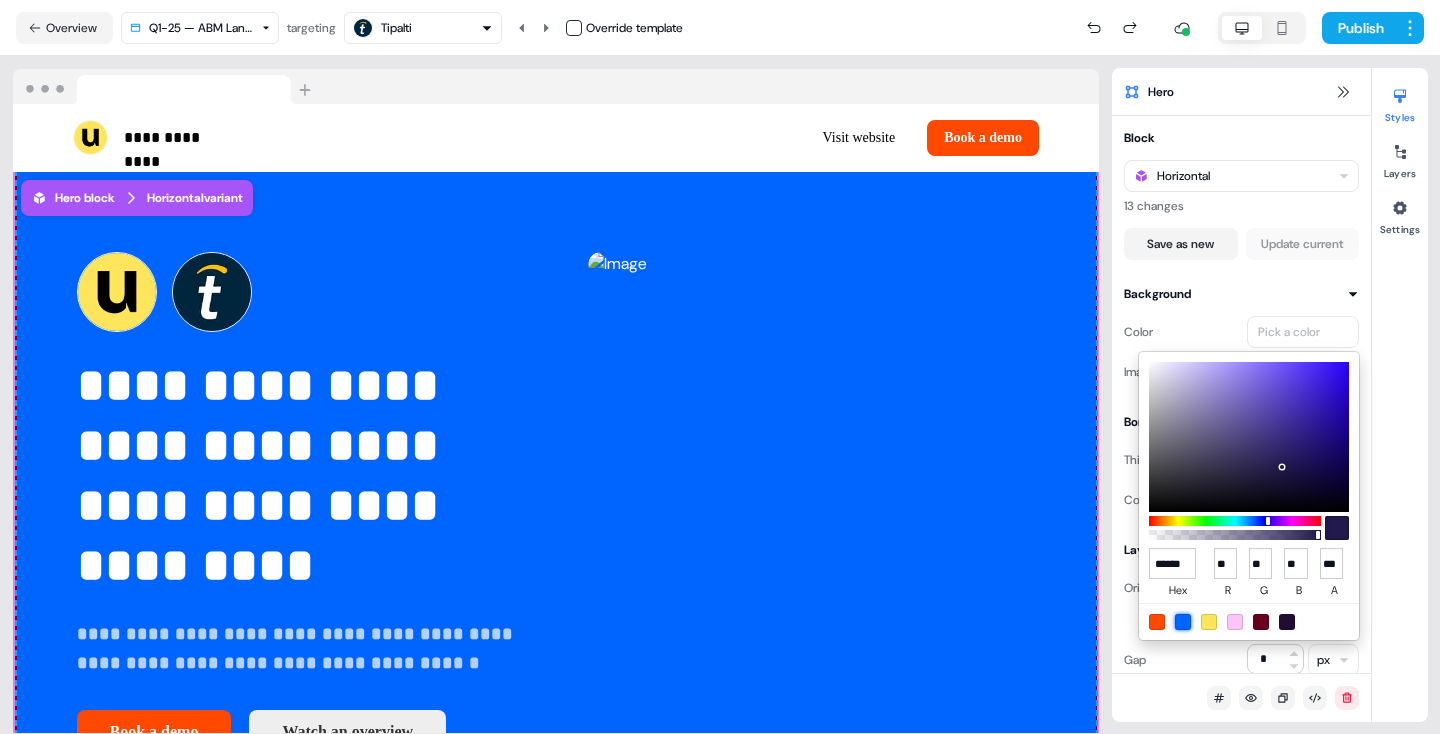 click at bounding box center (1183, 622) 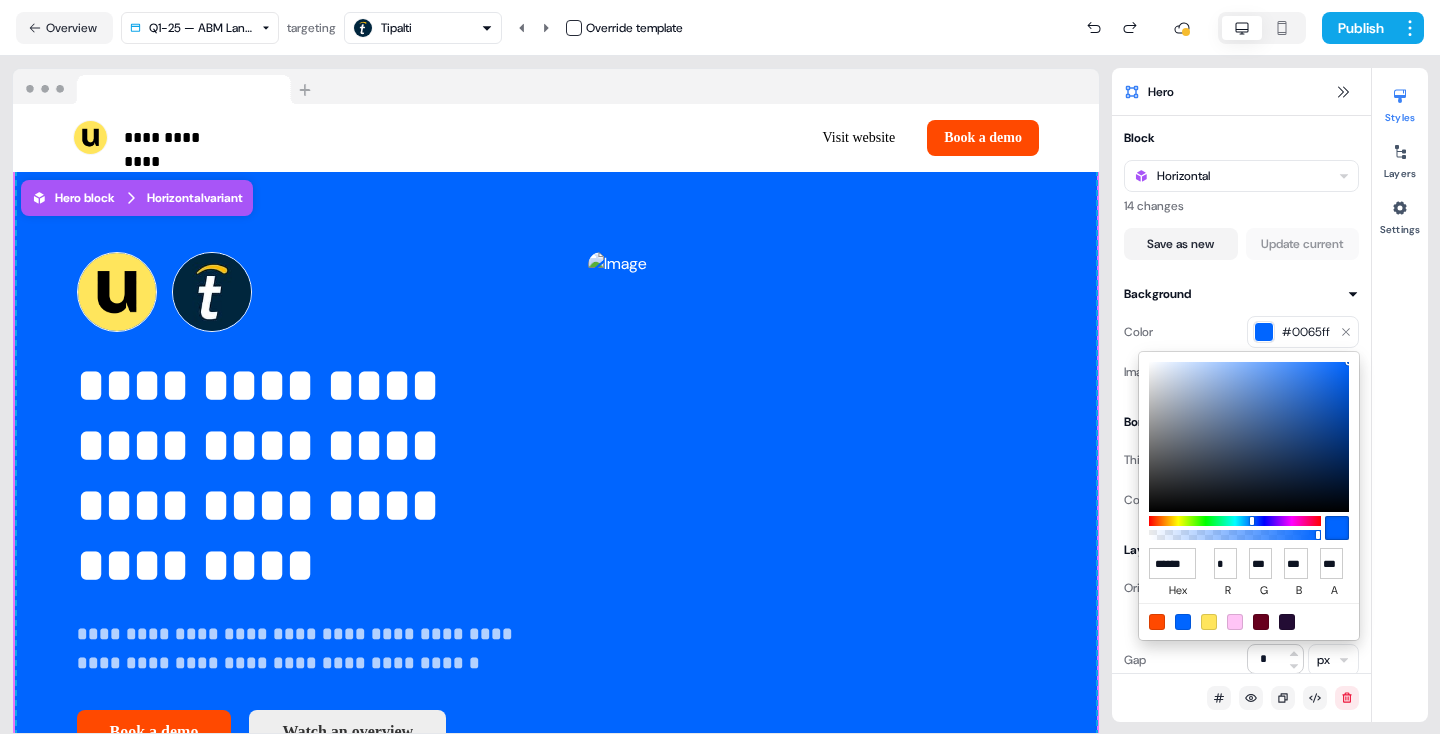click on "**********" at bounding box center (720, 367) 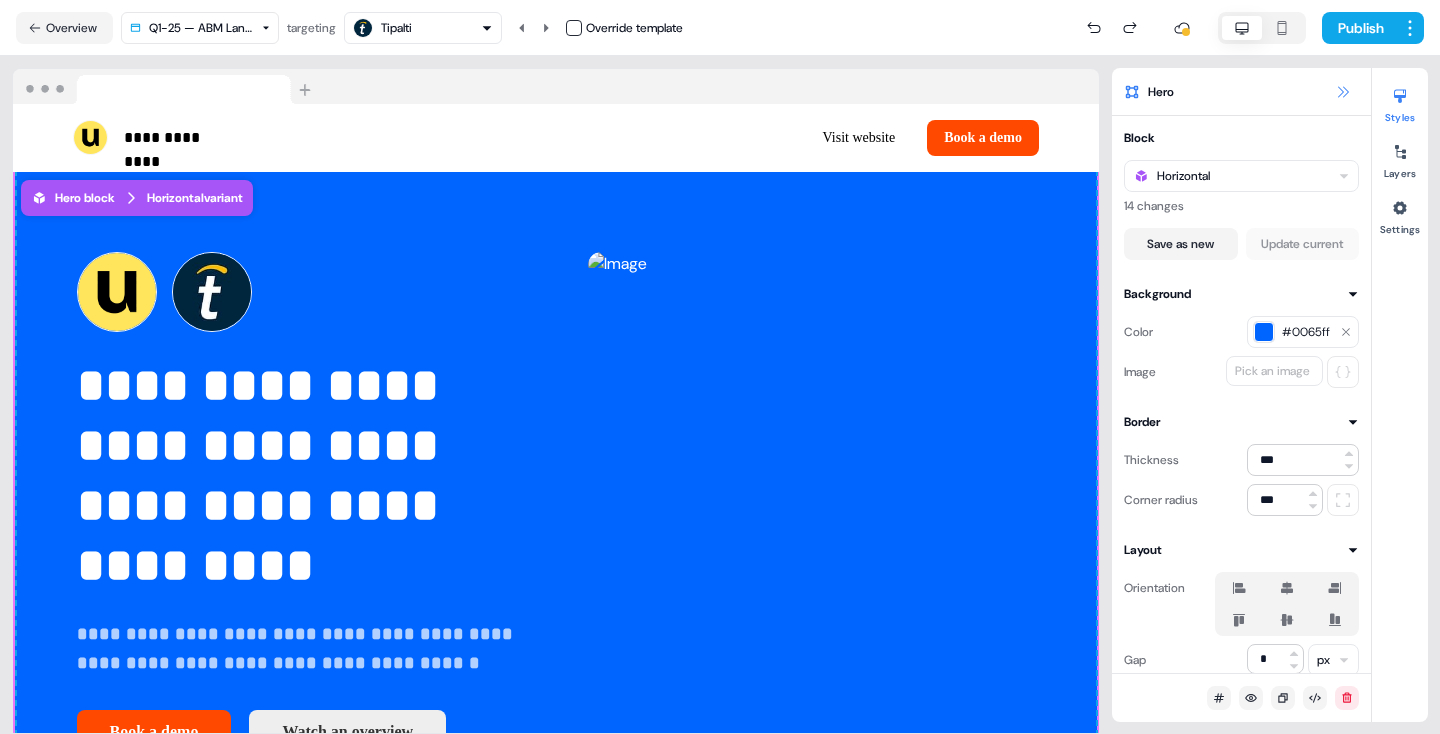 click 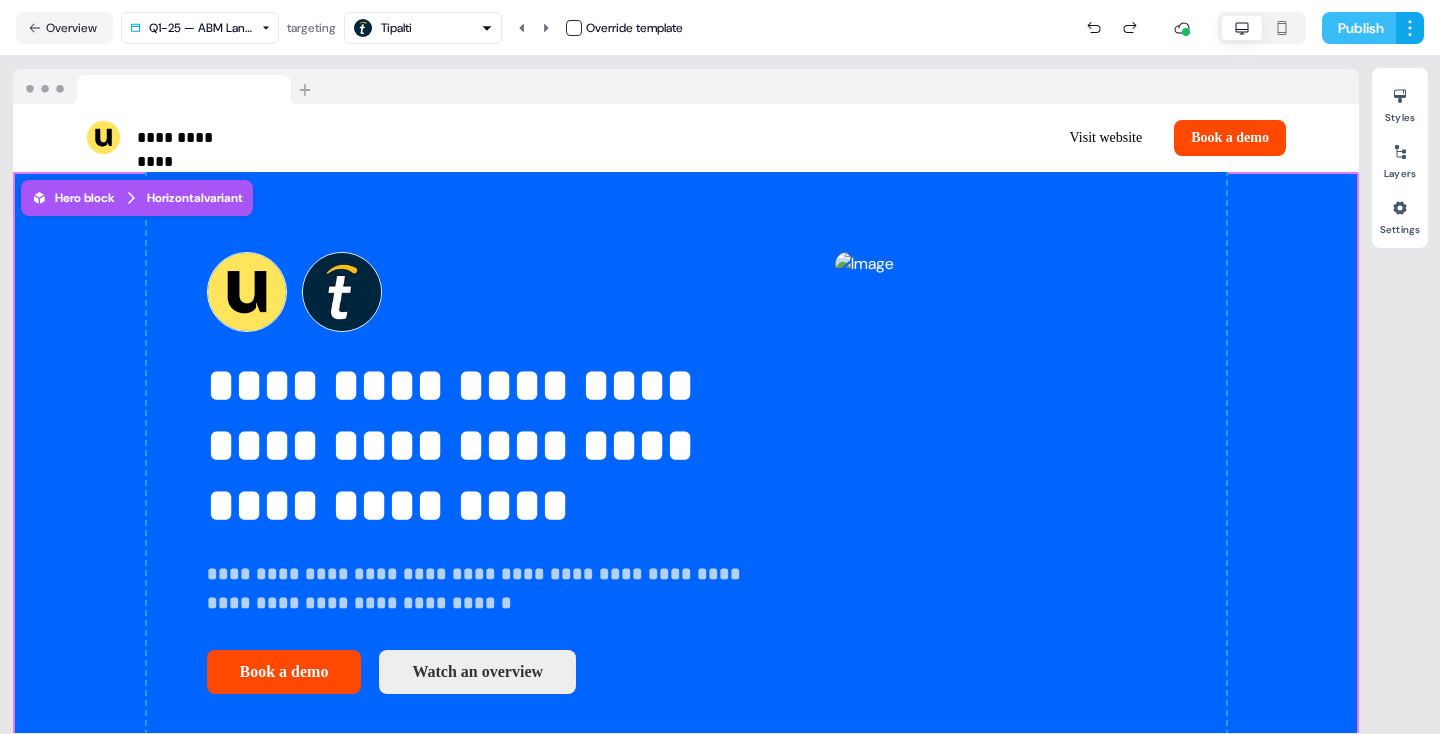click on "Publish" at bounding box center [1359, 28] 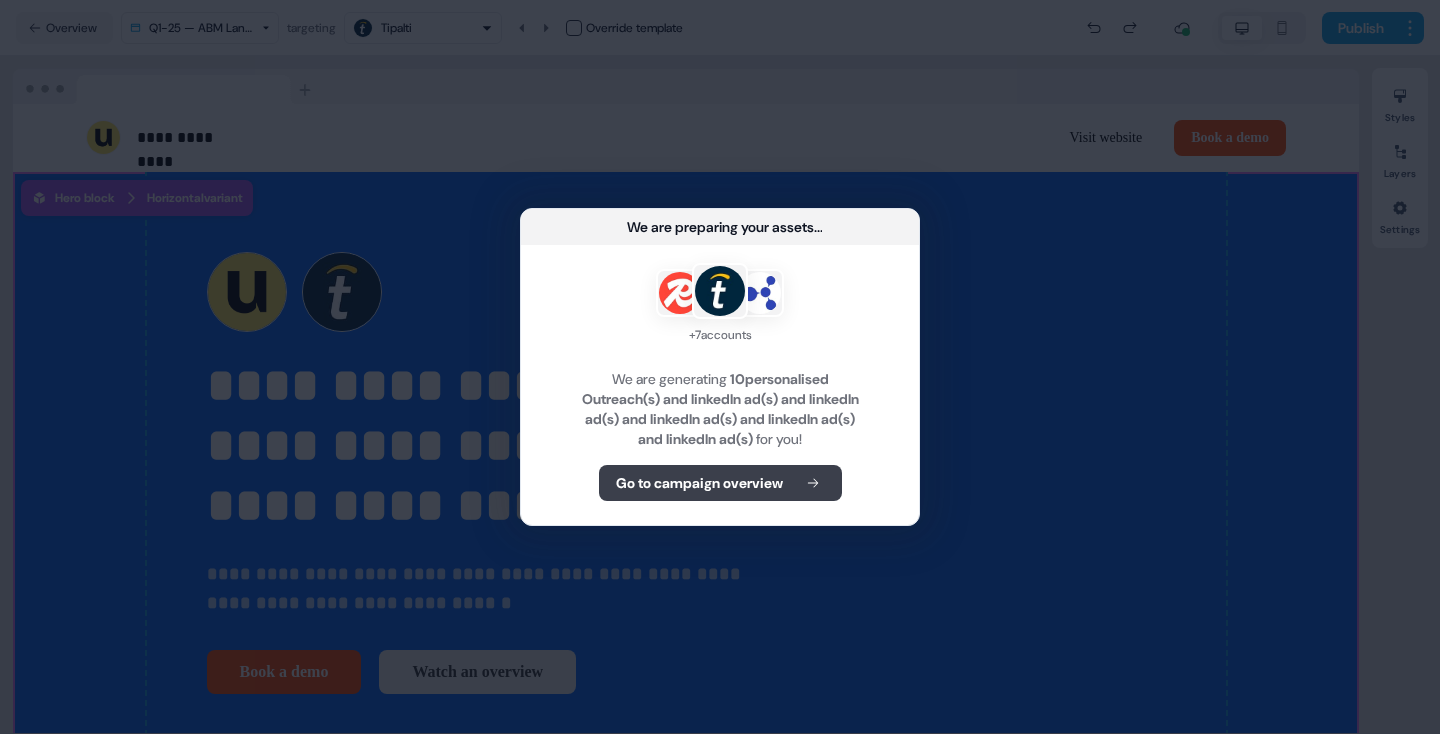 click on "Go to campaign overview" at bounding box center [699, 483] 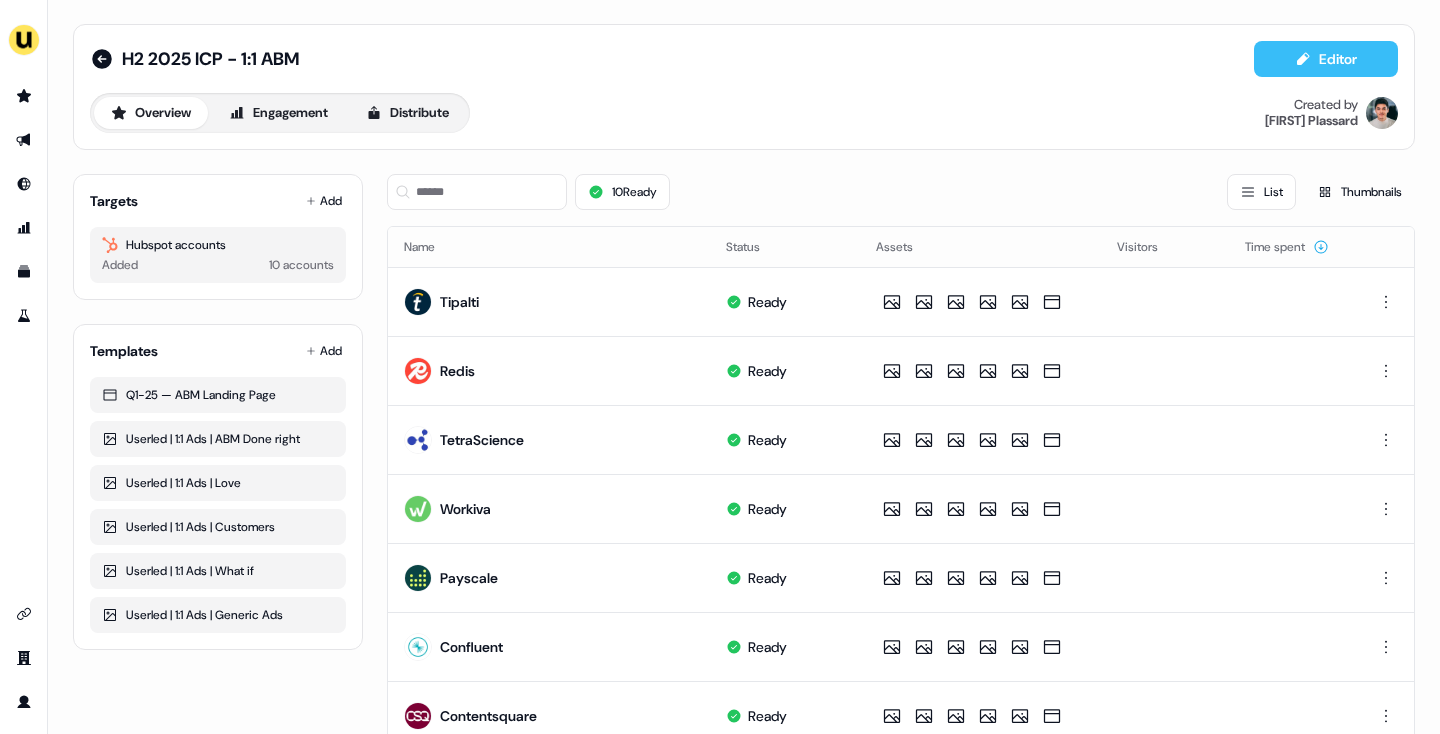 click on "Editor" at bounding box center (1326, 59) 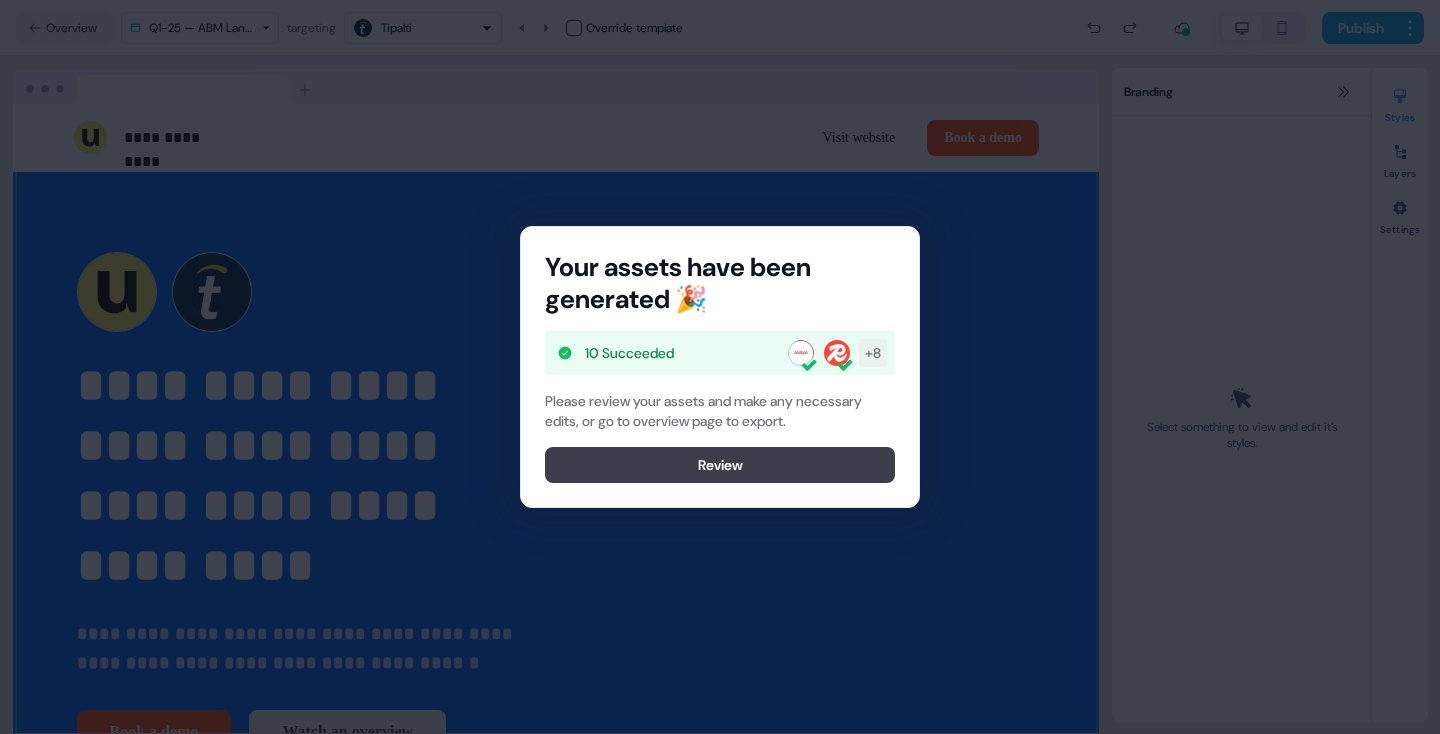click on "Review" at bounding box center [720, 465] 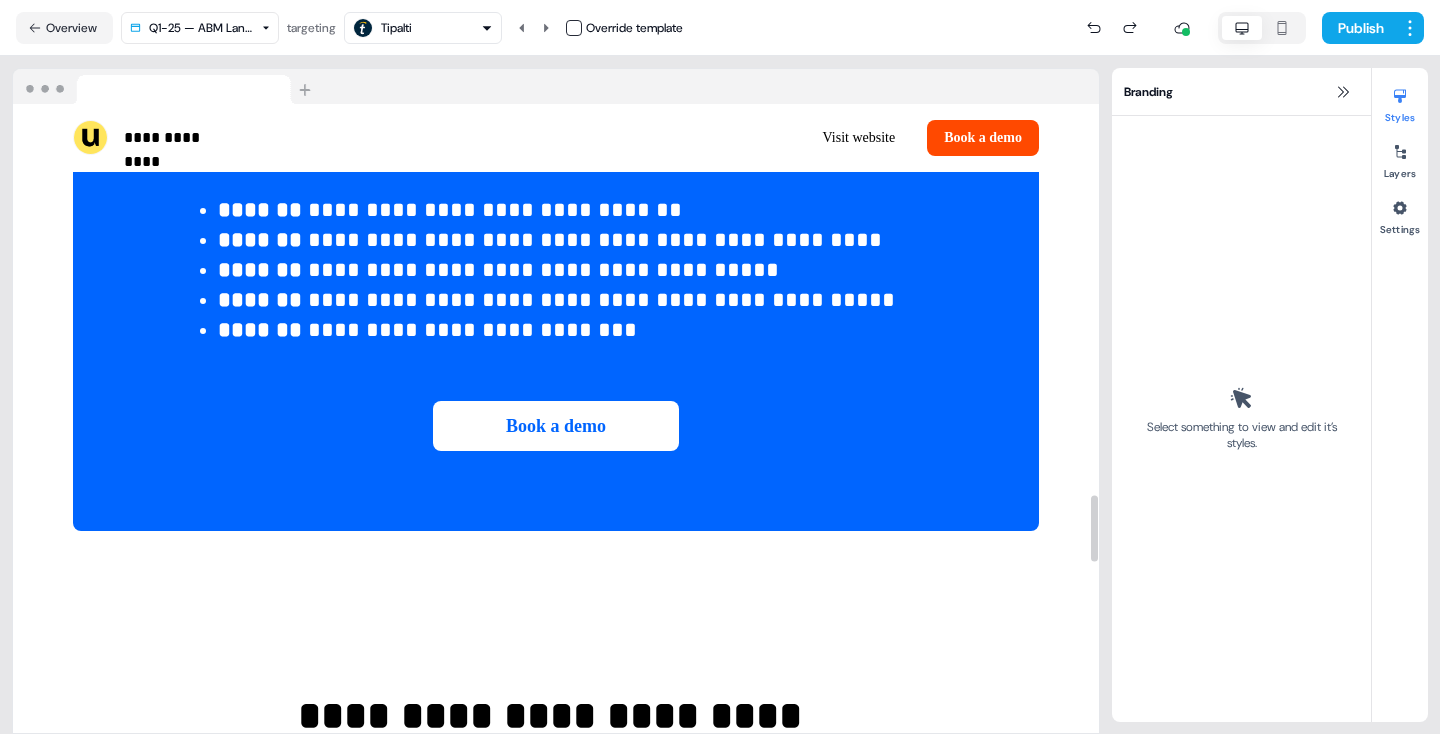 scroll, scrollTop: 3337, scrollLeft: 0, axis: vertical 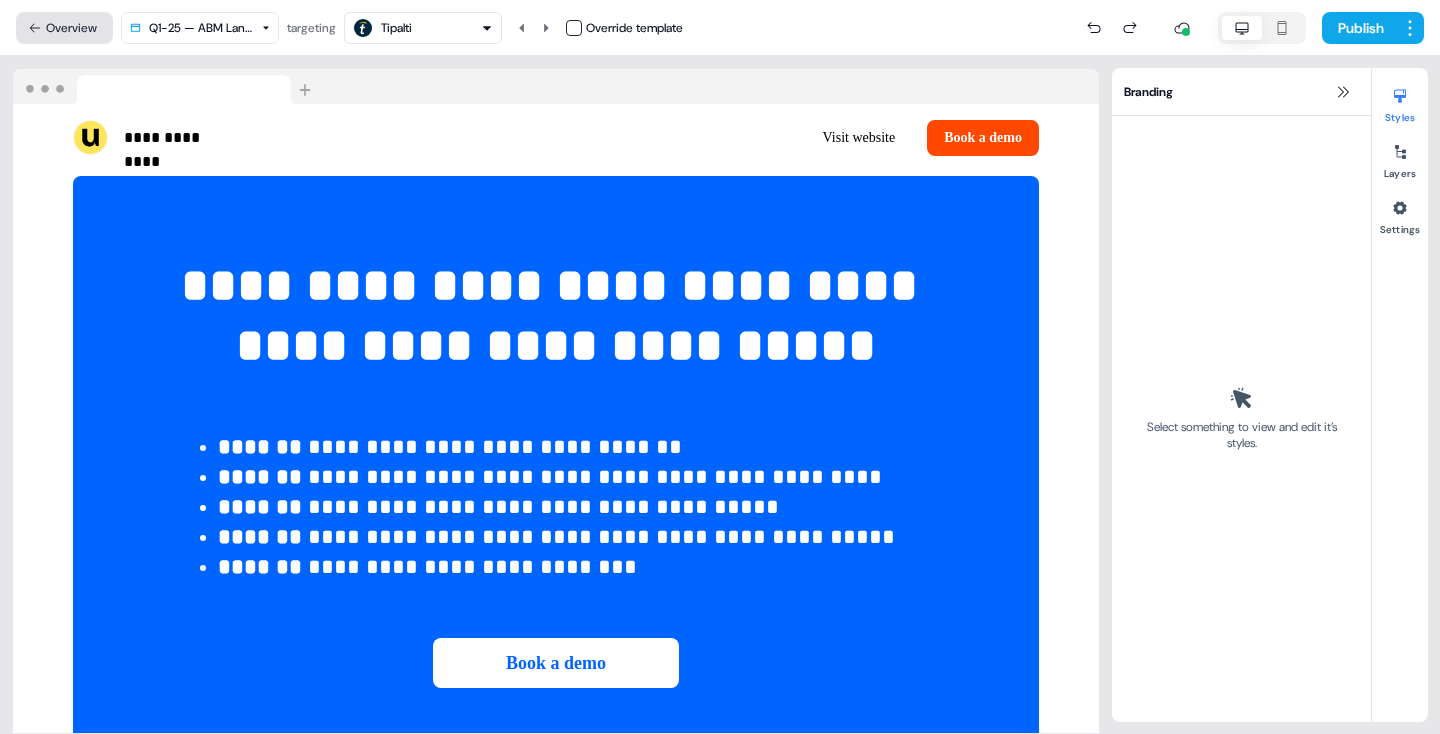 click on "Overview" at bounding box center [64, 28] 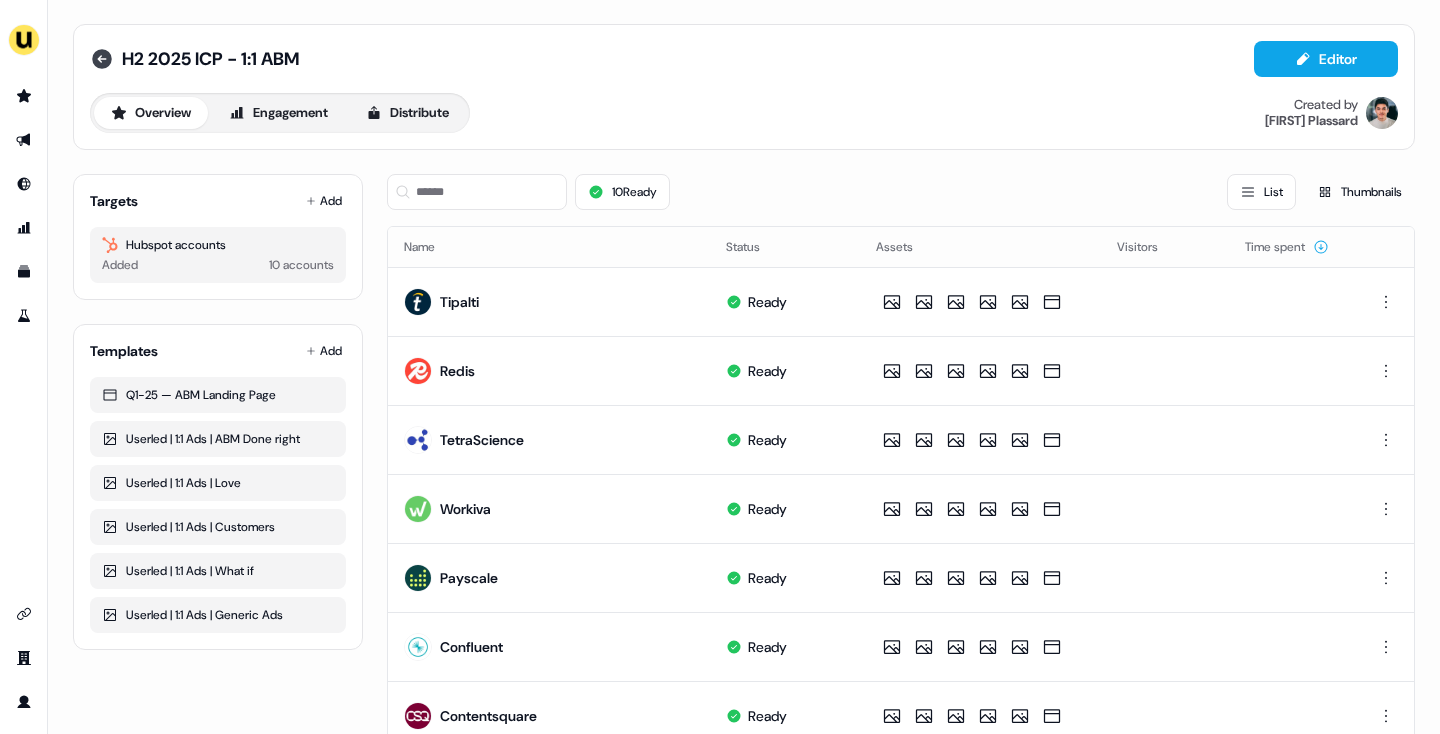 click 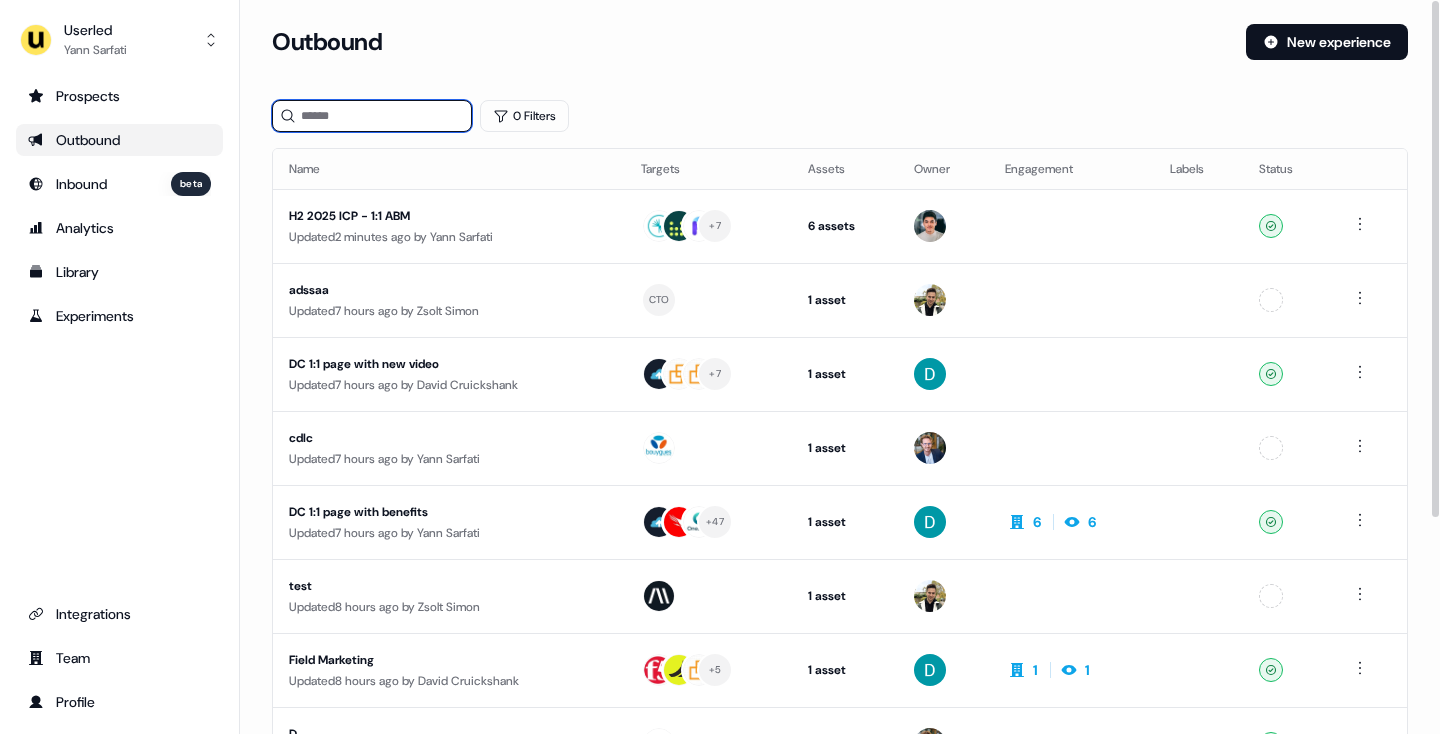 click at bounding box center (372, 116) 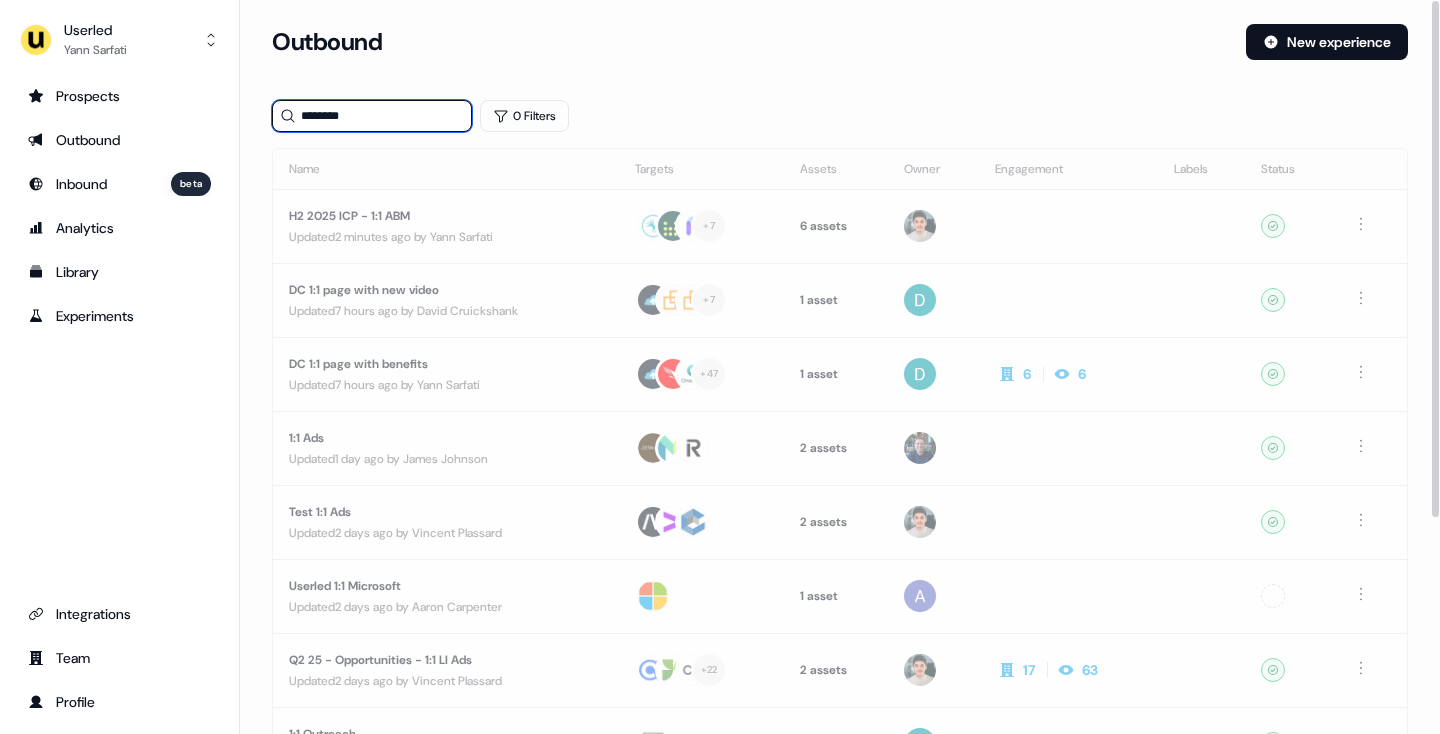 type on "*********" 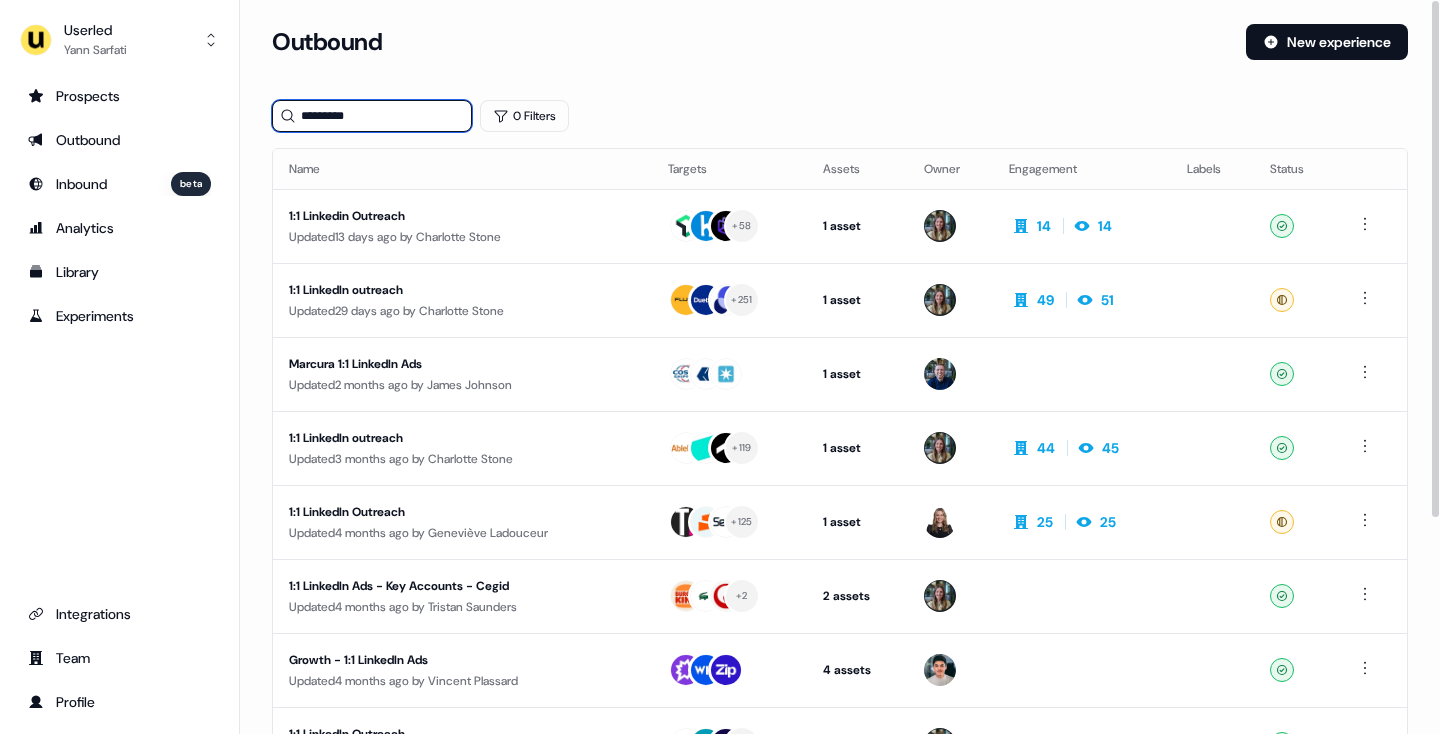 click on "*********" at bounding box center [372, 116] 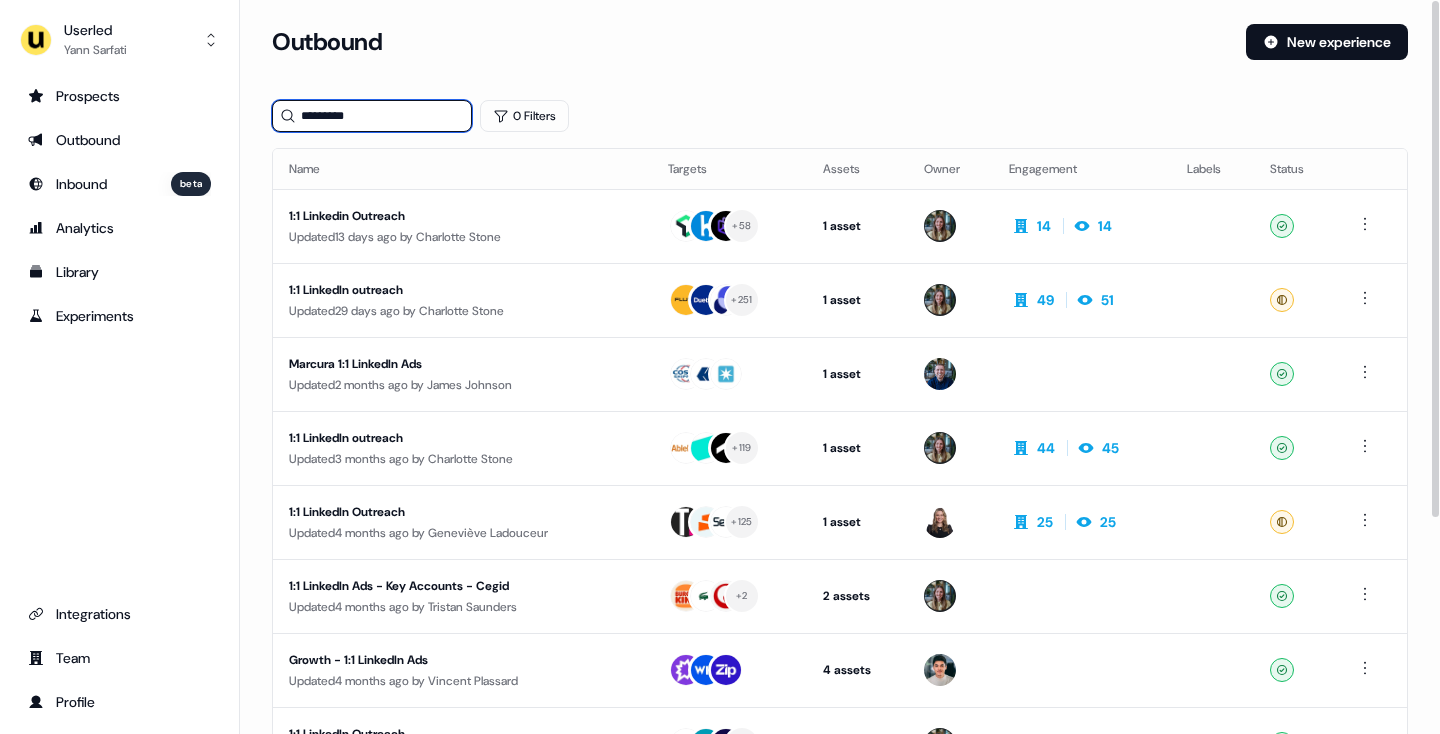 type 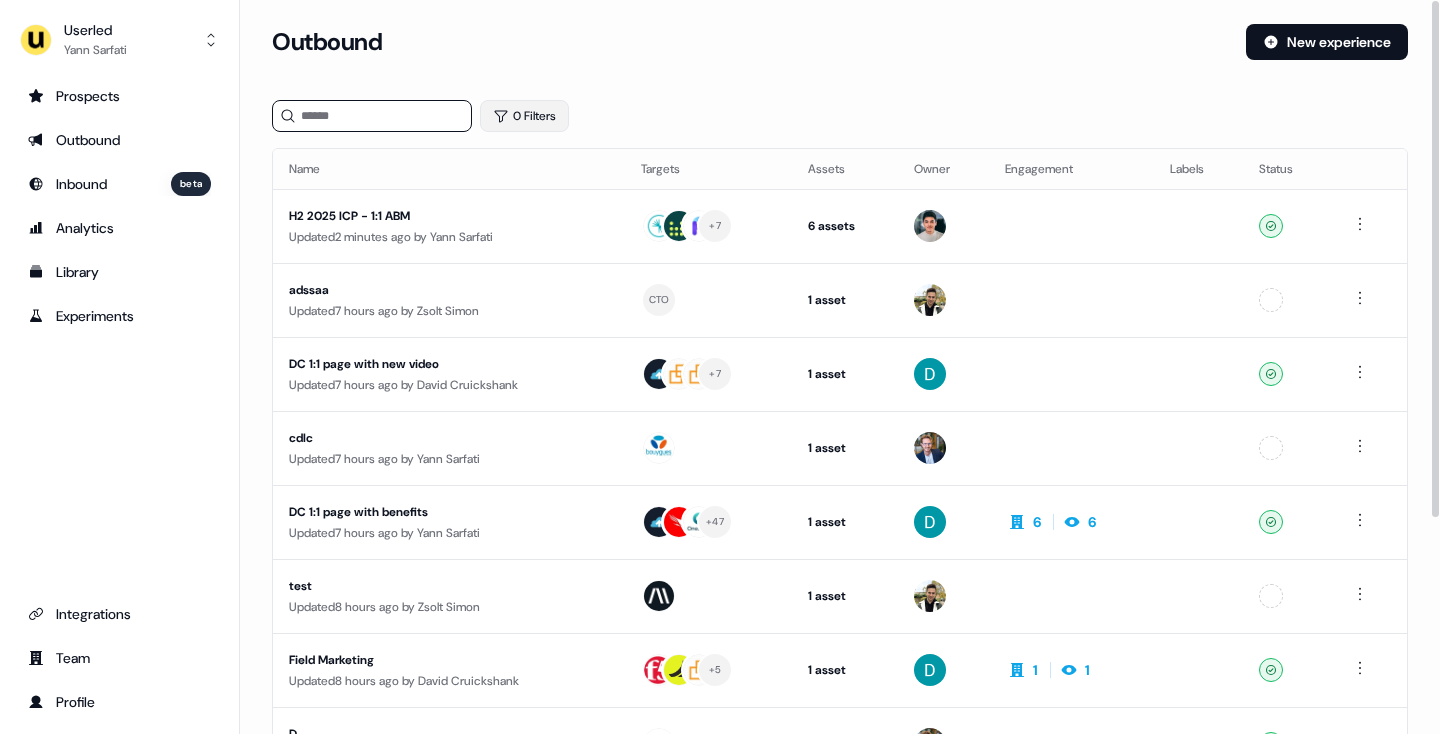 click on "0   Filters" at bounding box center (524, 116) 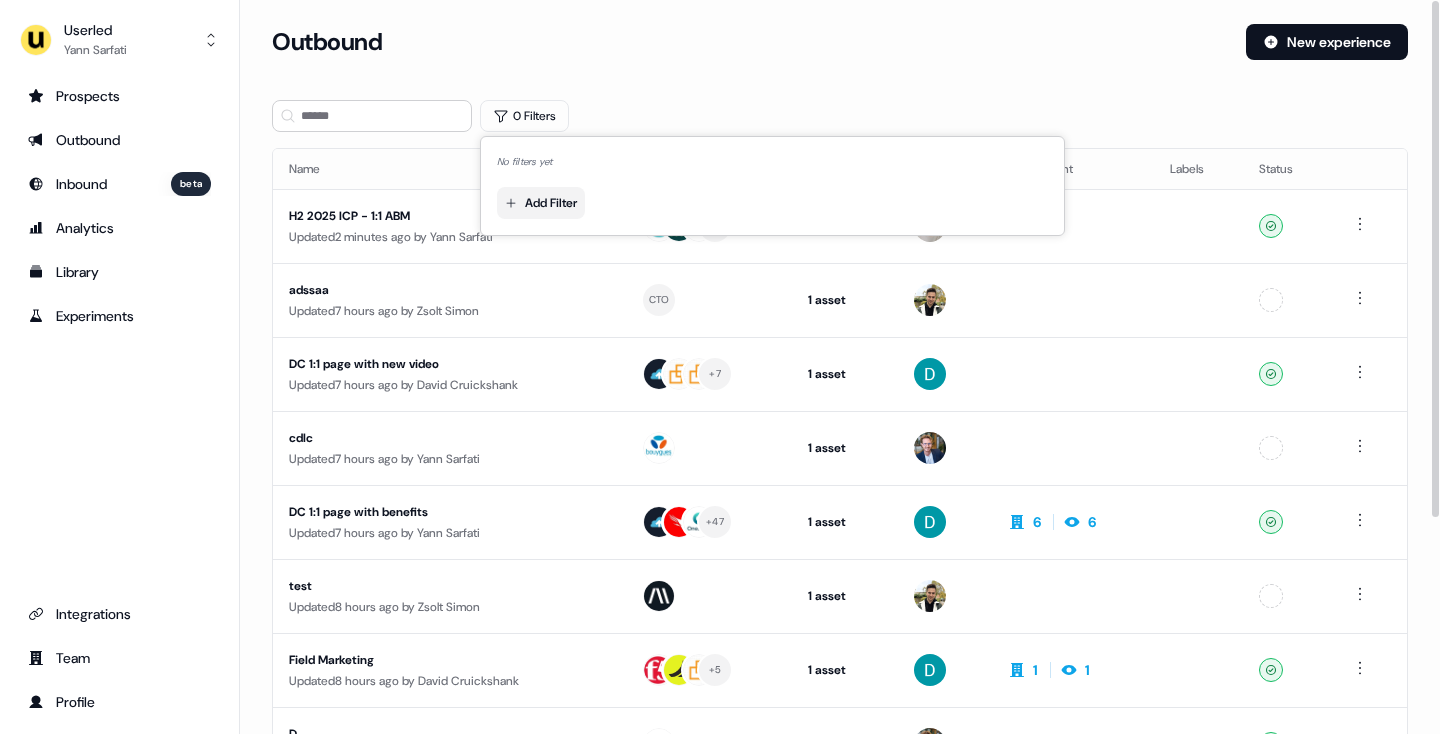 click on "For the best experience switch devices to a bigger screen. Go to Userled.io Userled [FIRST] [LAST] Prospects Outbound Inbound beta Analytics Library Experiments Integrations Team Profile Loading... Outbound New experience 0   Filters Name Targets Assets Owner Engagement Labels Status H2 2025 ICP - 1:1 ABM Updated  2 minutes ago   by   [FIRST] [LAST] + 7 6   assets Outreach (Starter), LinkedIn Square, LinkedIn Square, LinkedIn Square, LinkedIn Square, LinkedIn Square Ready adssaa Updated  7 hours ago   by   [FIRST] [LAST] CTO 1   asset Outreach (Starter) Unconfigured DC 1:1 page with new video Updated  7 hours ago   by   [FIRST] [LAST] + 7 1   asset Outreach (Starter) Ready cdlc Updated  7 hours ago   by   [FIRST] [LAST] 1   asset Outreach (Starter) Unconfigured DC 1:1 page with benefits Updated  7 hours ago   by   [FIRST] [LAST] + 47 1   asset Outreach (Starter) 6 6 Ready test Updated  8 hours ago   by   [FIRST] [LAST] 1   asset Outreach (Starter) Unconfigured Field Marketing  Updated  8 hours ago   by   + 5 1" at bounding box center (720, 367) 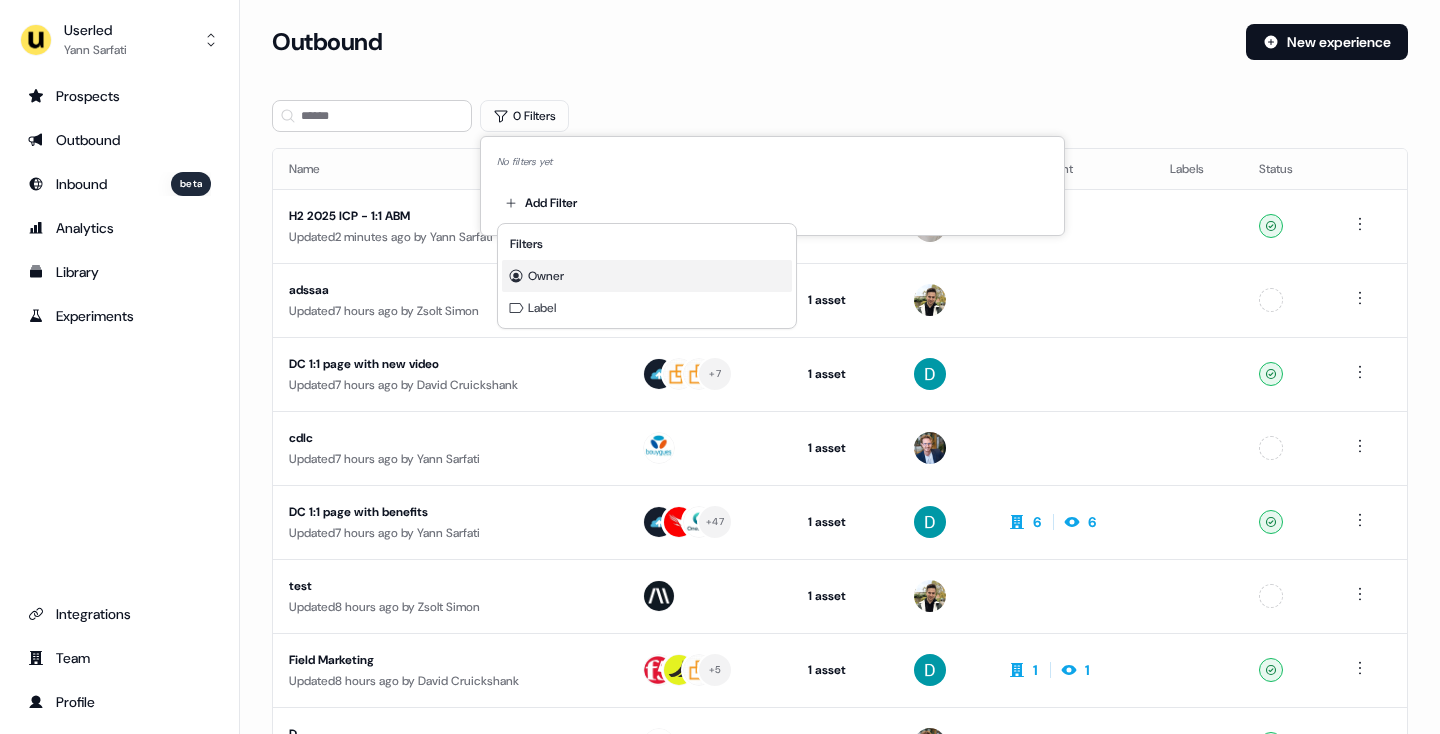 click on "Owner" at bounding box center (536, 276) 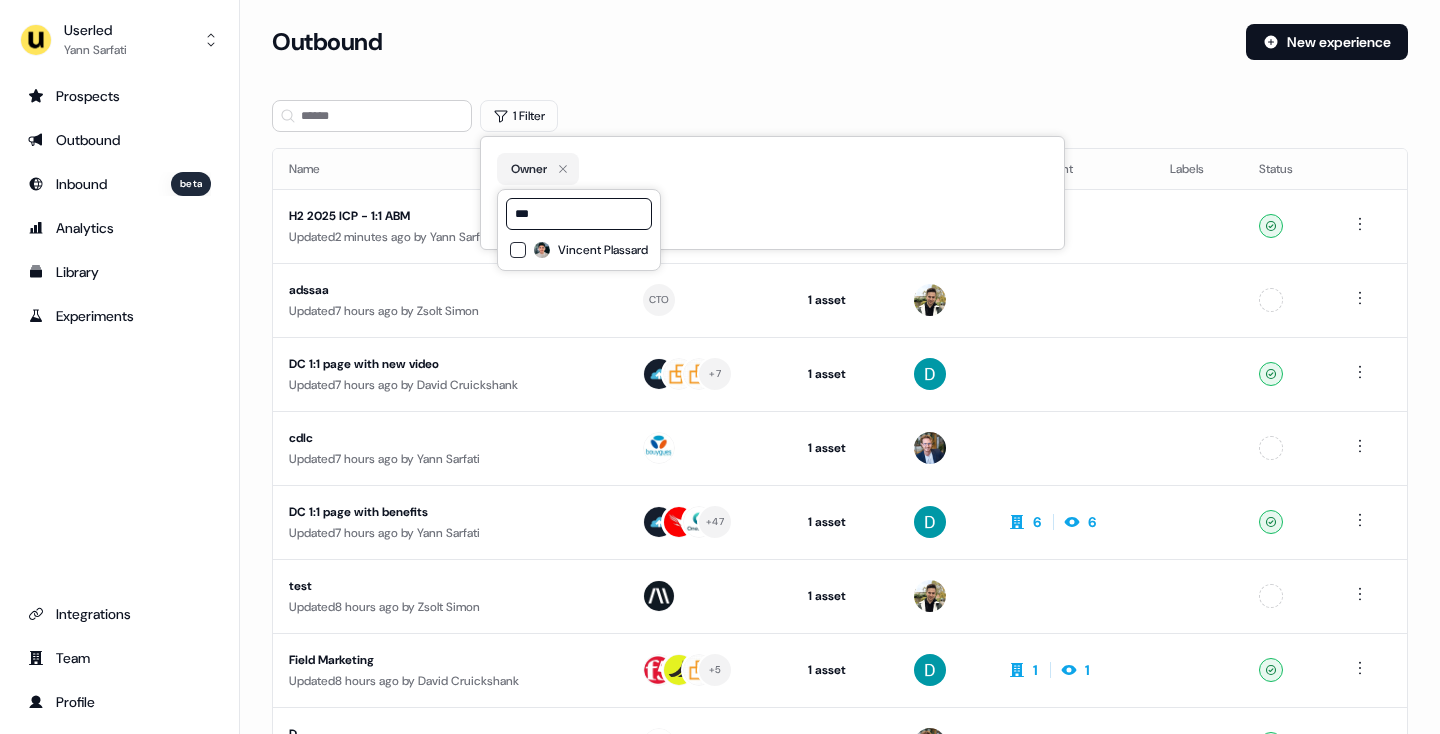 type on "***" 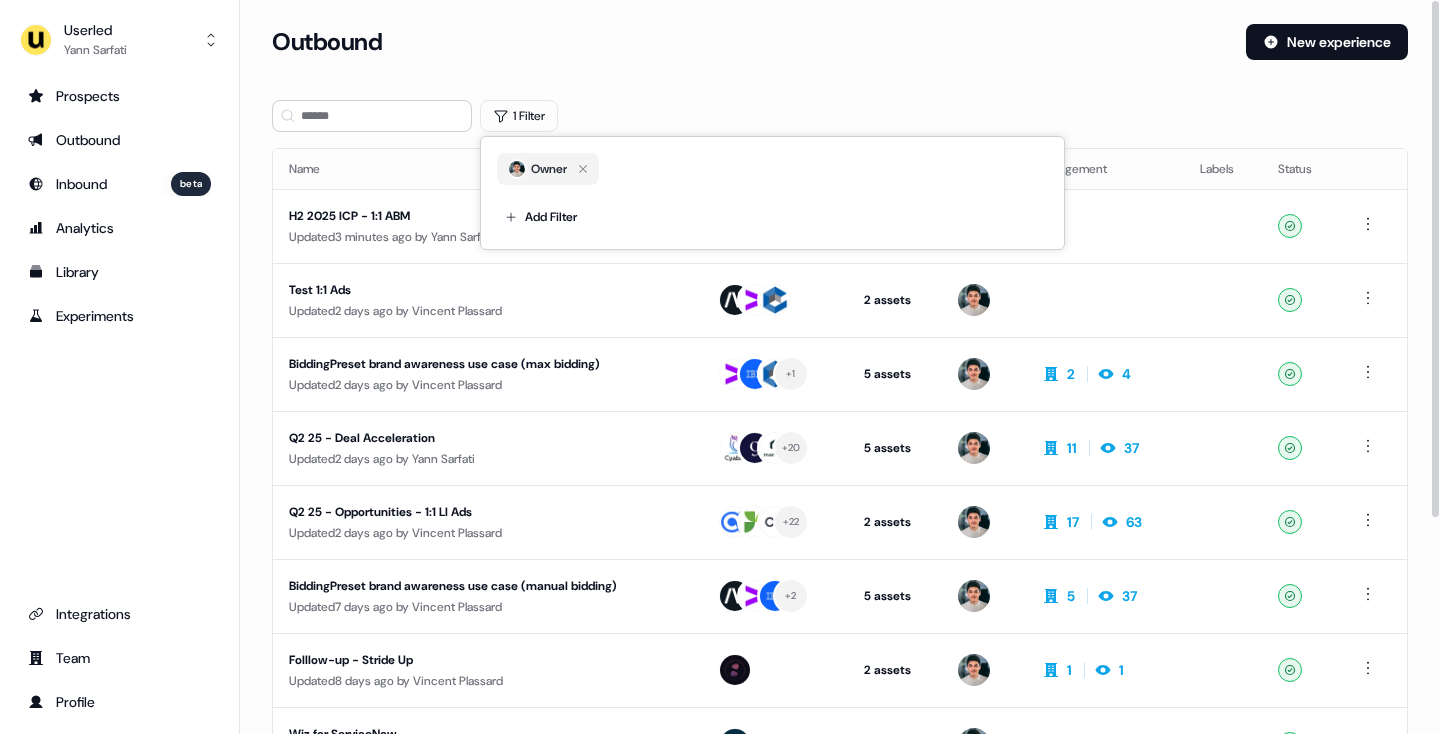 click on "Loading... Outbound New experience 1   Filter Name Targets Assets Owner Engagement Labels Status H2 2025 ICP - 1:1 ABM Updated  3 minutes ago   by   [FIRST] [LAST] + 7 6   assets Outreach (Starter), LinkedIn Square, LinkedIn Square, LinkedIn Square, LinkedIn Square, LinkedIn Square Ready Test 1:1 Ads Updated  2 days ago   by   [FIRST] [LAST] 2   assets Outreach (Starter), LinkedIn Square Ready BiddingPreset brand awareness use case (max bidding) Updated  2 days ago   by   [FIRST] [LAST] + 1 5   assets Outreach (Starter), LinkedIn Square, LinkedIn Square, LinkedIn Square, LinkedIn Square 2 4 Ready Q2 25 - Deal Acceleration Updated  2 days ago   by   [FIRST] [LAST] + 20 5   assets Outreach (Starter), LinkedIn Square, LinkedIn Square, LinkedIn Square, LinkedIn Square 11 37 Ready Q2 25 - Opportunities - 1:1 LI Ads Updated  2 days ago   by   [FIRST] [LAST] + 22 2   assets Outreach (Starter), LinkedIn Square 17 63 Ready BiddingPreset brand awareness use case (manual bidding) Updated  7 days ago   by   + 2 5" at bounding box center (840, 533) 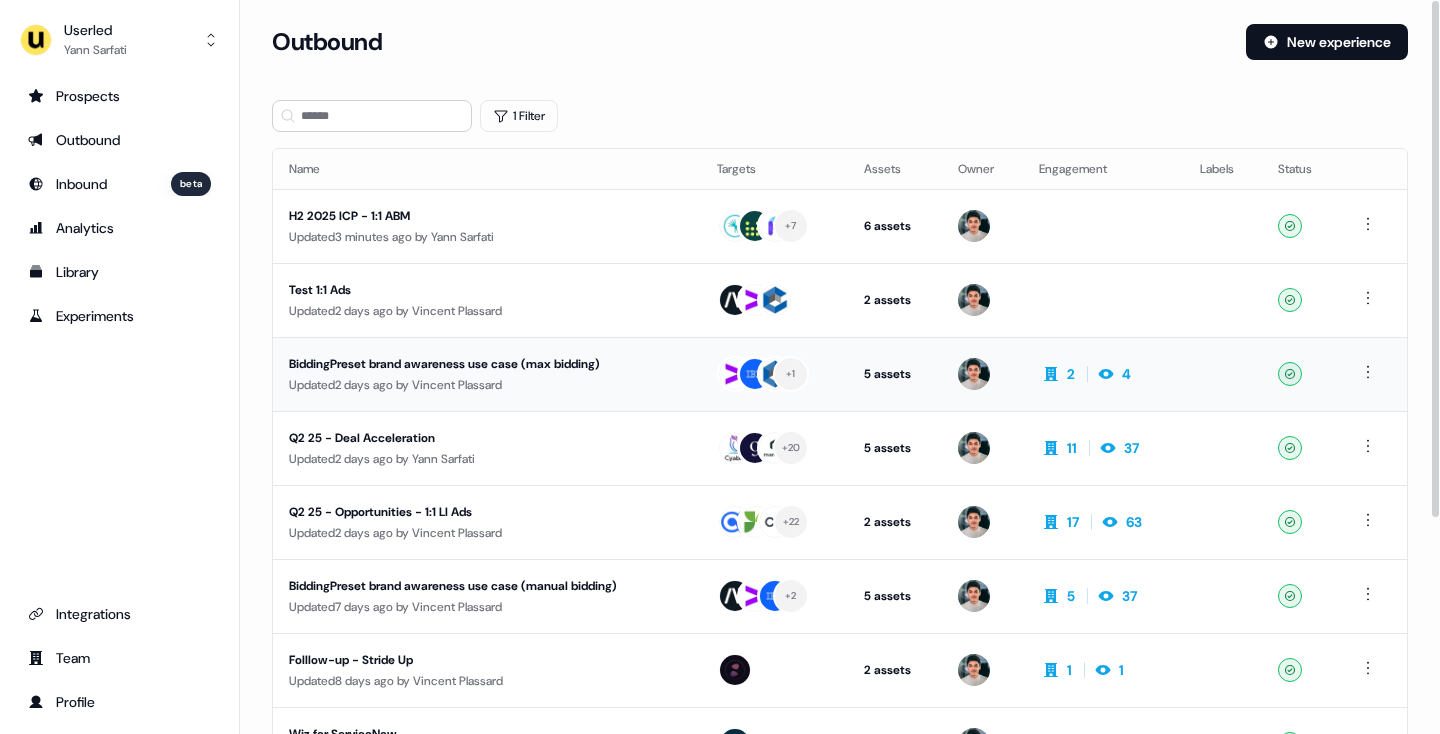 click on "BiddingPreset brand awareness use case (max bidding)" at bounding box center (469, 364) 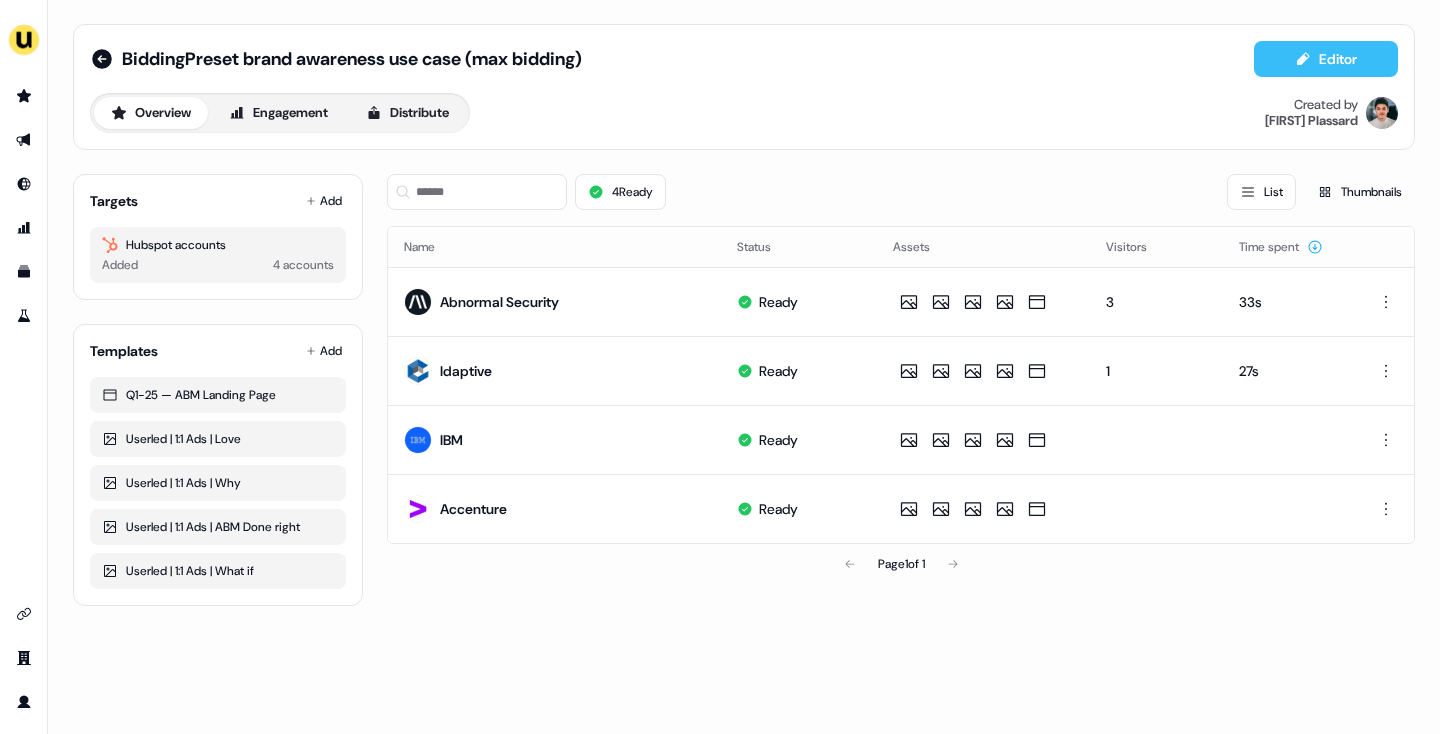 click on "Editor" at bounding box center (1326, 59) 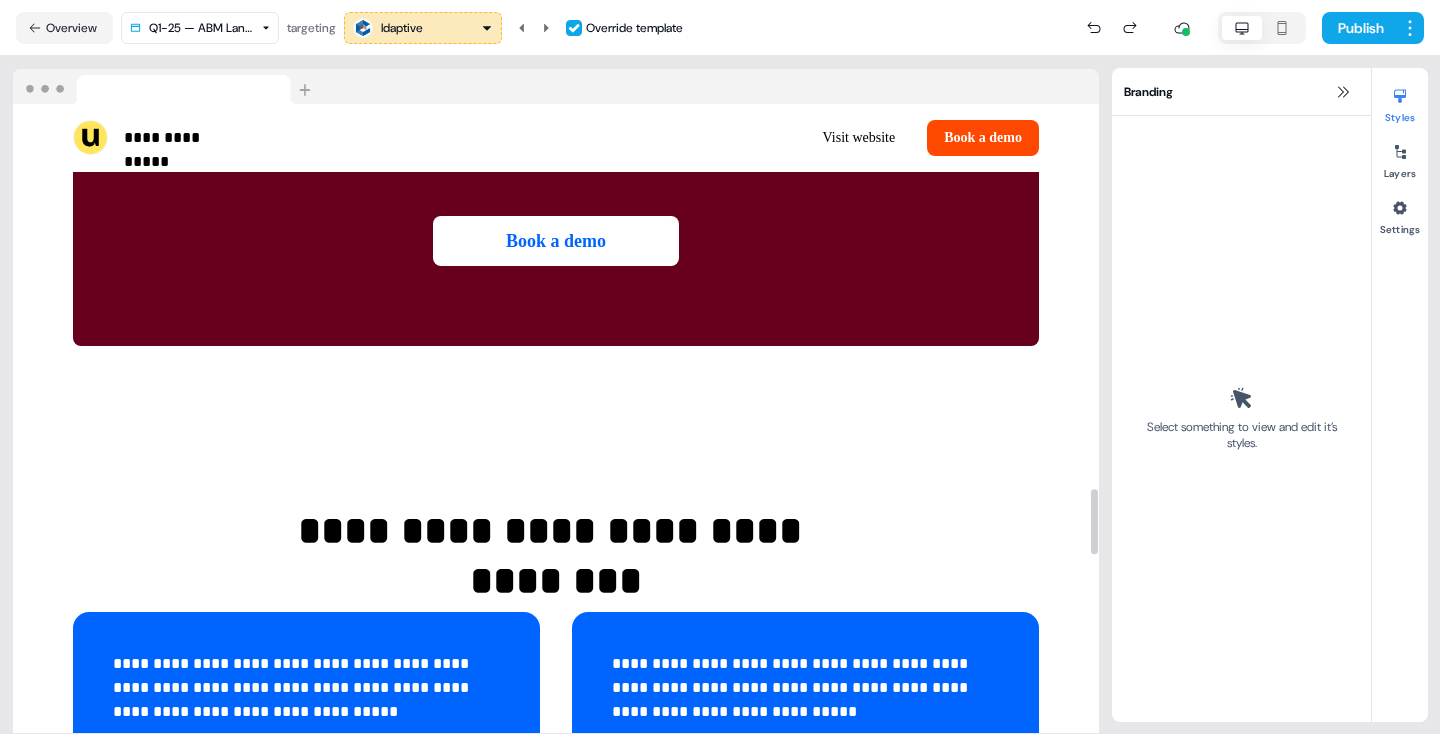 scroll, scrollTop: 3819, scrollLeft: 0, axis: vertical 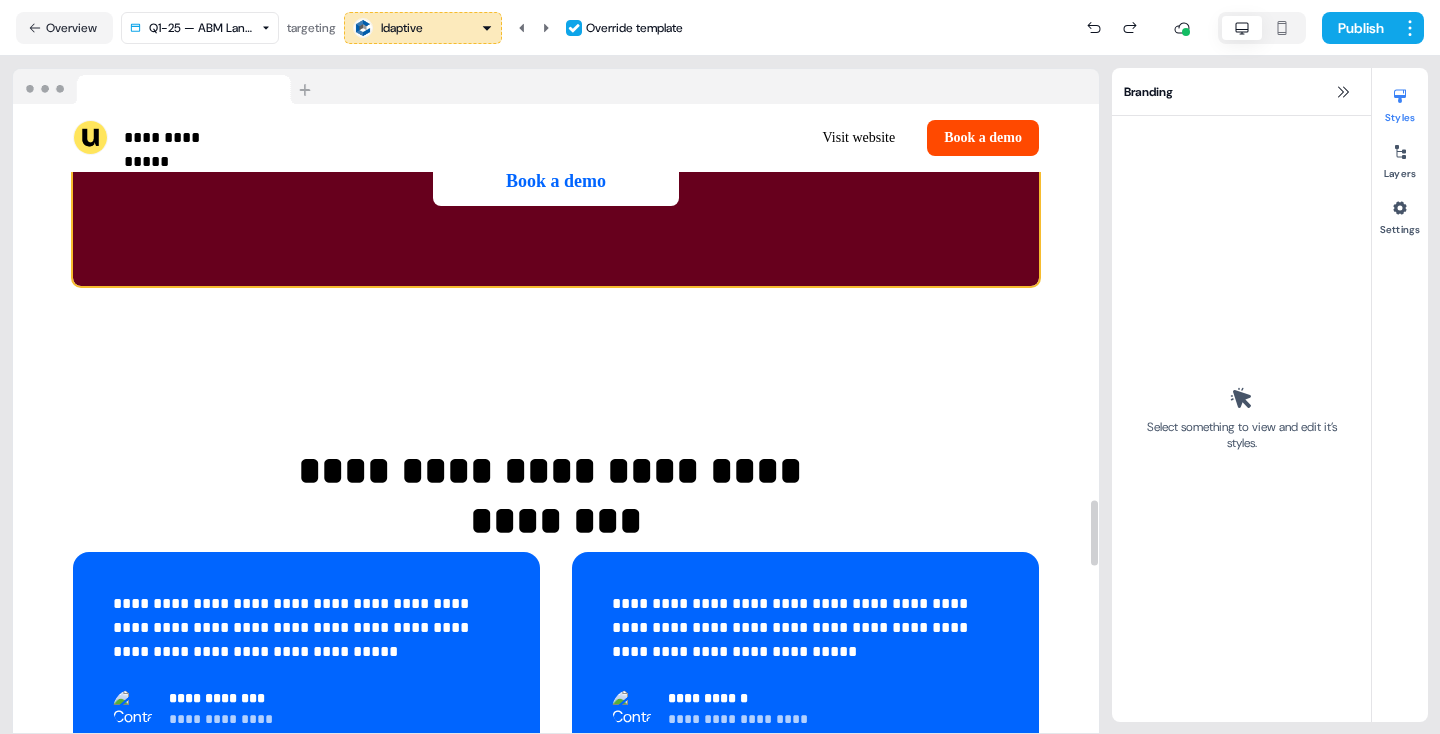 click on "**********" at bounding box center [556, -10] 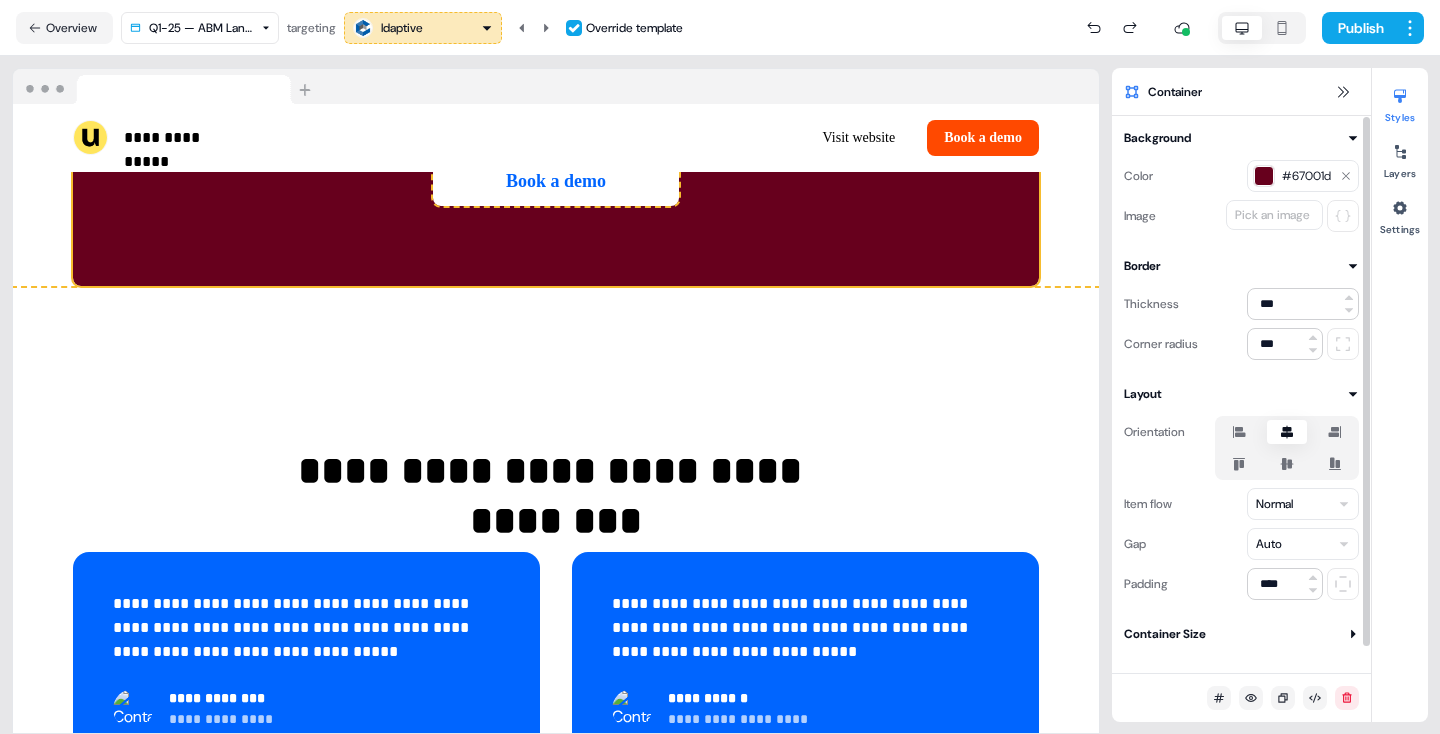 click at bounding box center [1264, 176] 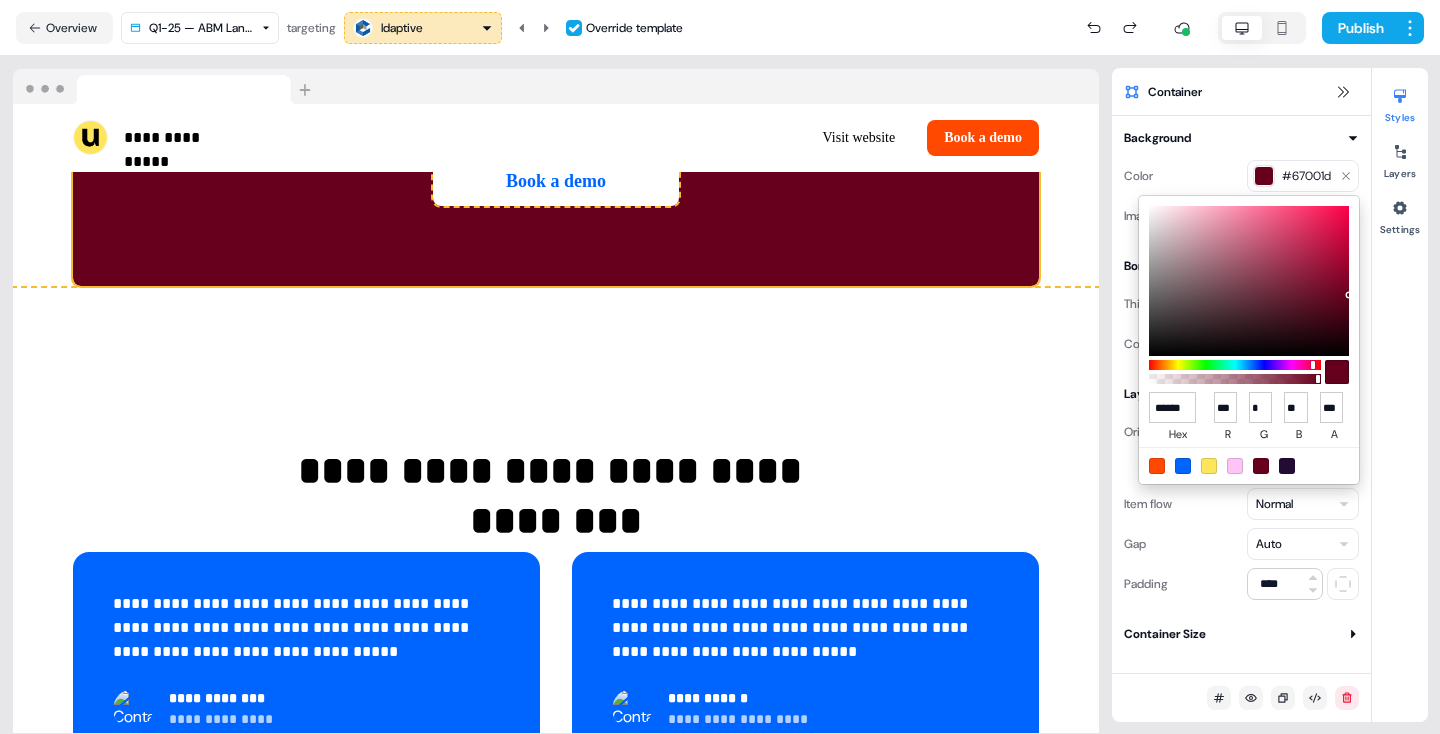 click at bounding box center [1183, 466] 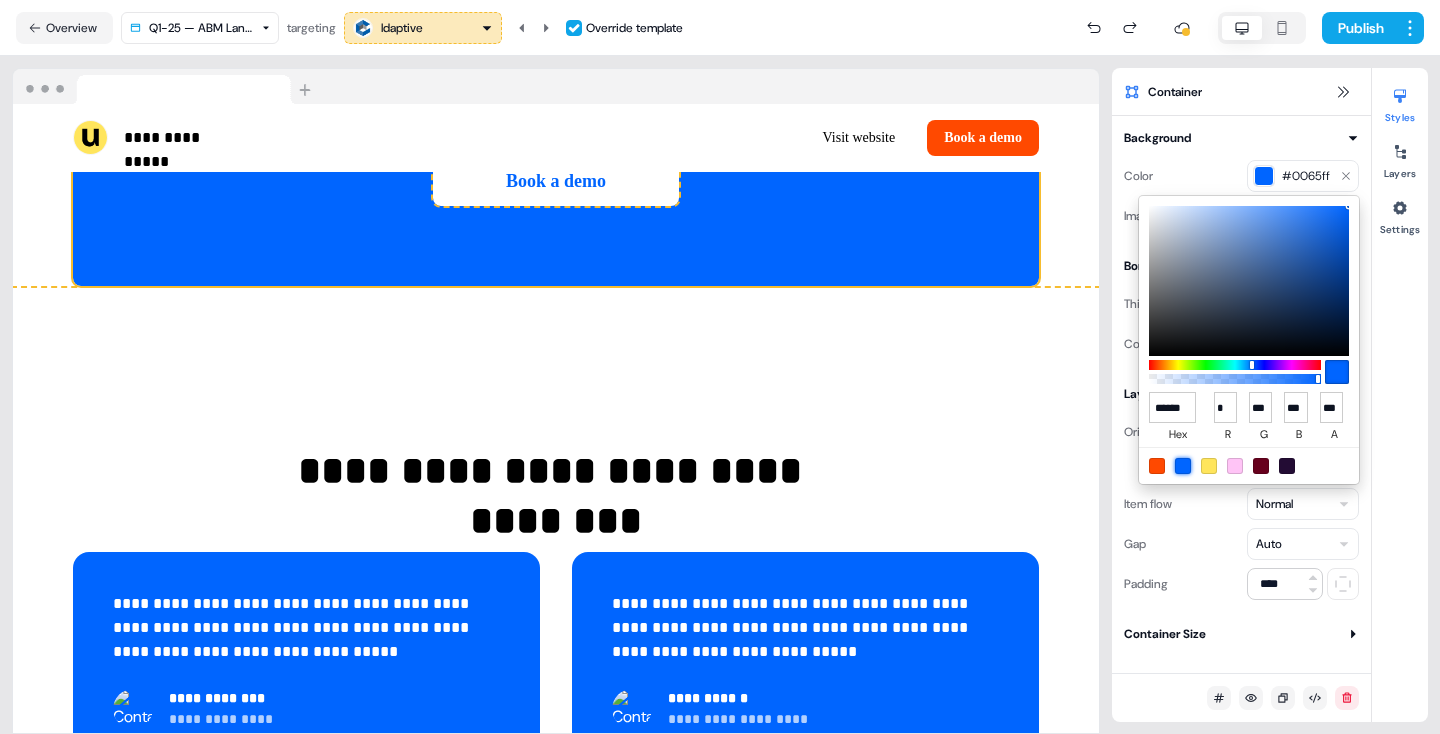 type on "******" 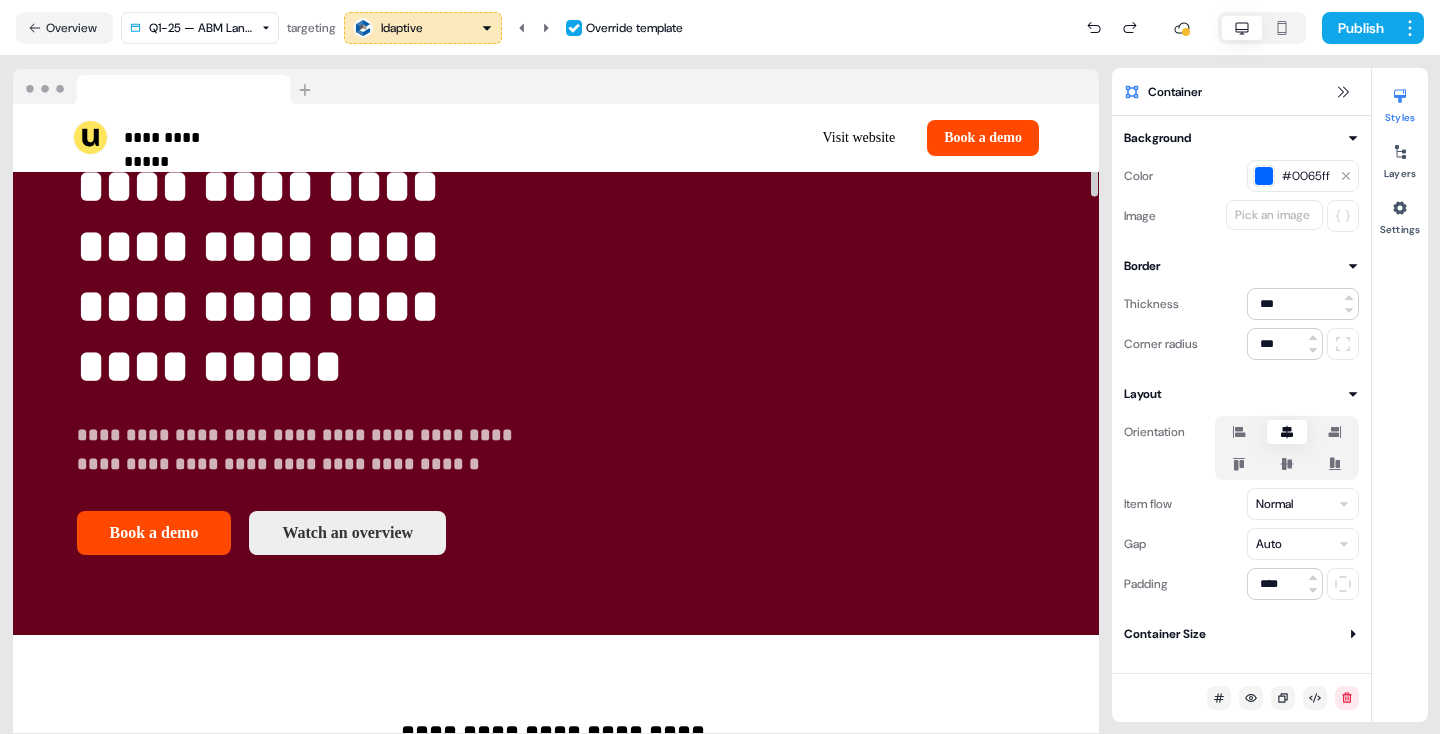 scroll, scrollTop: 145, scrollLeft: 0, axis: vertical 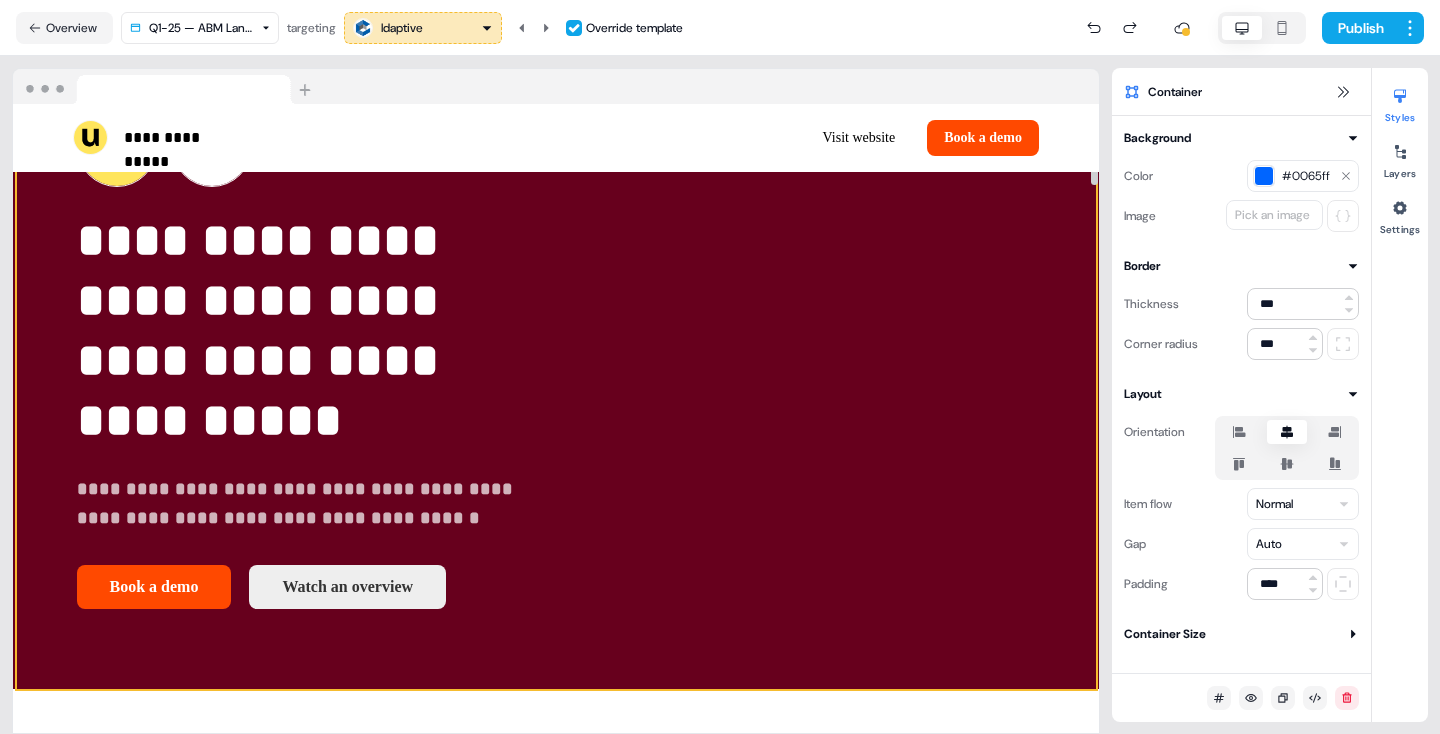 click on "**********" at bounding box center [556, 358] 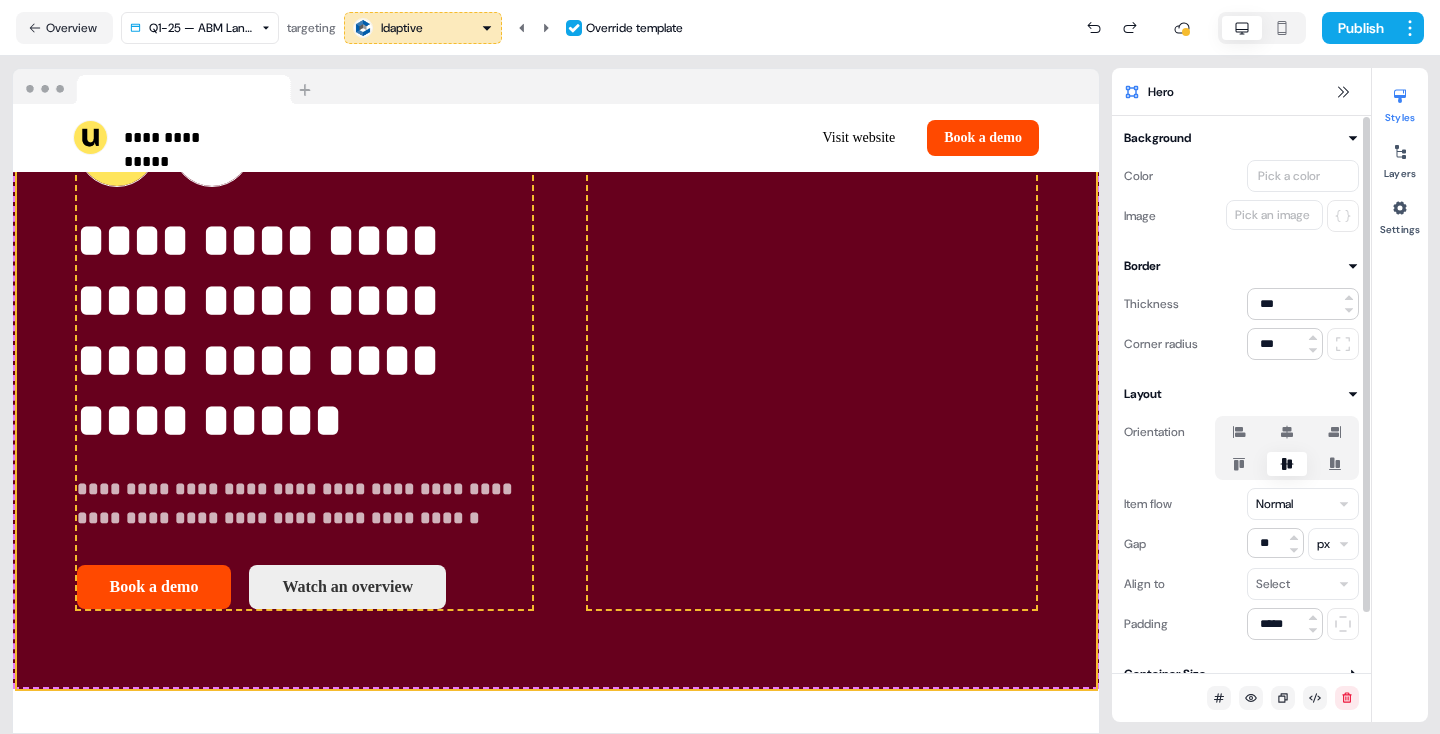 click on "Pick a color" at bounding box center (1289, 176) 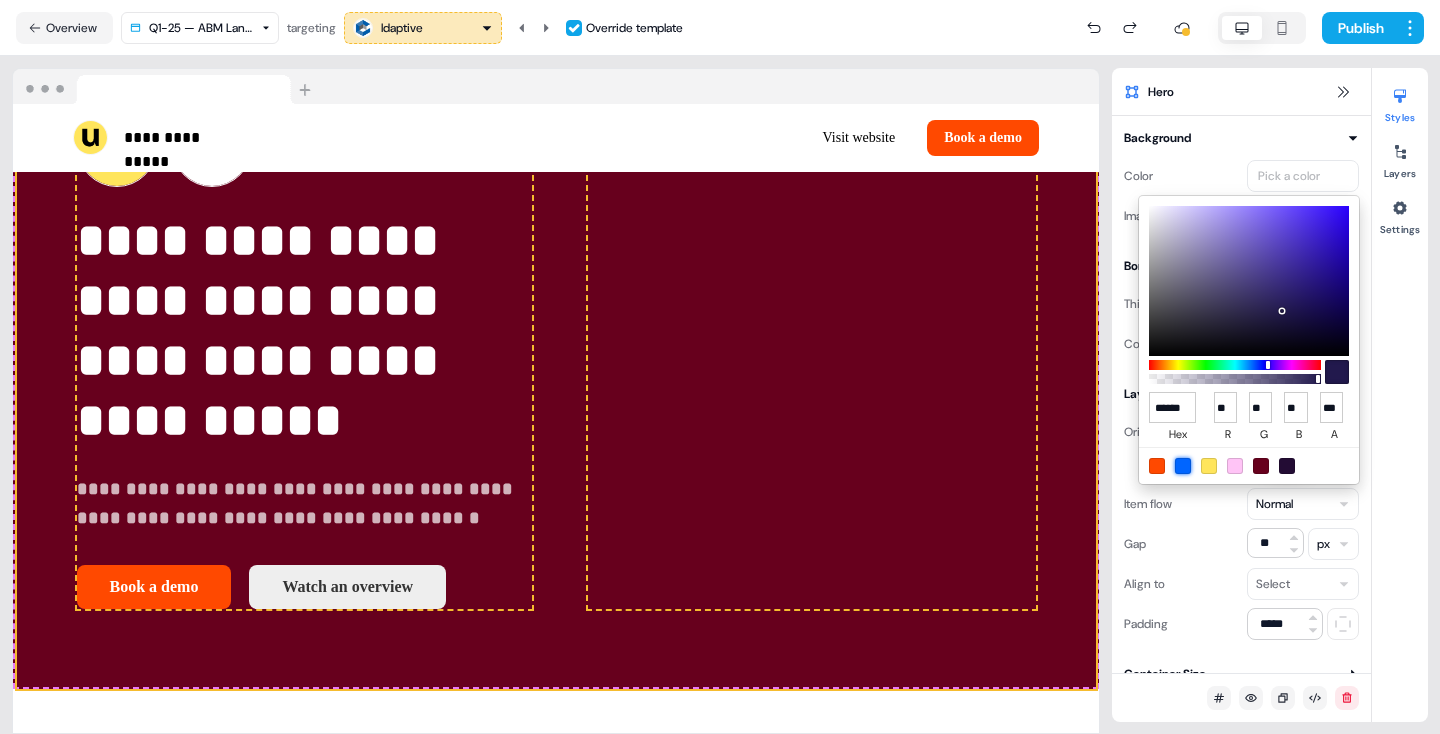click at bounding box center [1183, 466] 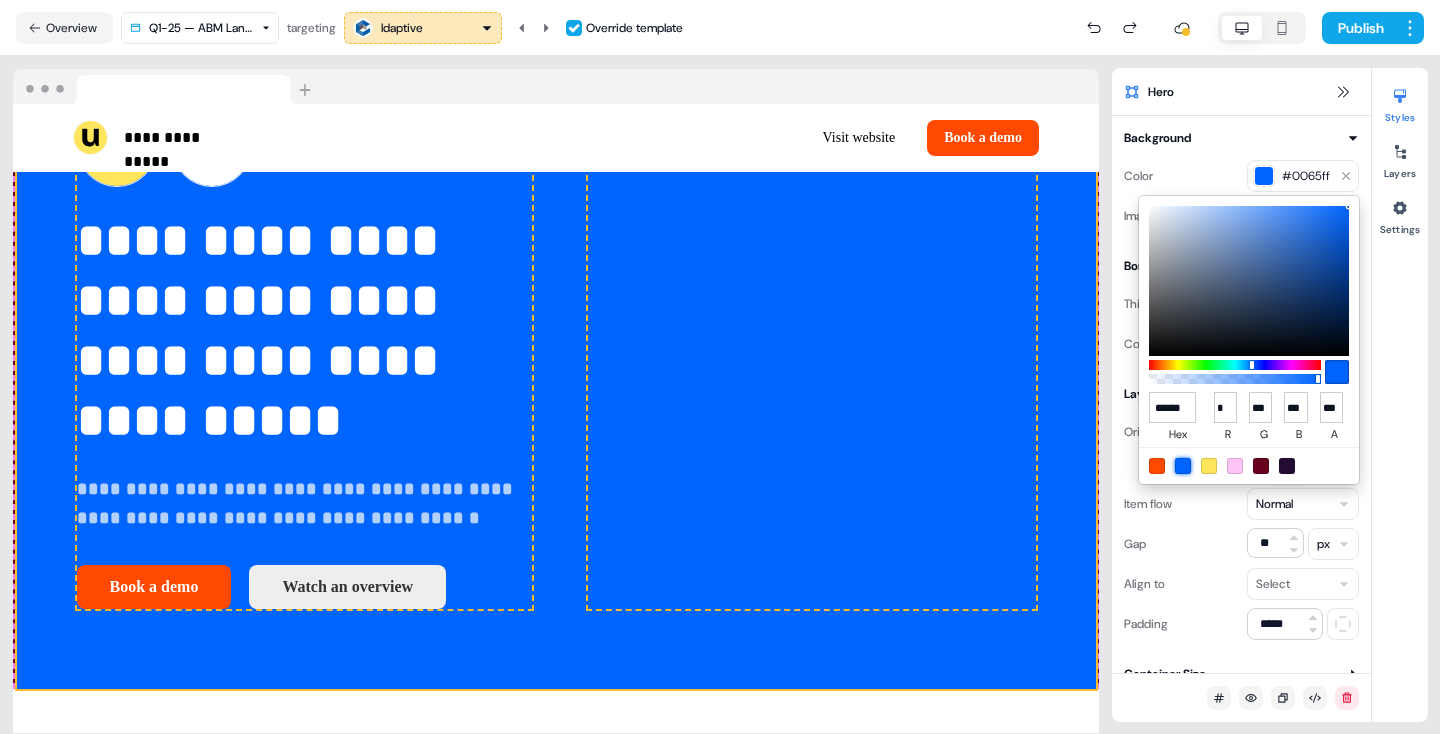 click on "**********" at bounding box center [720, 367] 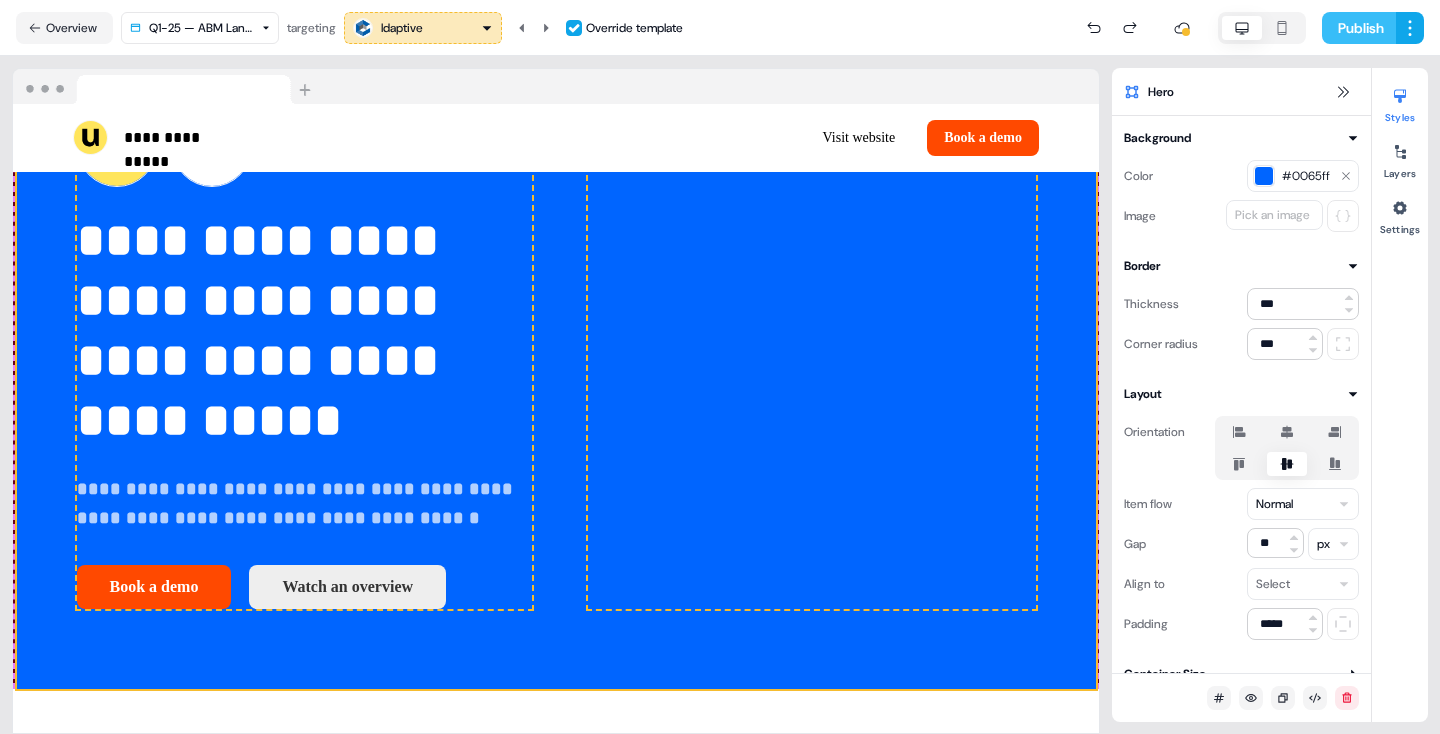 click on "Publish" at bounding box center [1359, 28] 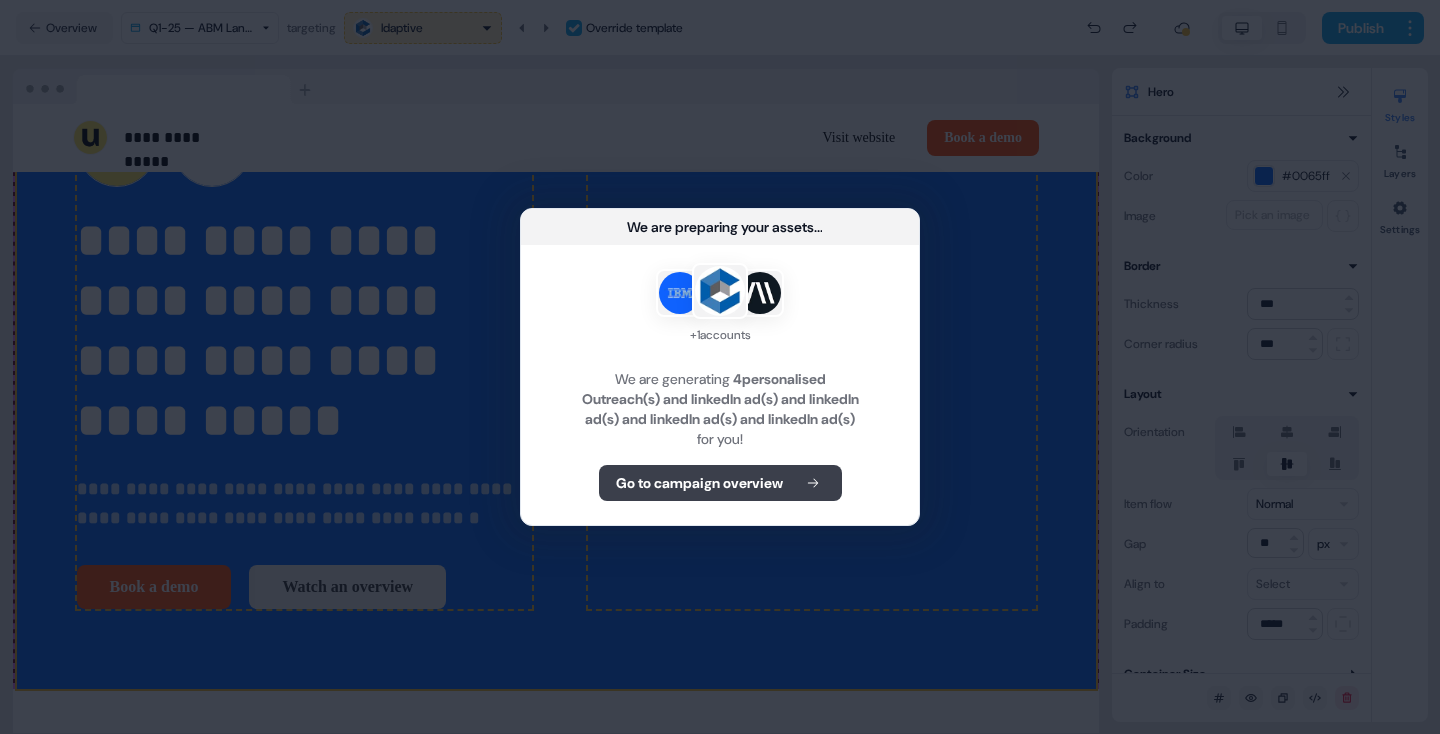 click on "Go to campaign overview" at bounding box center (699, 483) 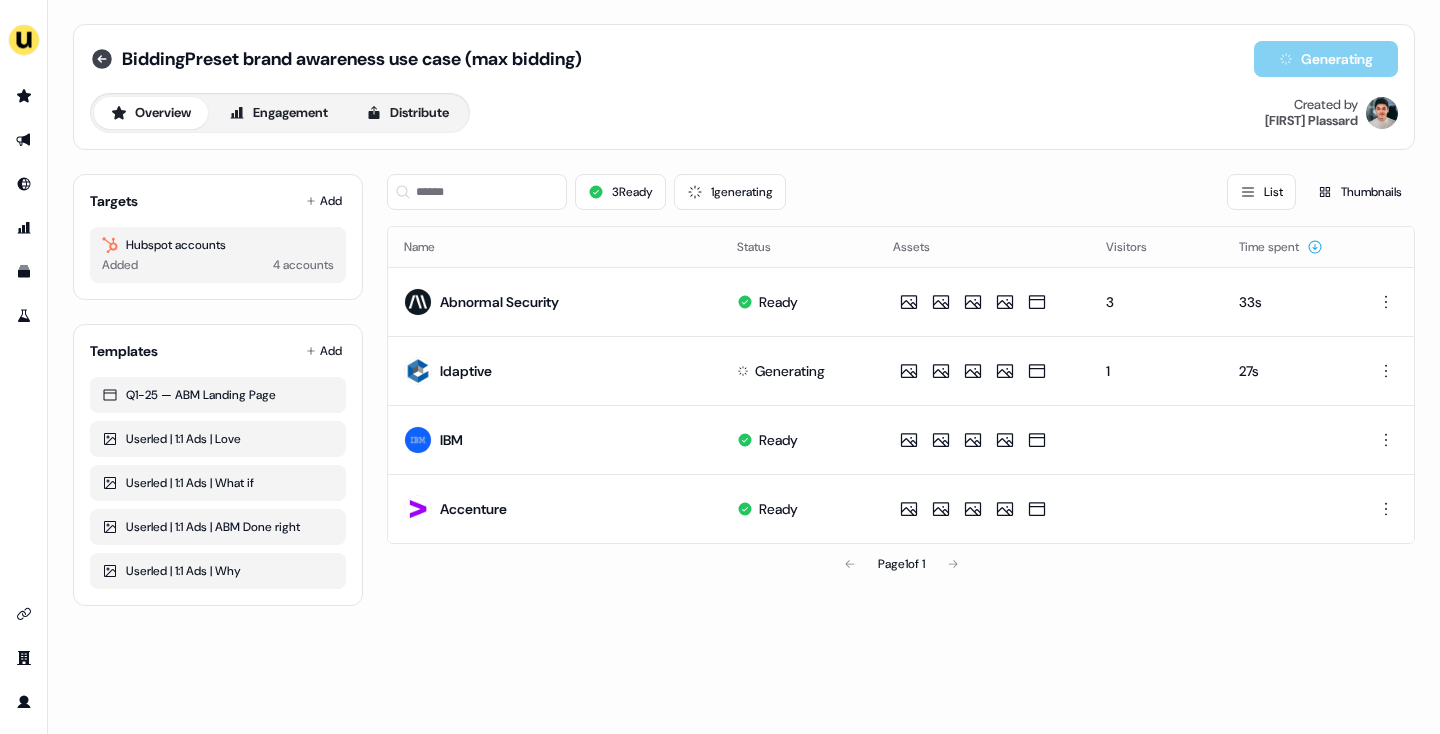 click 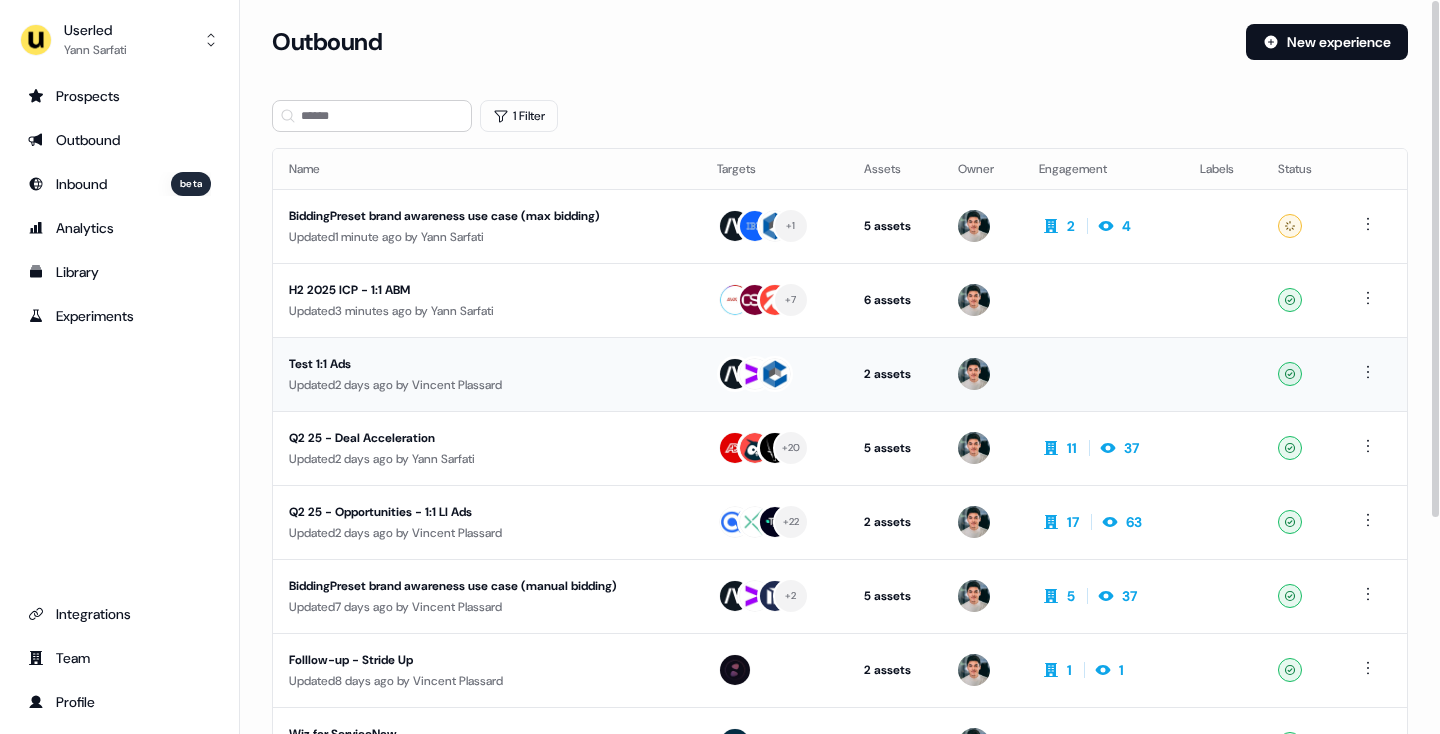 click on "Test 1:1 Ads" at bounding box center [469, 364] 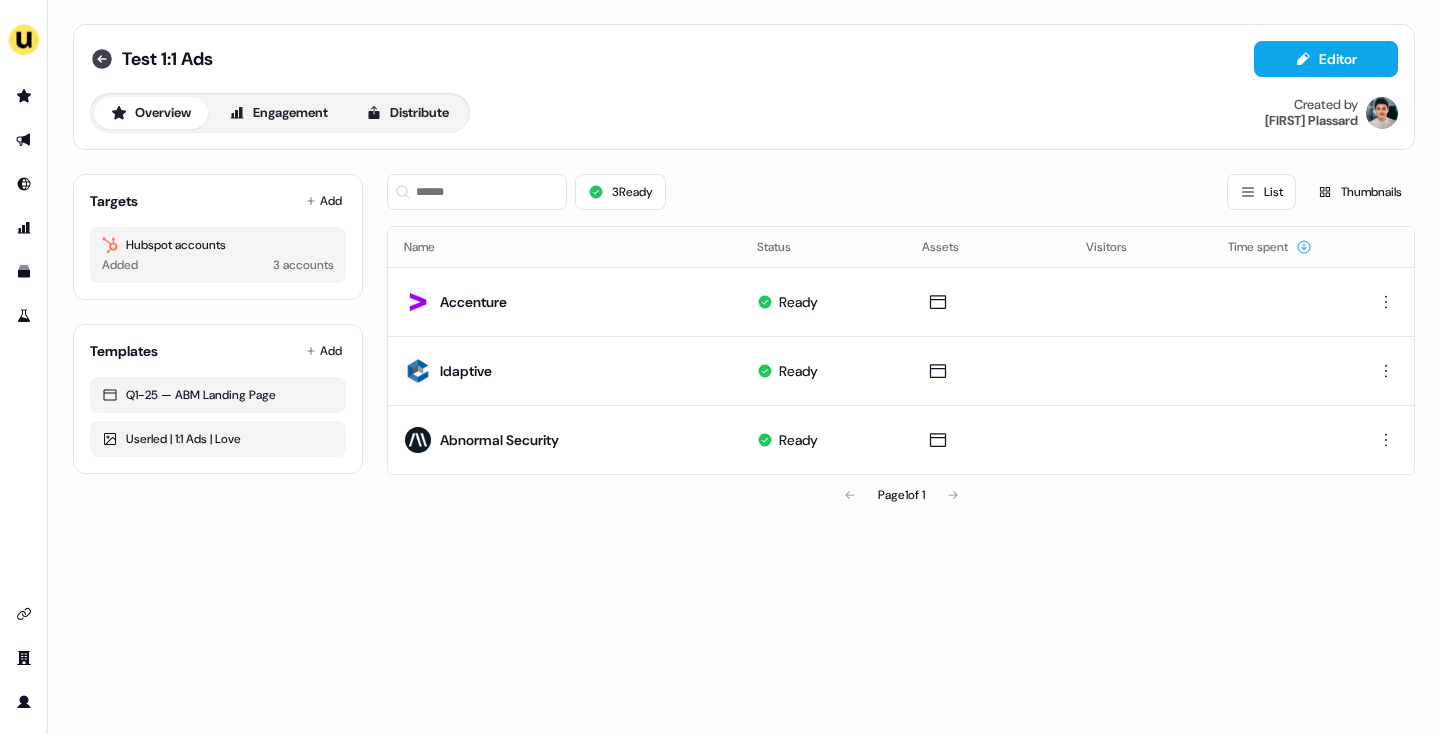 click 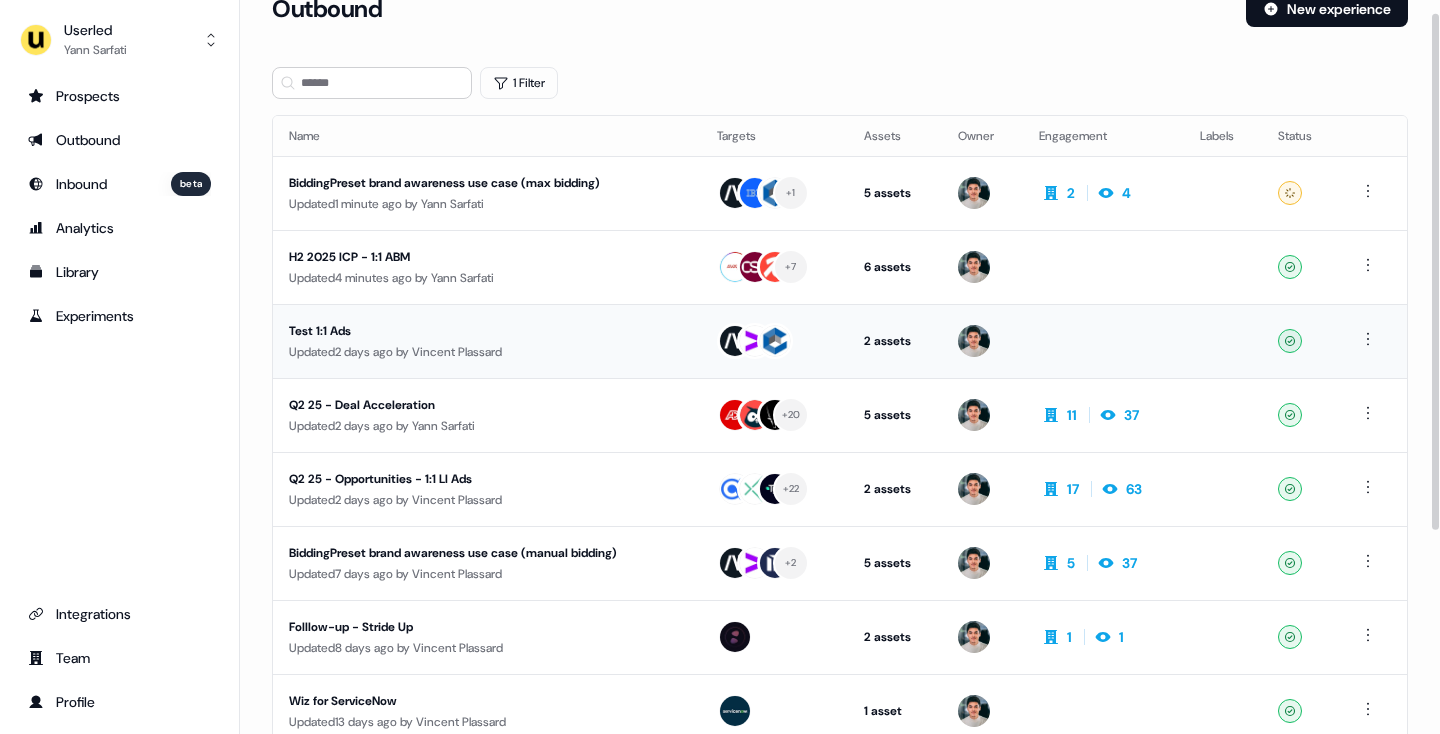 scroll, scrollTop: 36, scrollLeft: 0, axis: vertical 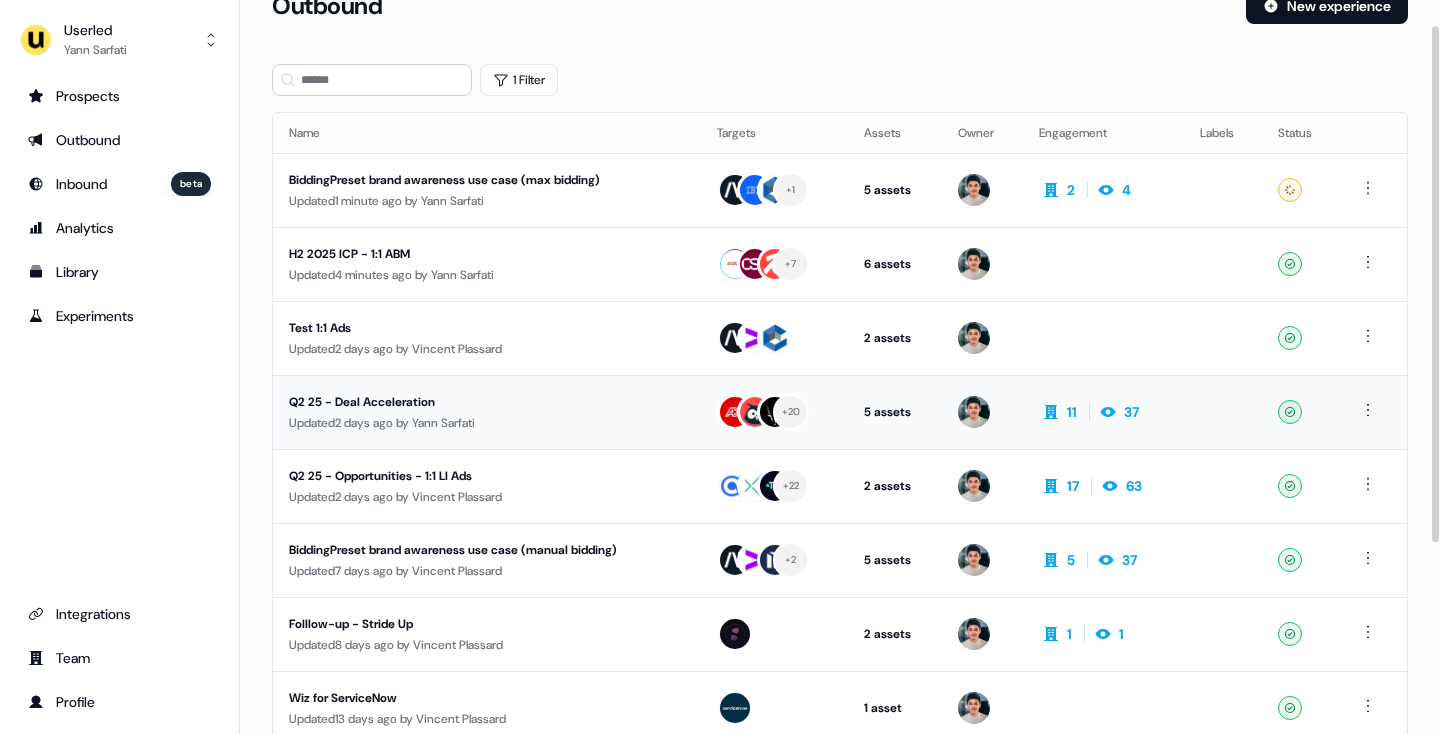 click on "Updated  2 days ago   by   [FIRST] [LAST]" at bounding box center (487, 423) 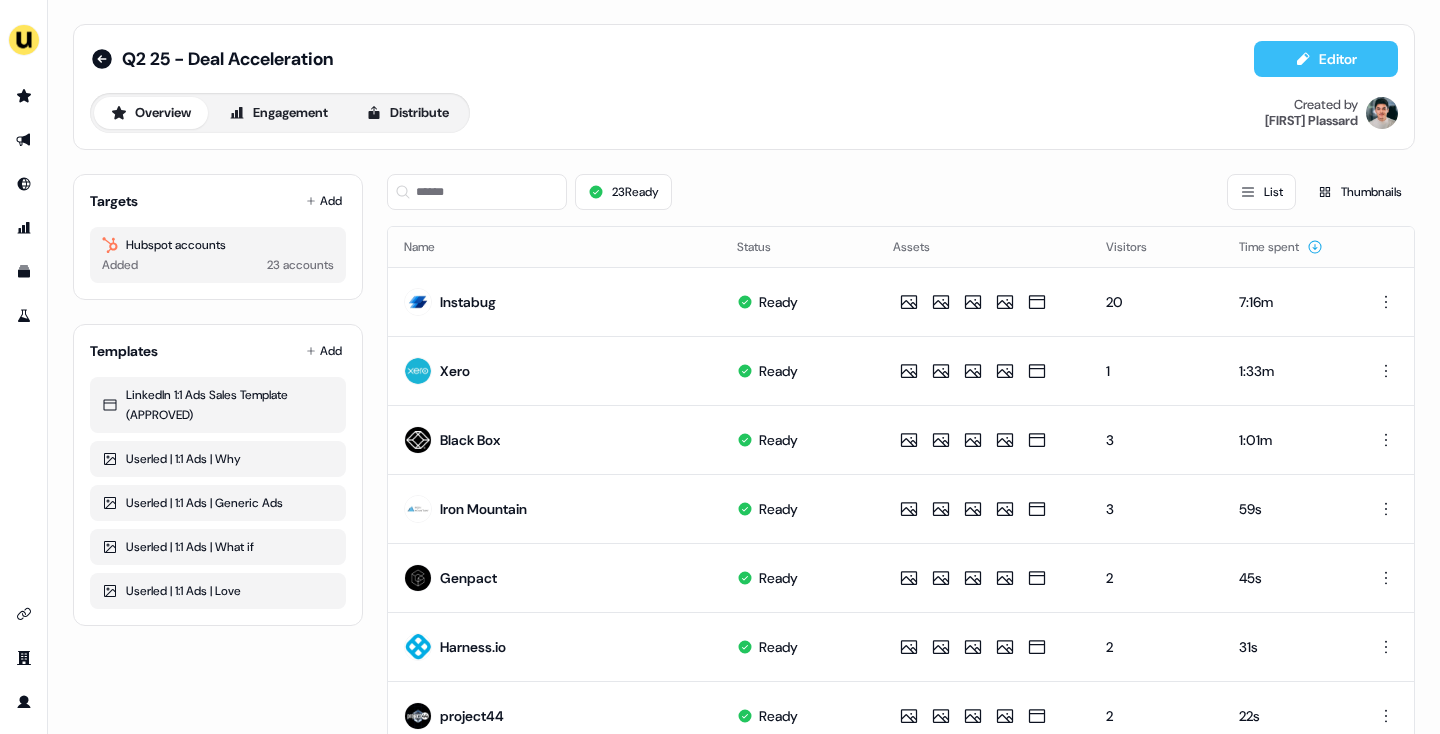 click on "Editor" at bounding box center (1326, 59) 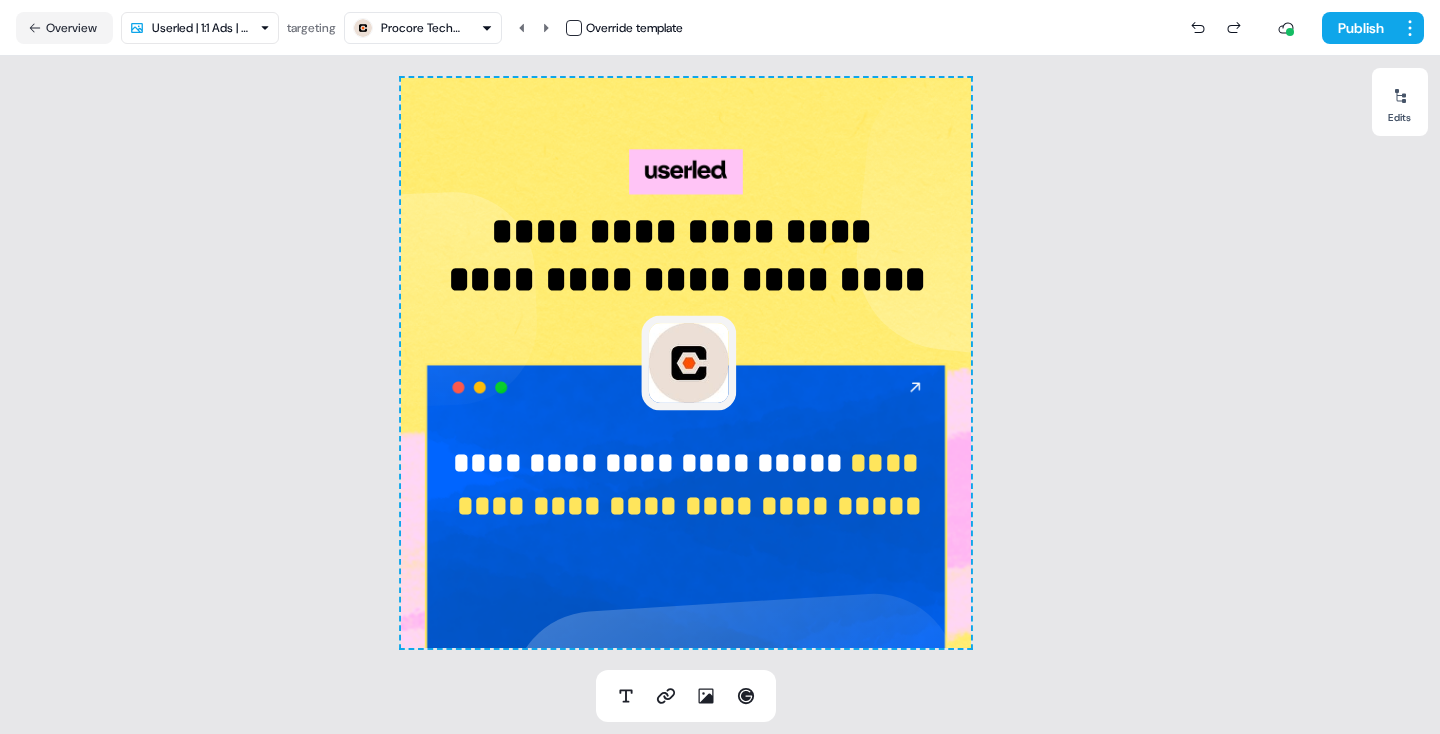 click on "**********" at bounding box center (720, 367) 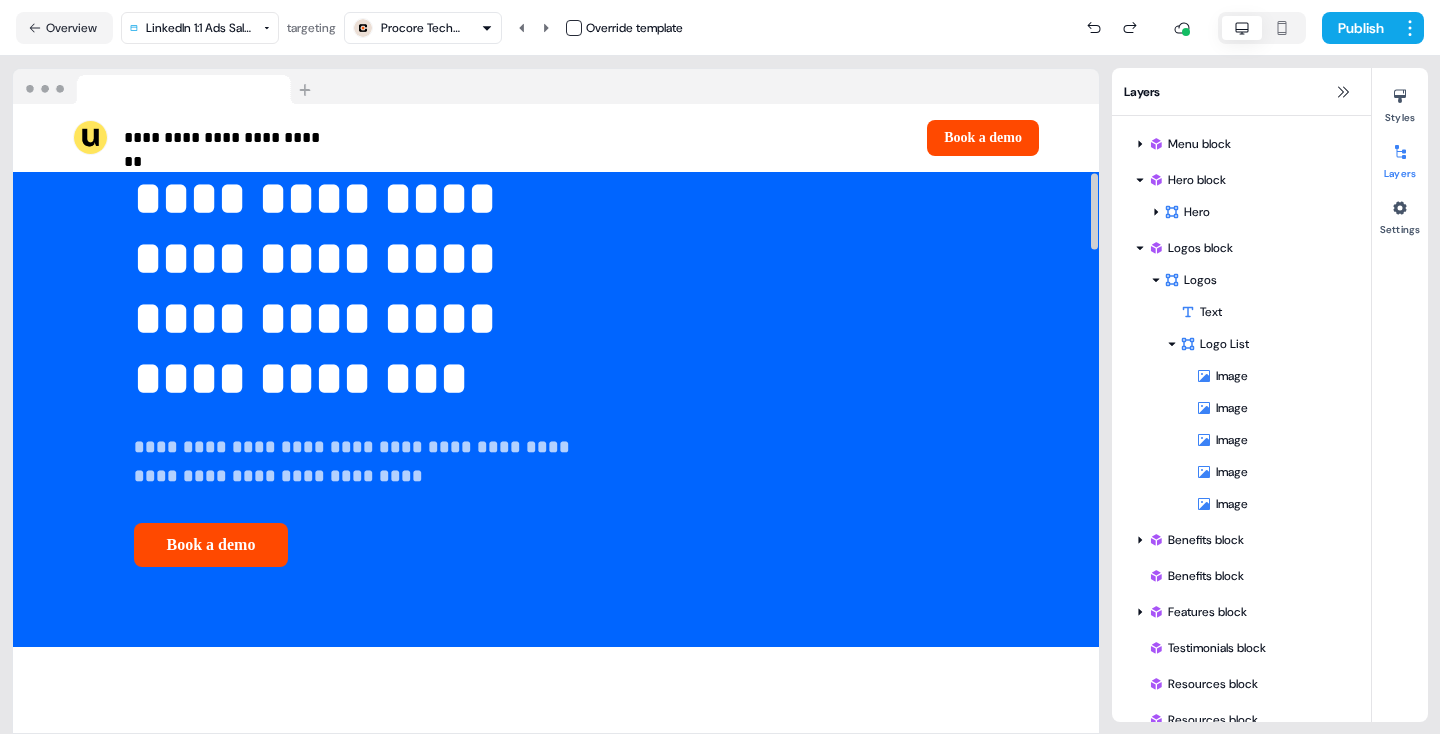 scroll, scrollTop: 0, scrollLeft: 0, axis: both 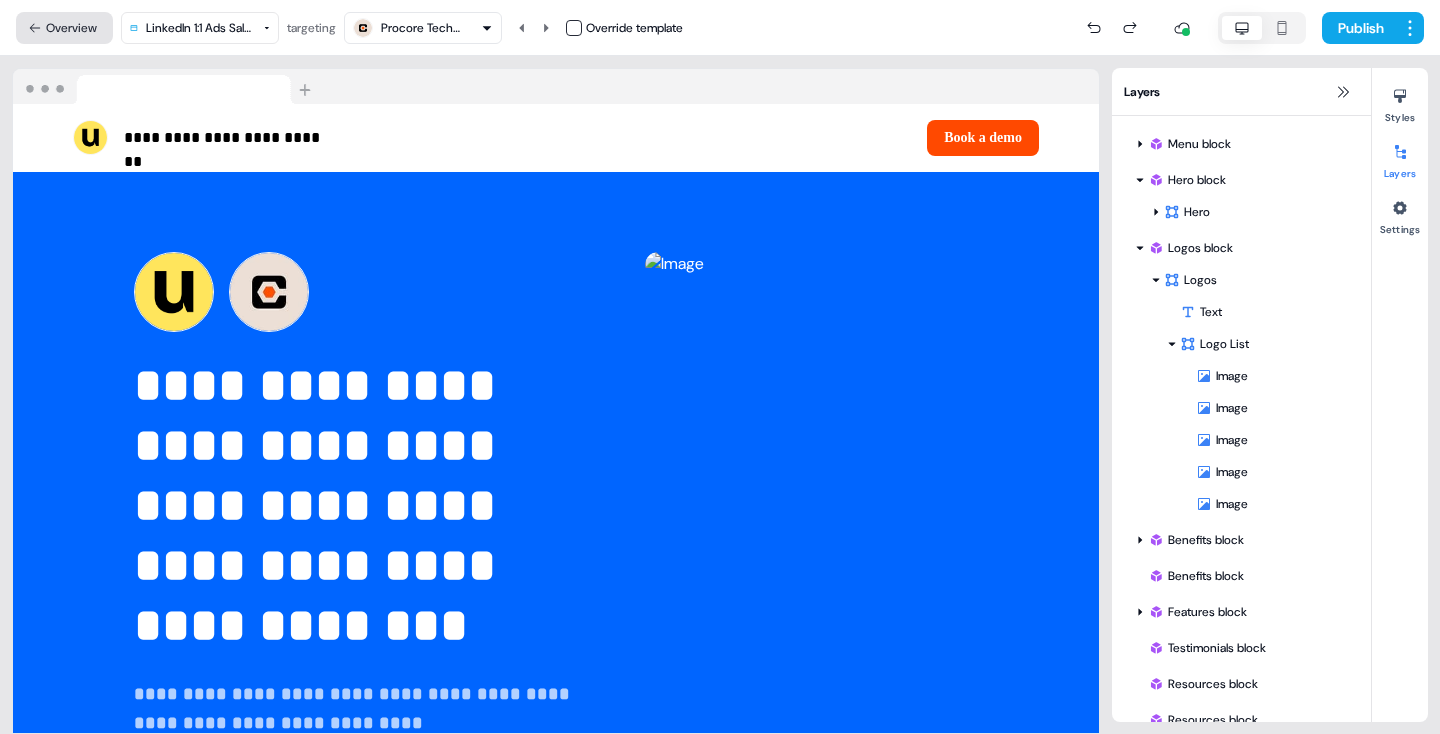 click on "Overview" at bounding box center [64, 28] 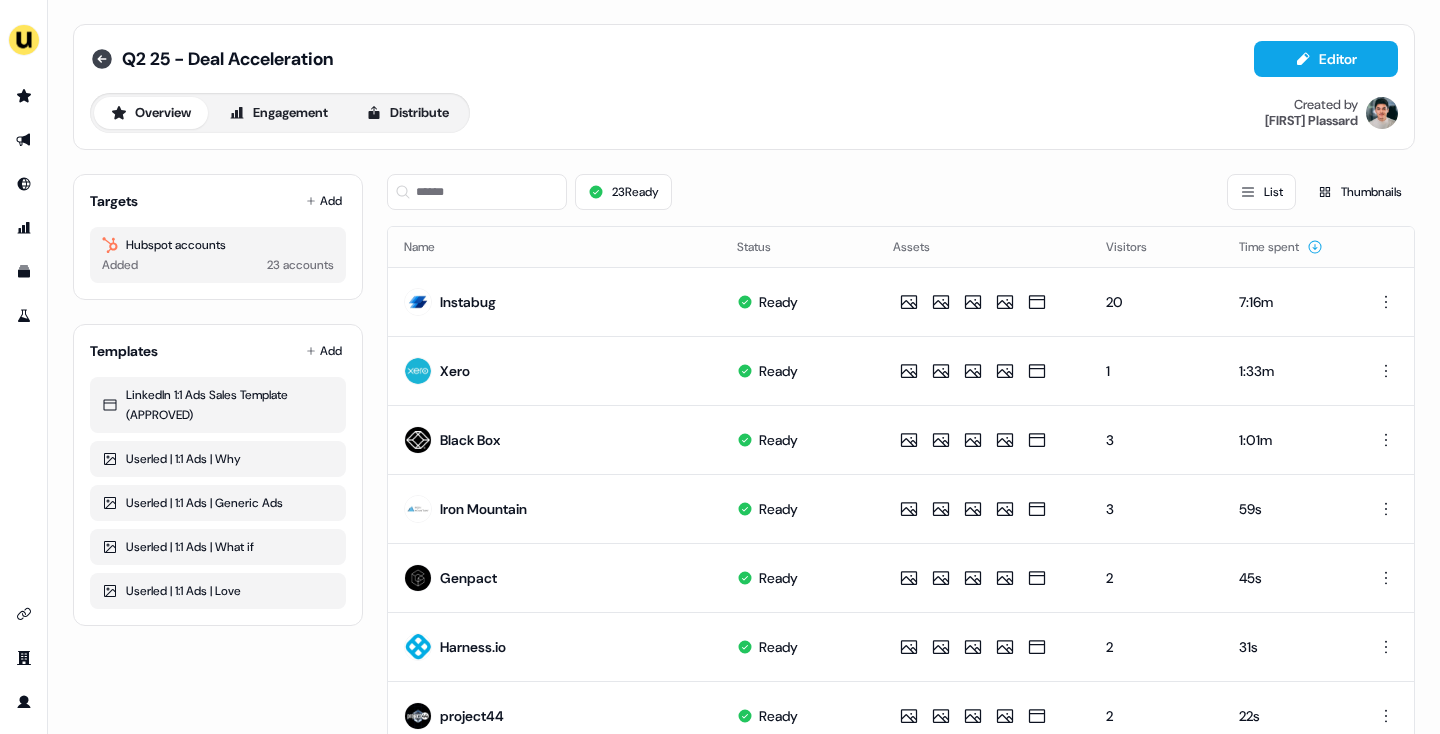 click 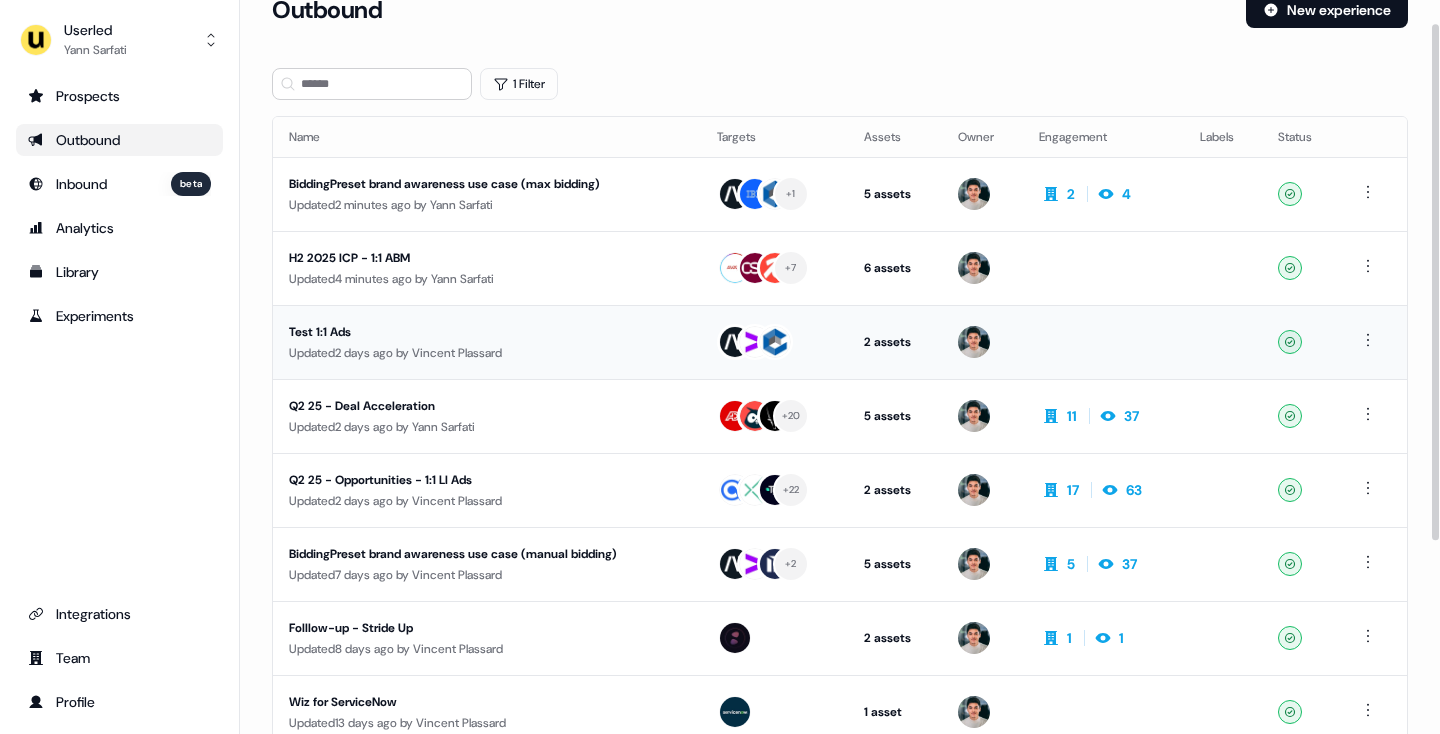 scroll, scrollTop: 33, scrollLeft: 0, axis: vertical 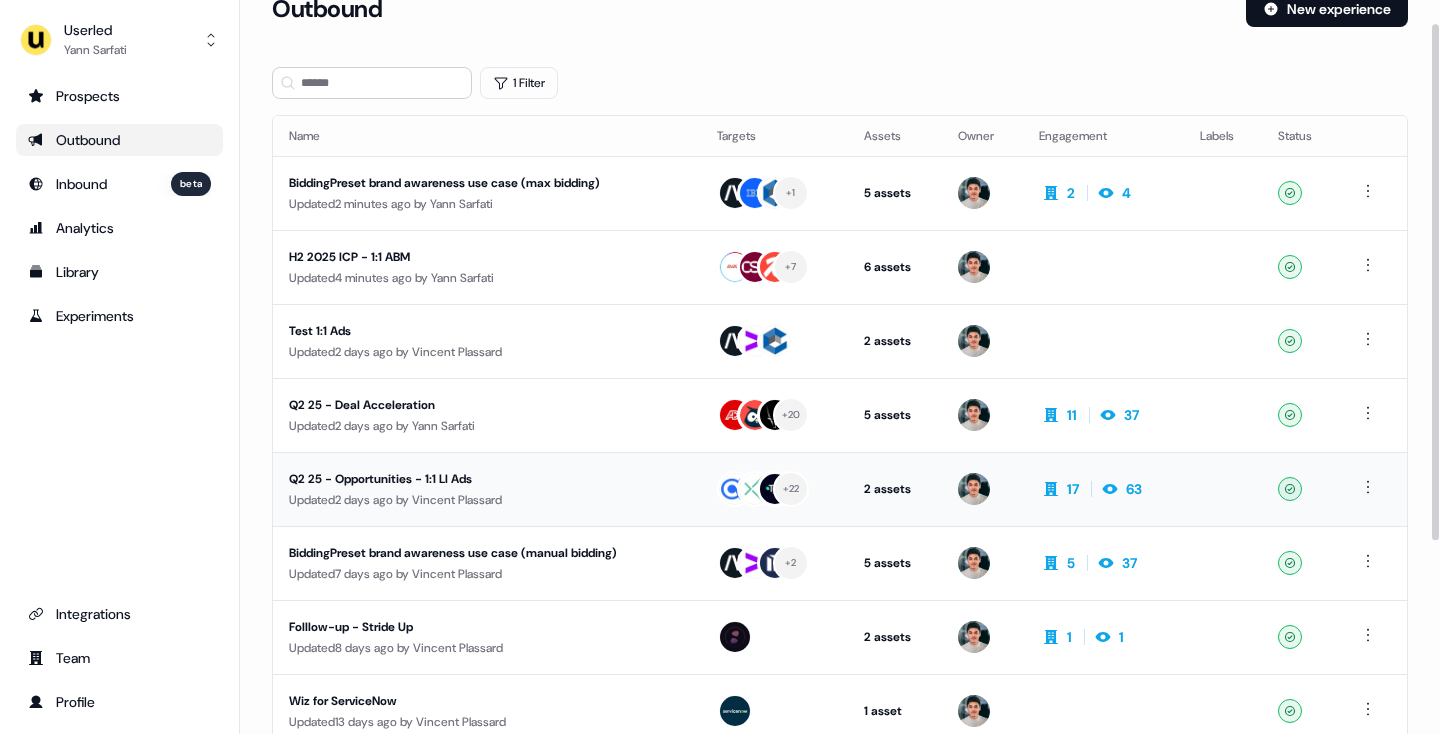 click on "Q2 25 - Opportunities - 1:1 LI Ads" at bounding box center [469, 479] 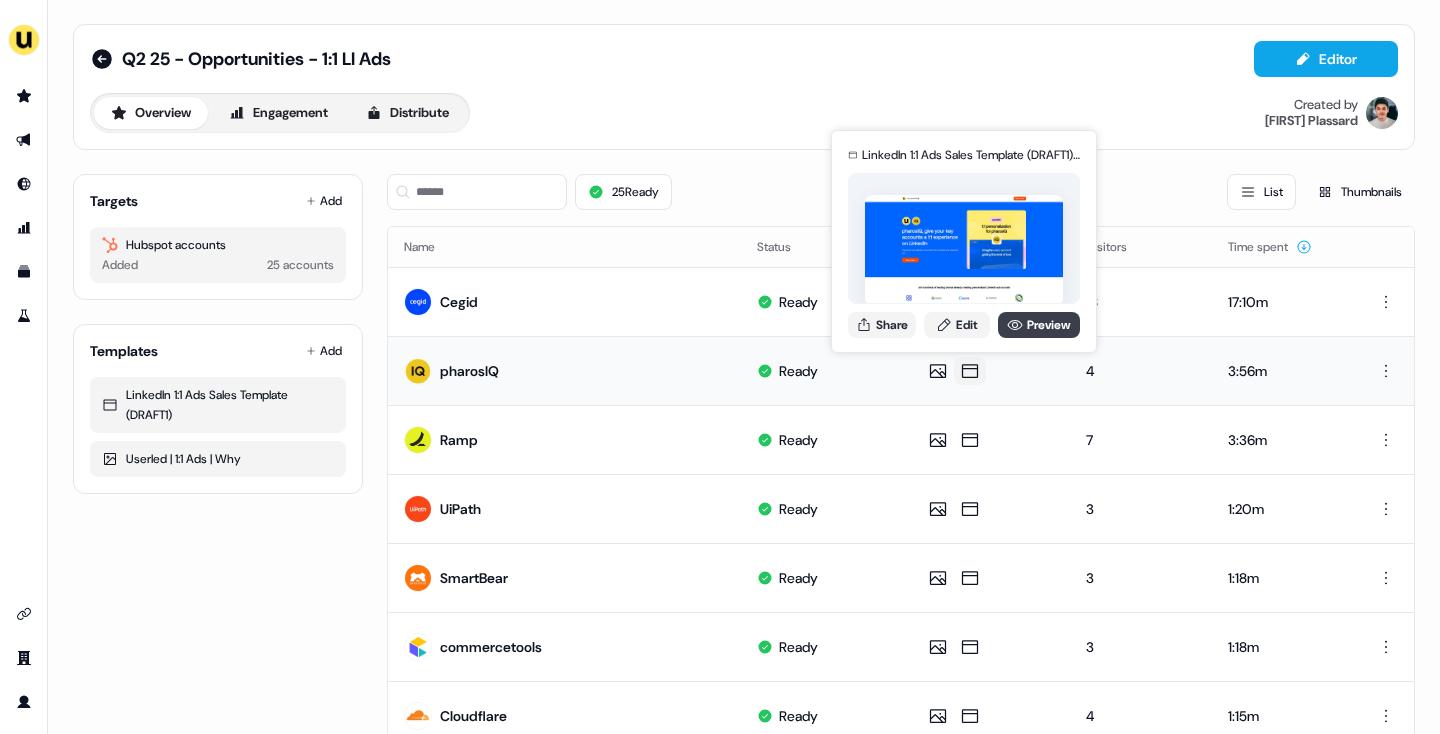 click on "Preview" at bounding box center (1039, 325) 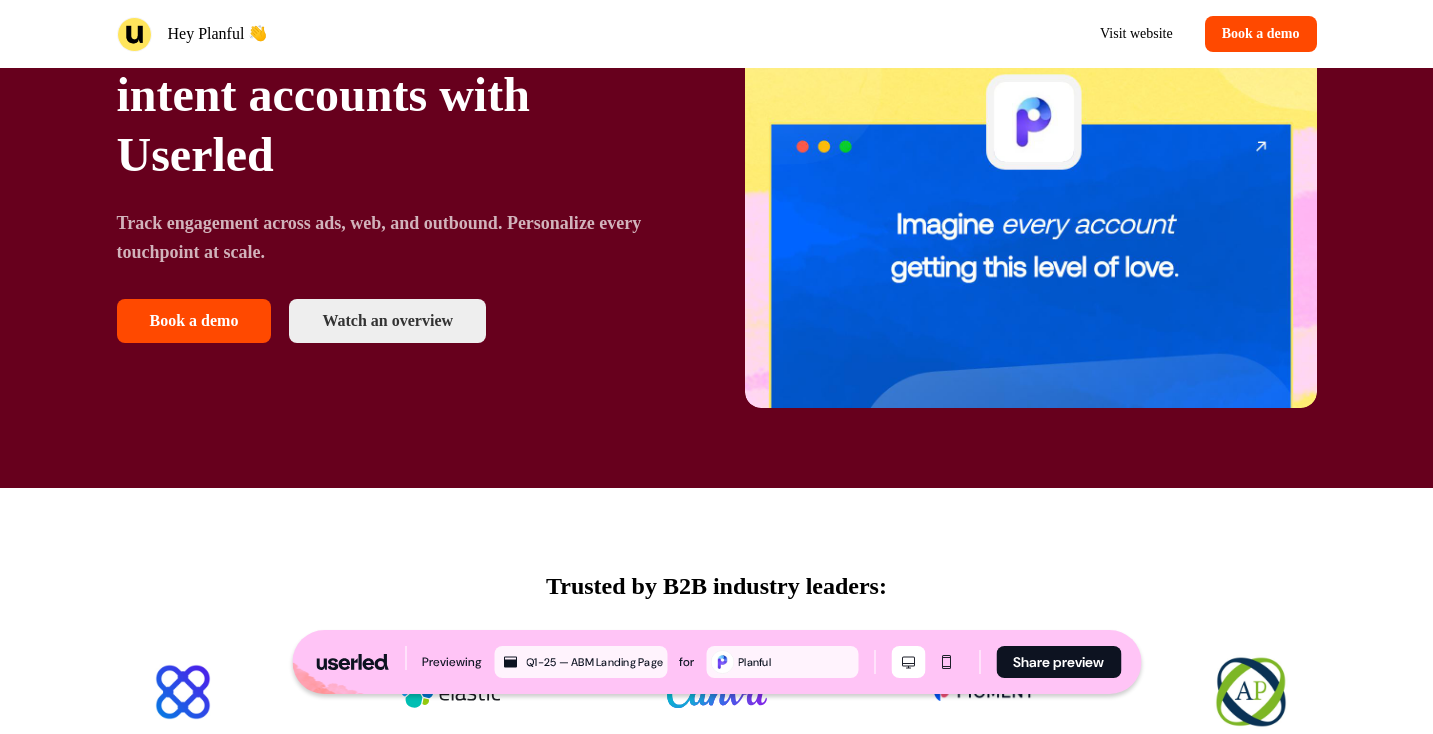 scroll, scrollTop: 16, scrollLeft: 0, axis: vertical 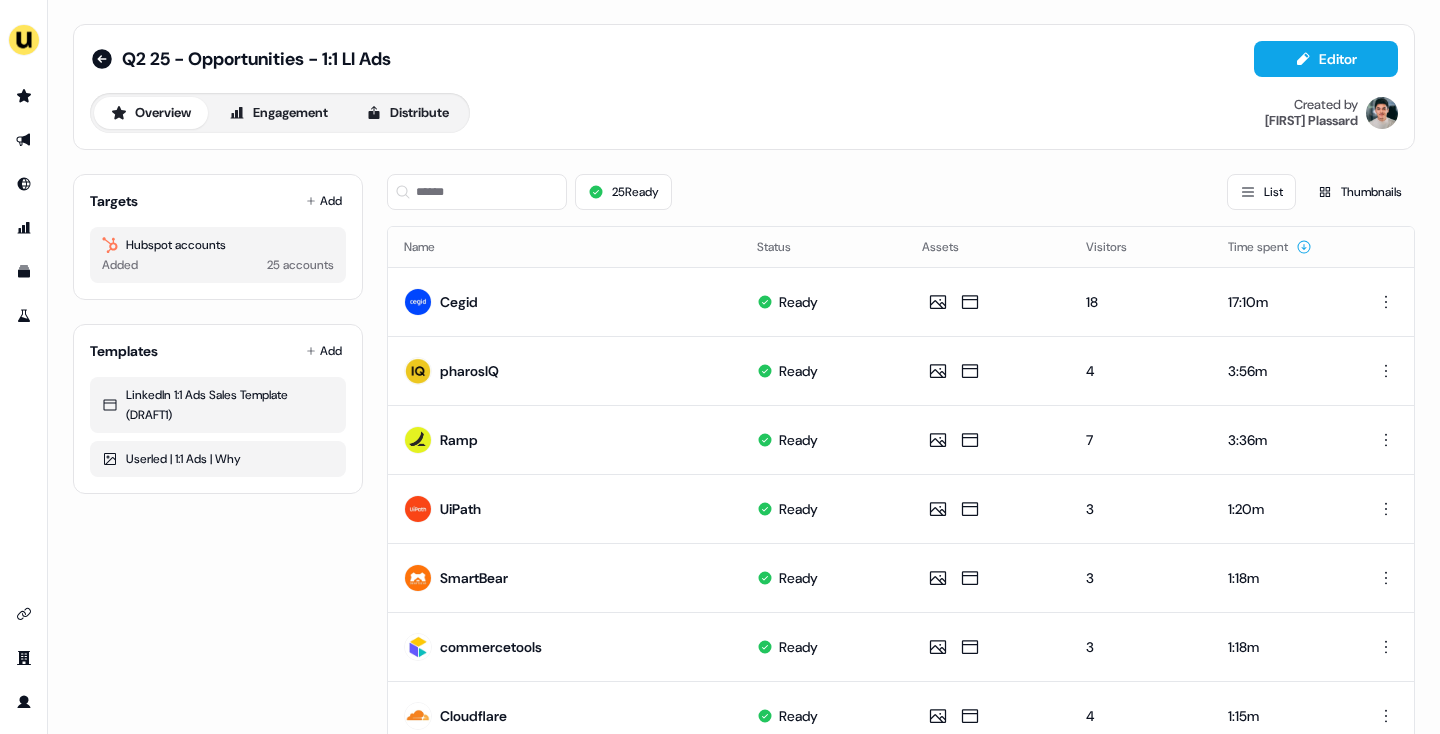 click on "Q2 25 - Opportunities - 1:1 LI Ads Editor Overview Engagement Distribute Created by Vincent   Plassard" at bounding box center (744, 87) 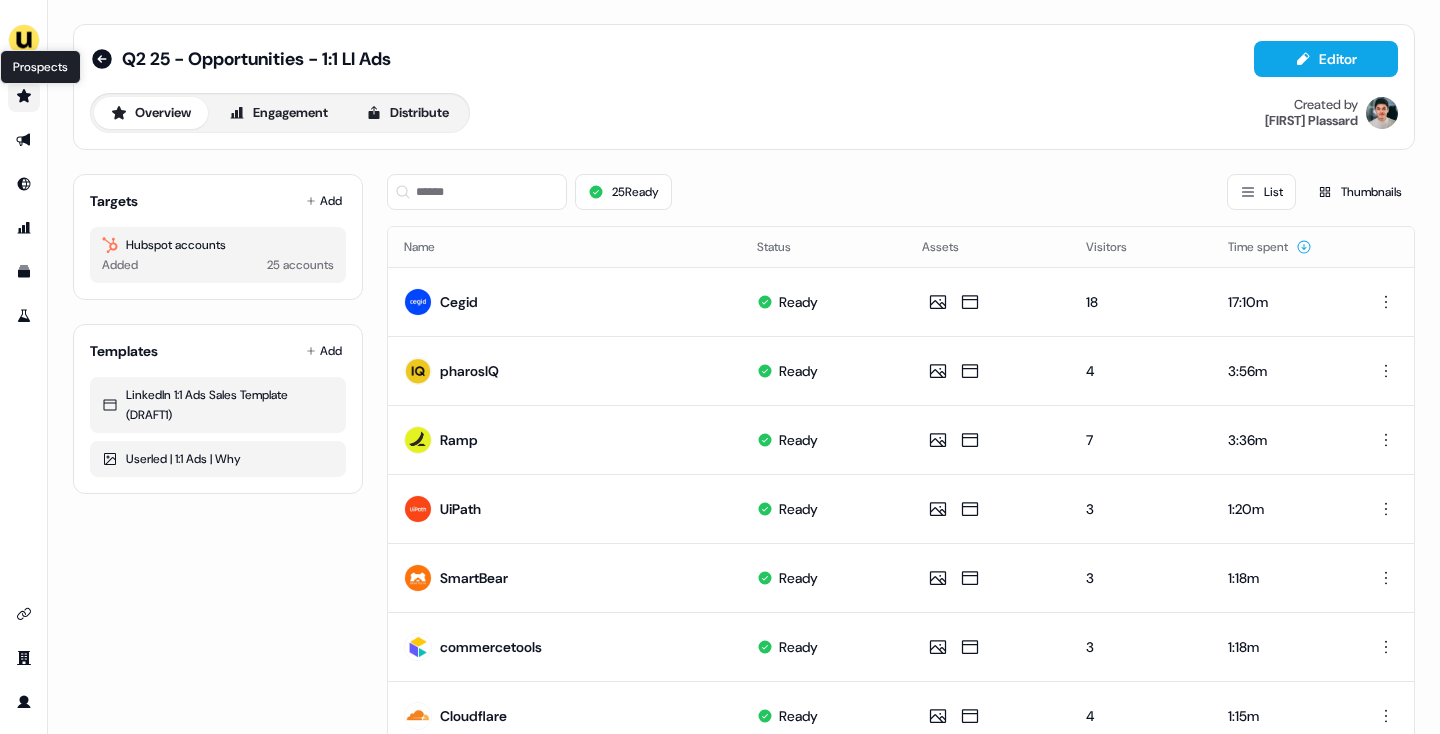 click 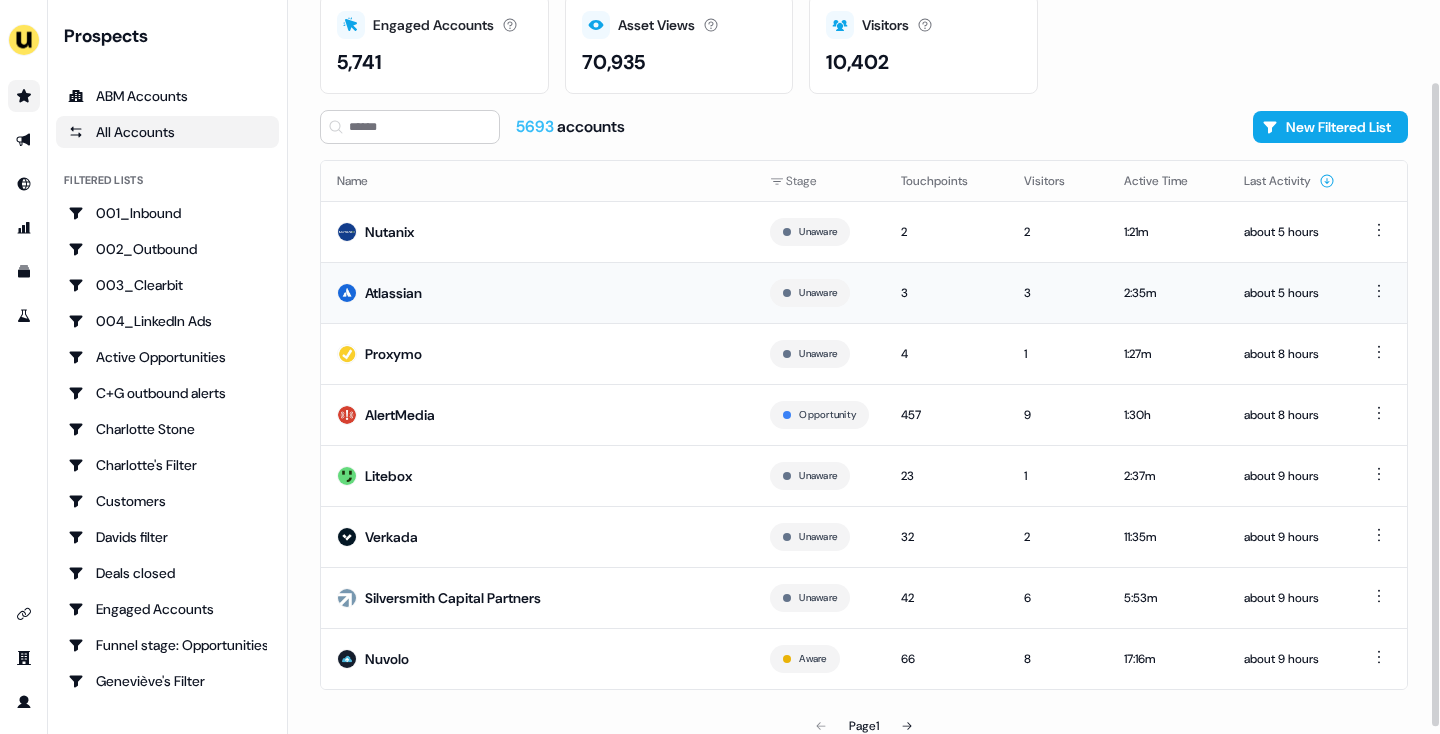 scroll, scrollTop: 101, scrollLeft: 0, axis: vertical 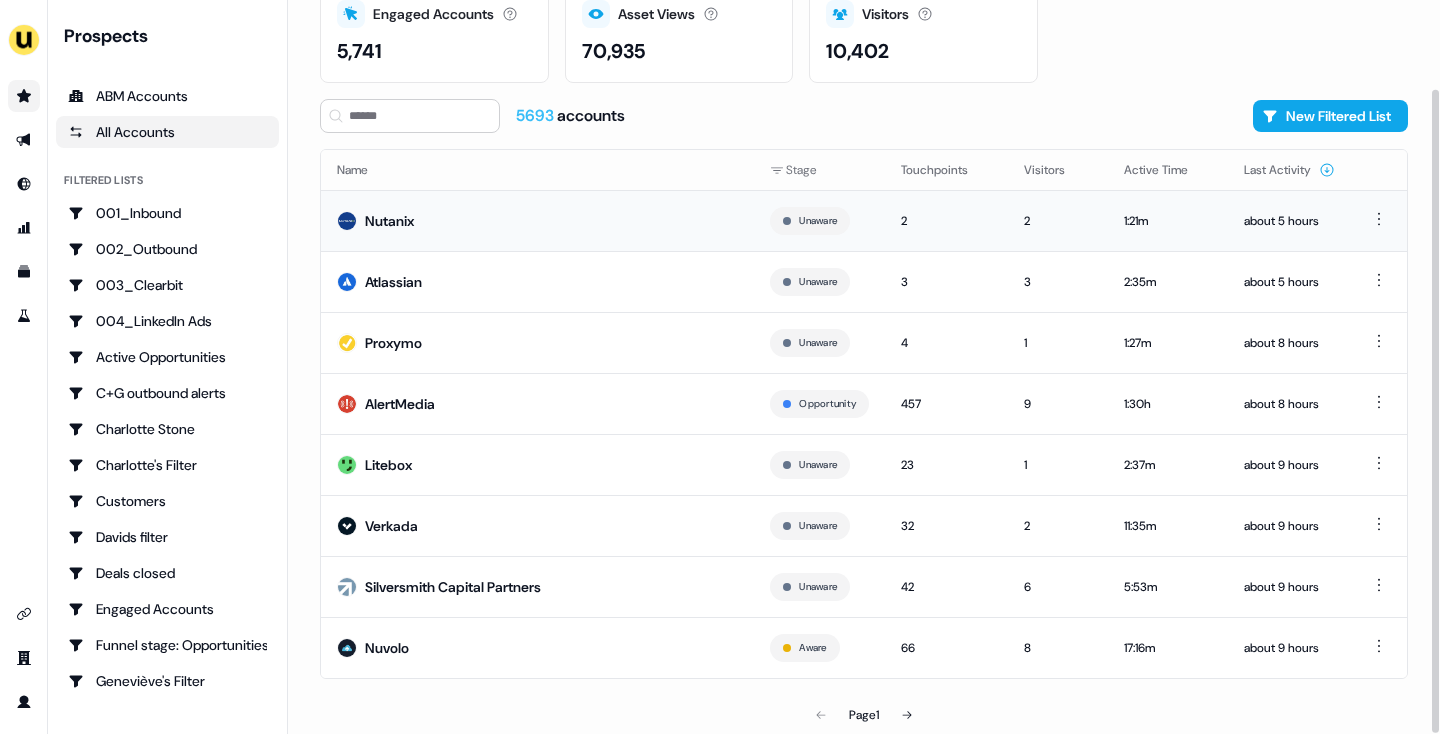 click on "Nutanix" at bounding box center [537, 220] 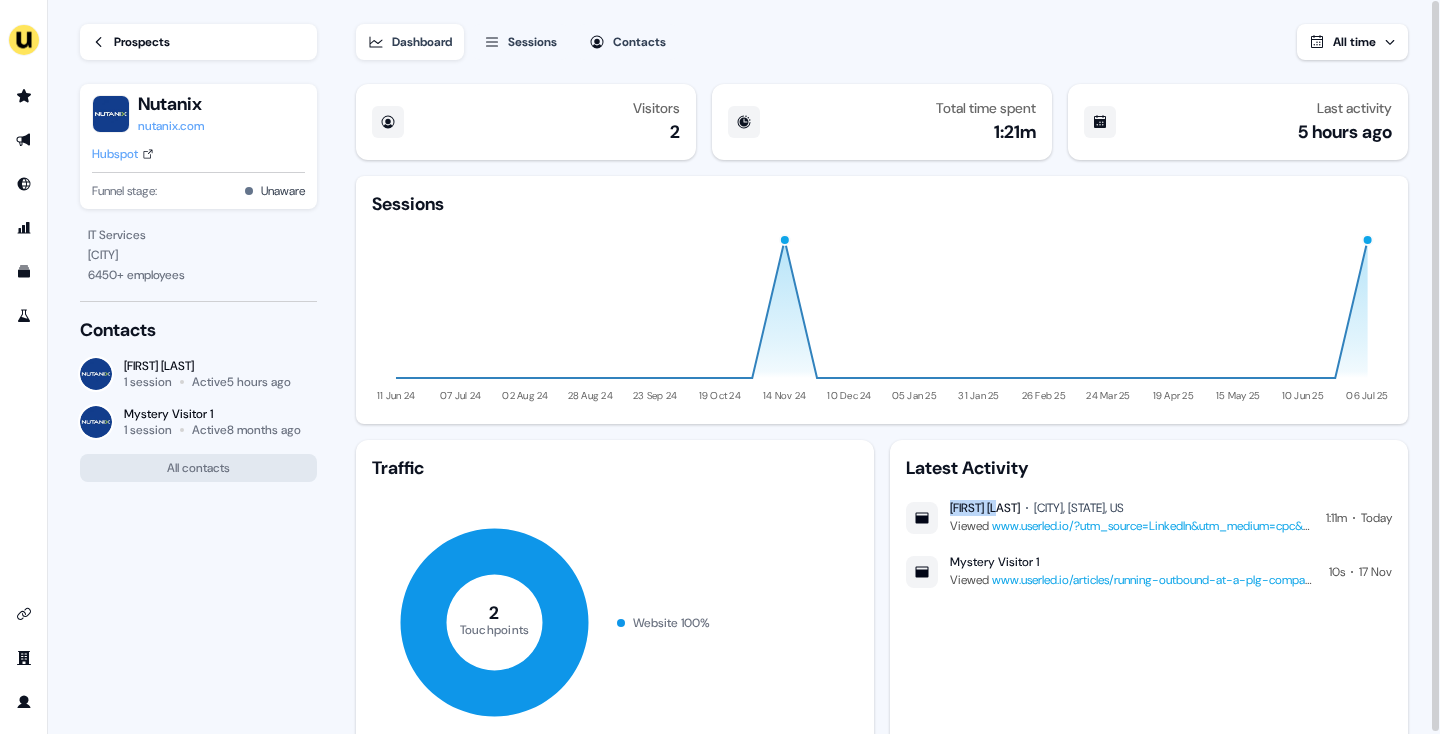 drag, startPoint x: 939, startPoint y: 503, endPoint x: 1004, endPoint y: 501, distance: 65.03076 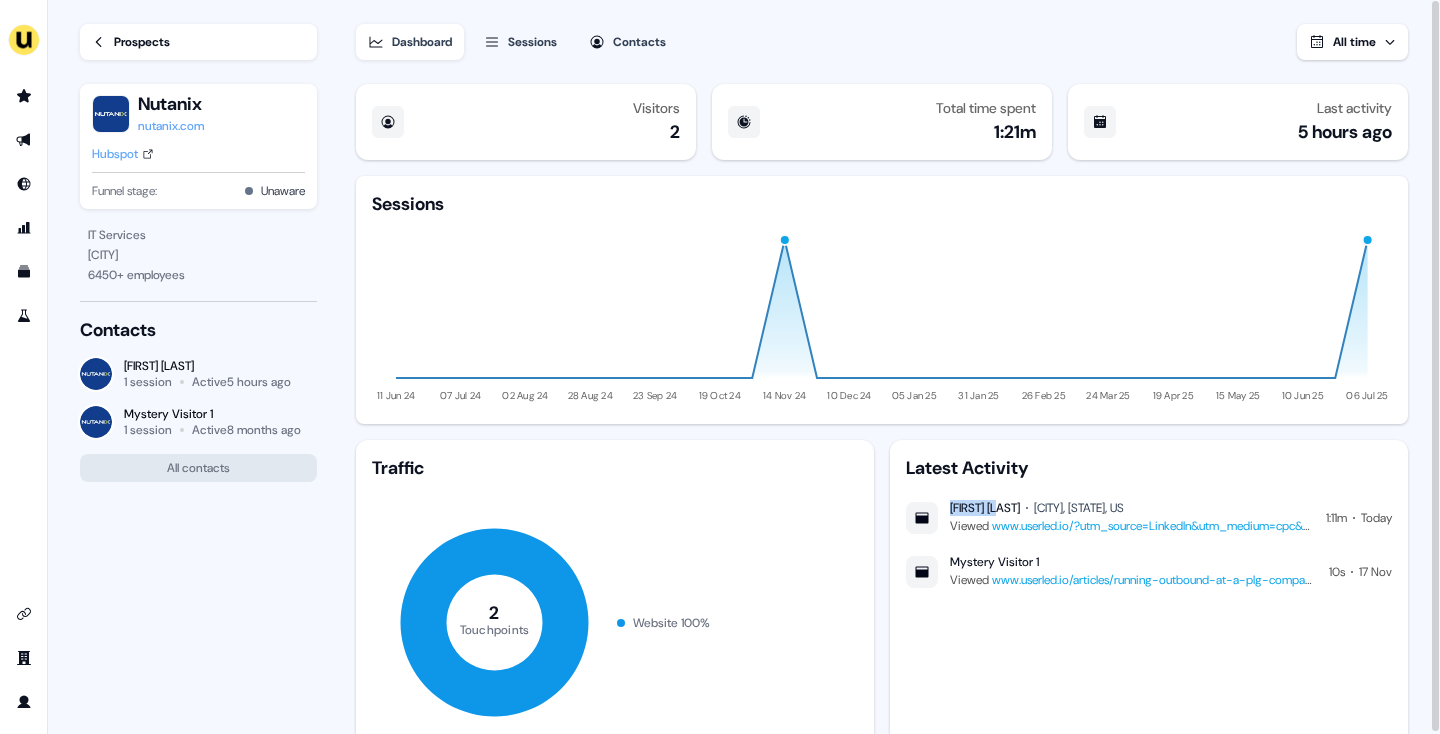 copy on "Toni Viola" 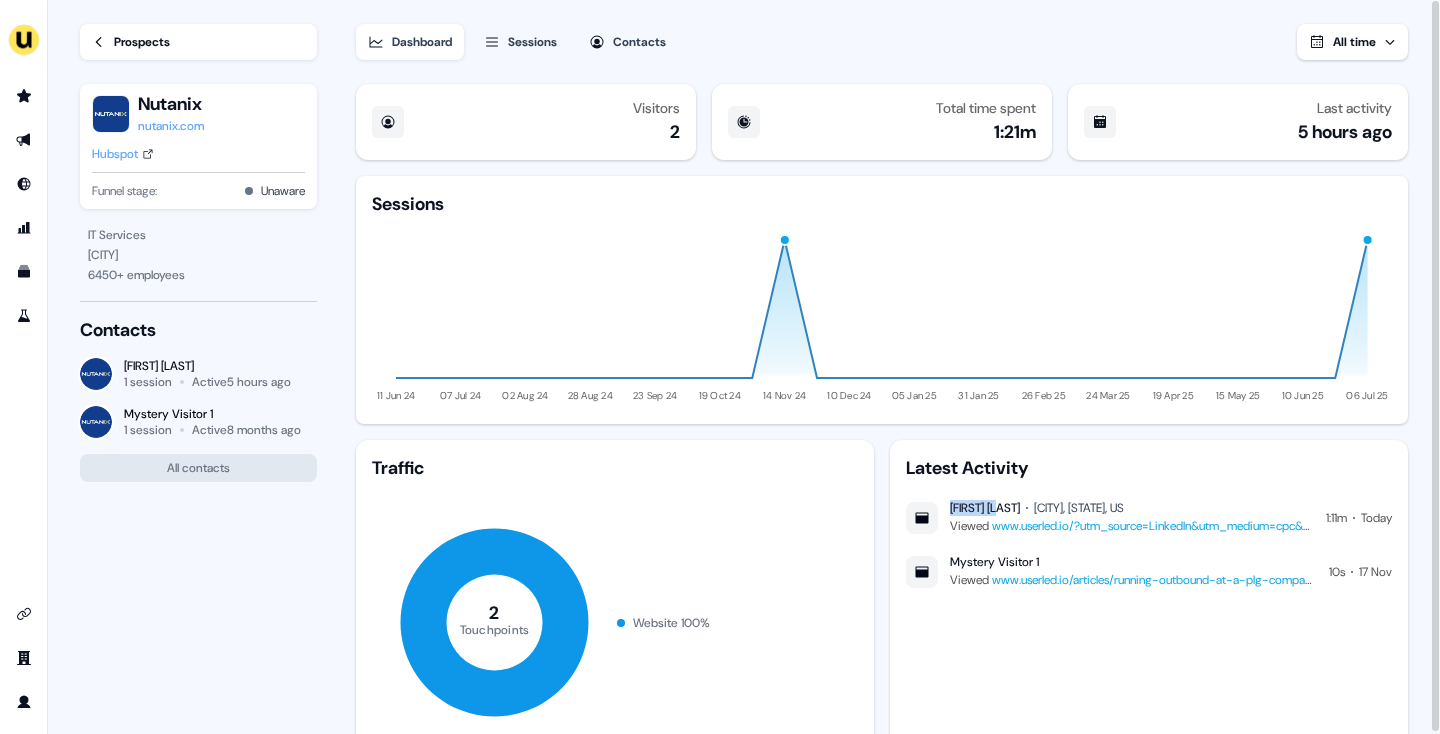 click 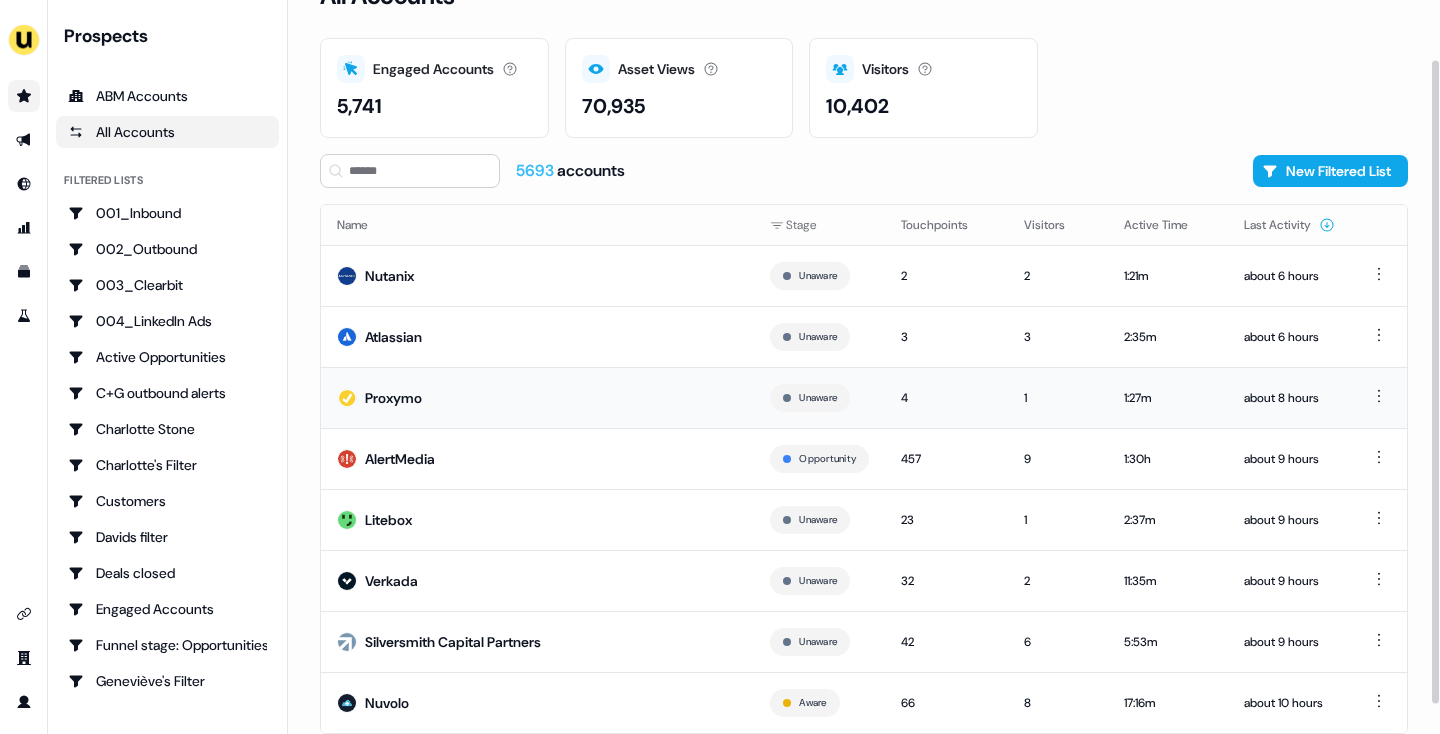 scroll, scrollTop: 68, scrollLeft: 0, axis: vertical 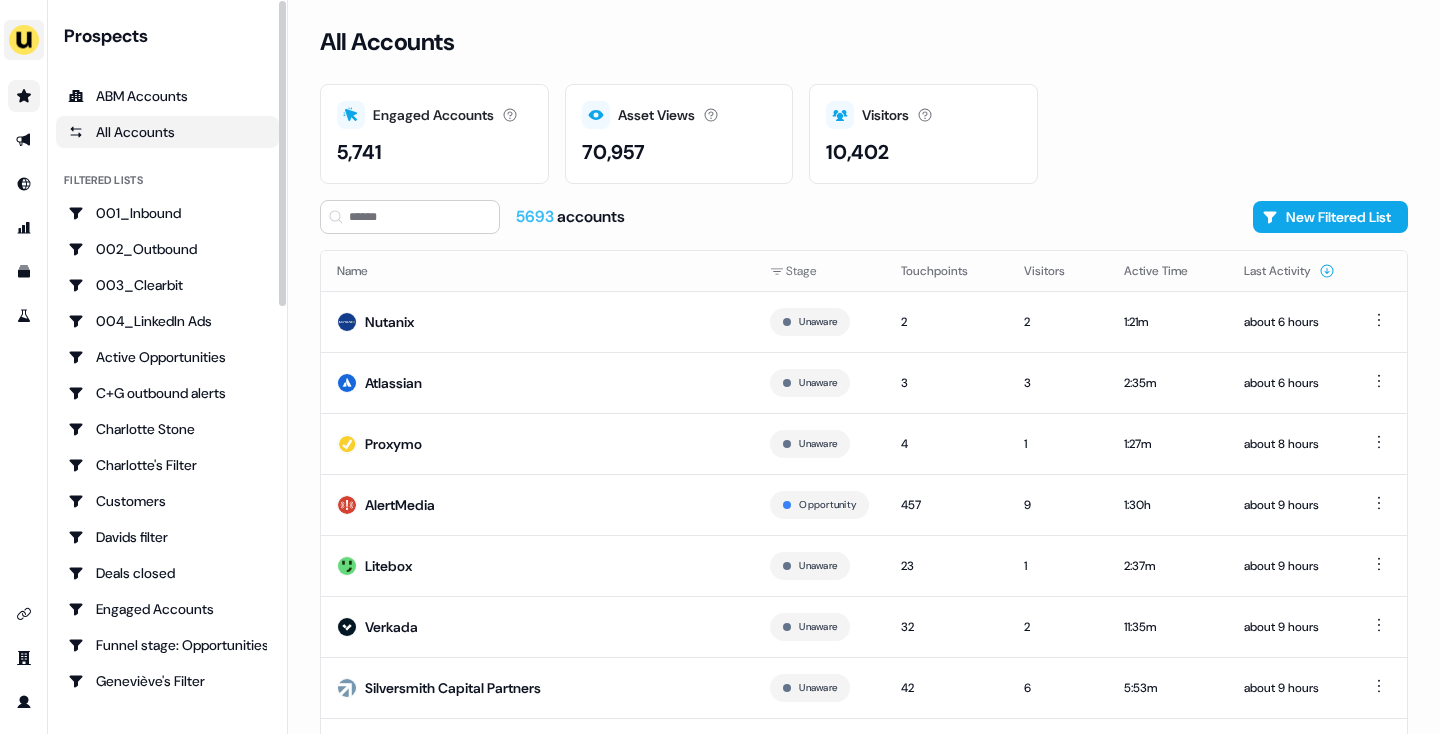 click at bounding box center (24, 40) 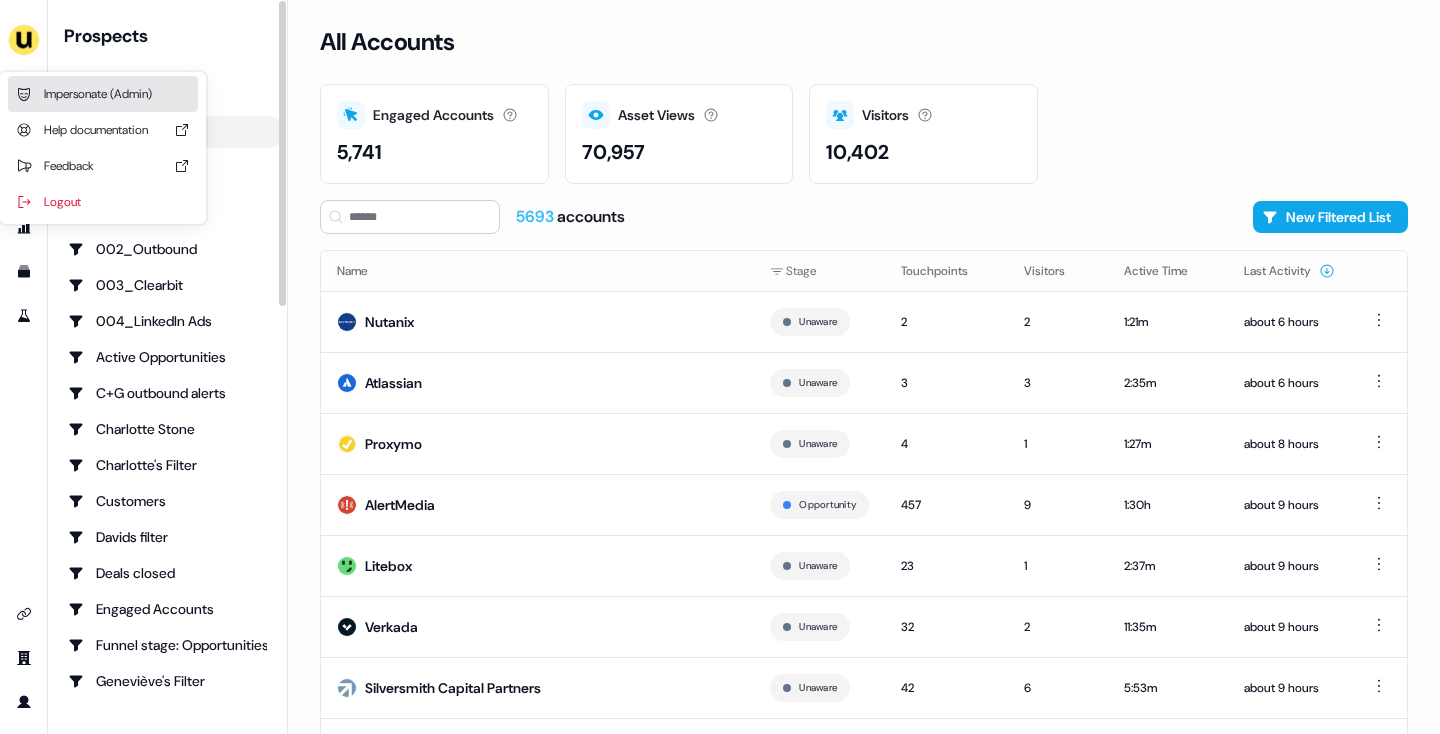 click on "Impersonate (Admin)" at bounding box center [103, 94] 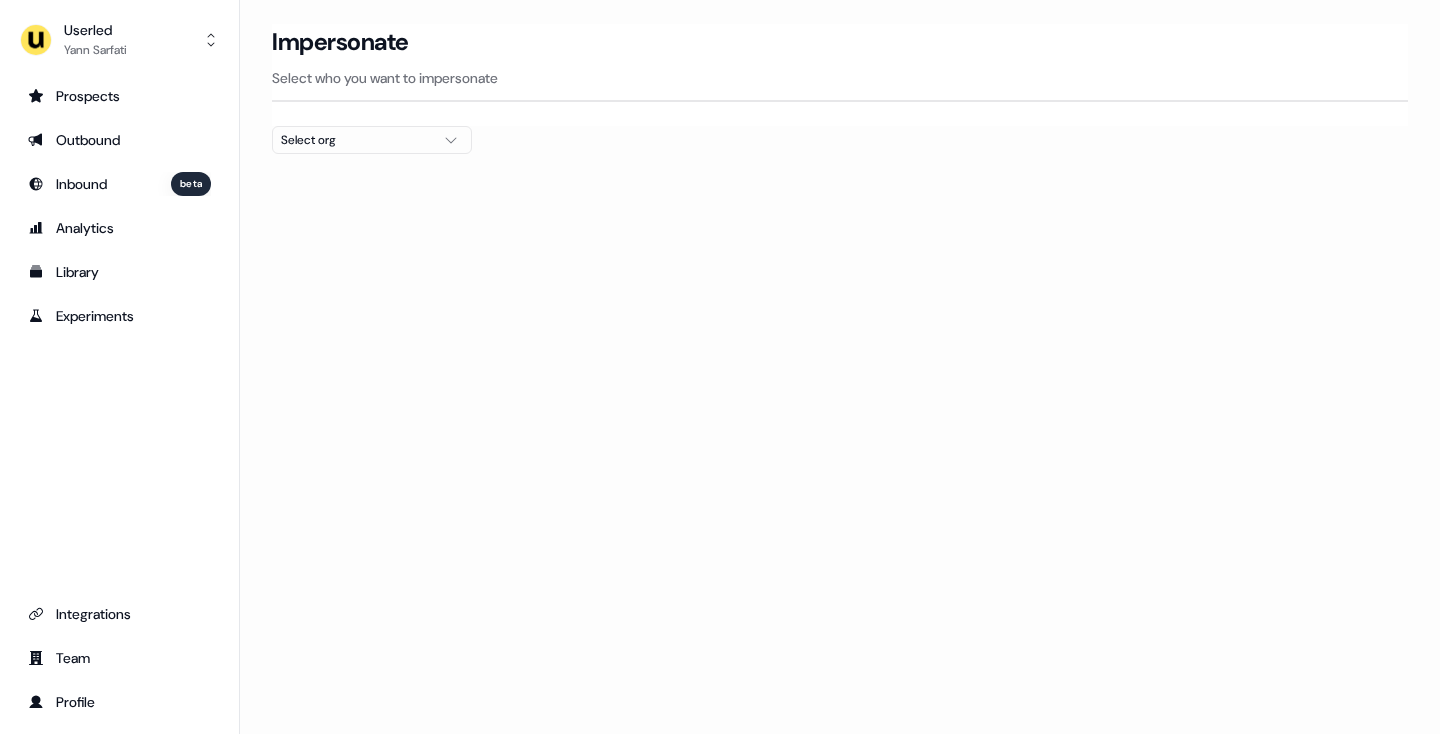 click on "Select org" at bounding box center [372, 140] 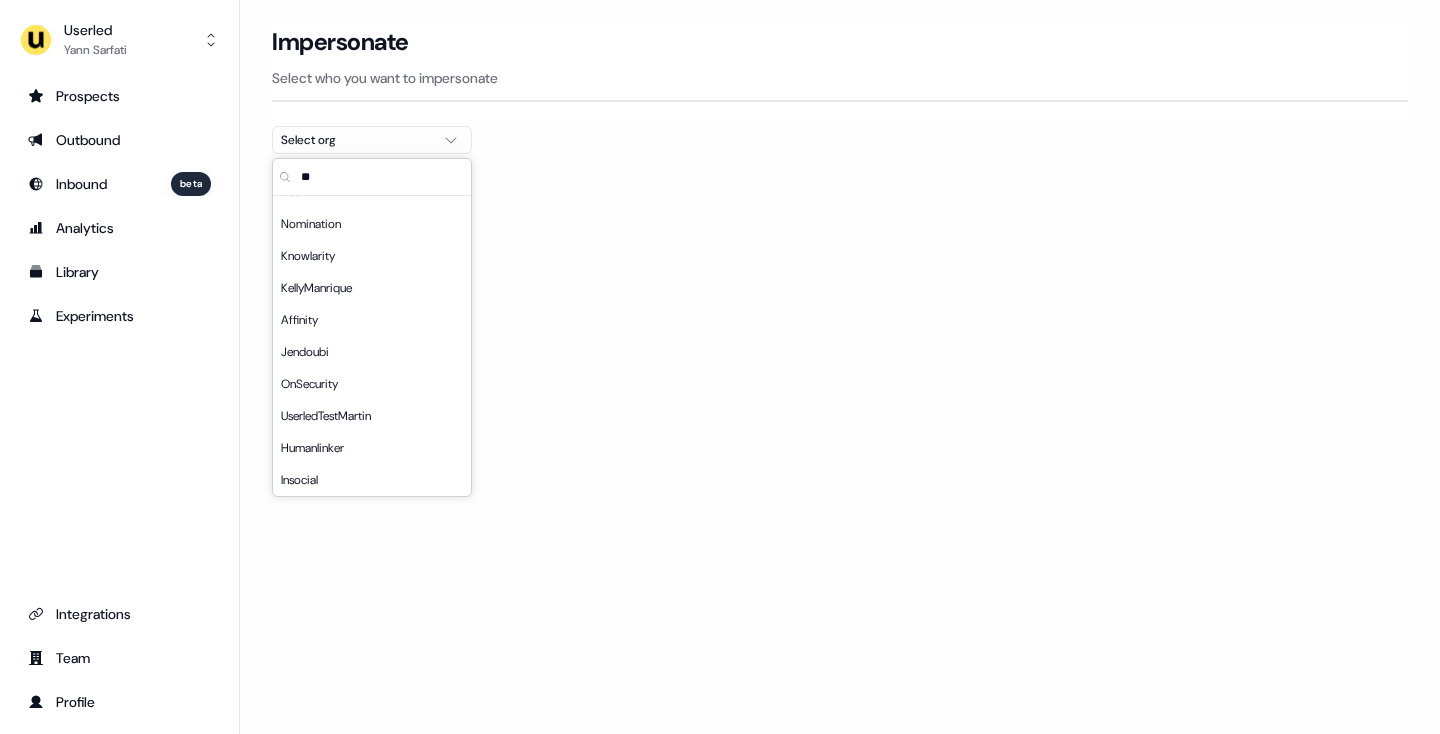 type on "*" 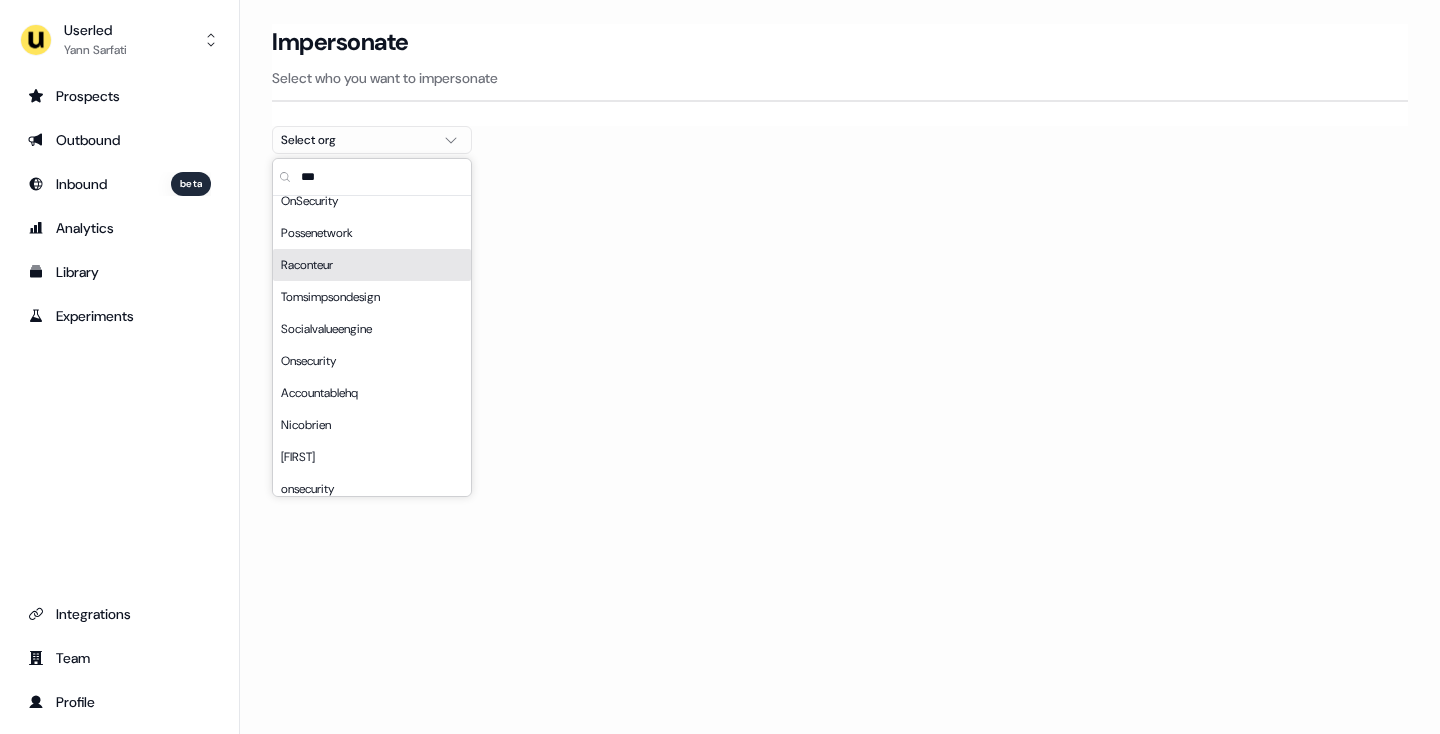 scroll, scrollTop: 276, scrollLeft: 0, axis: vertical 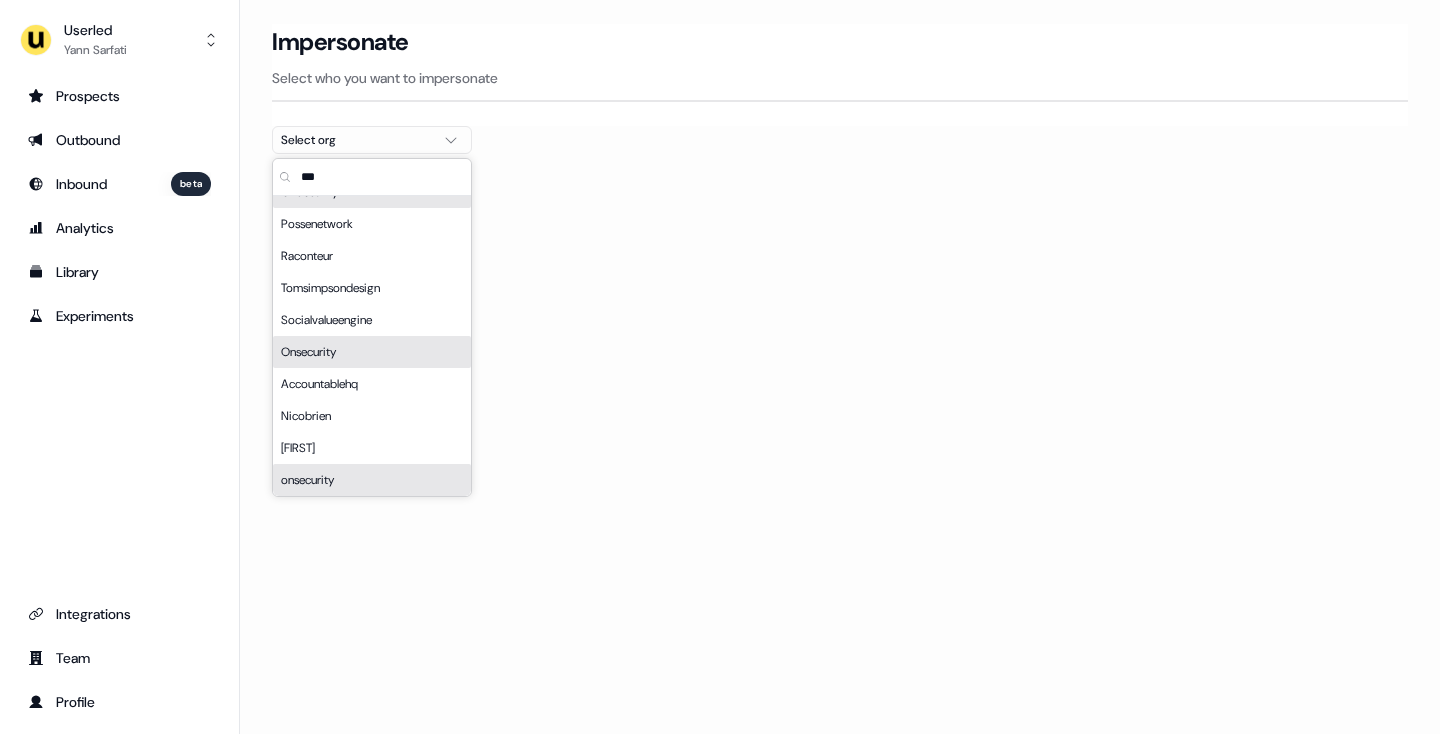 click on "***" at bounding box center [384, 177] 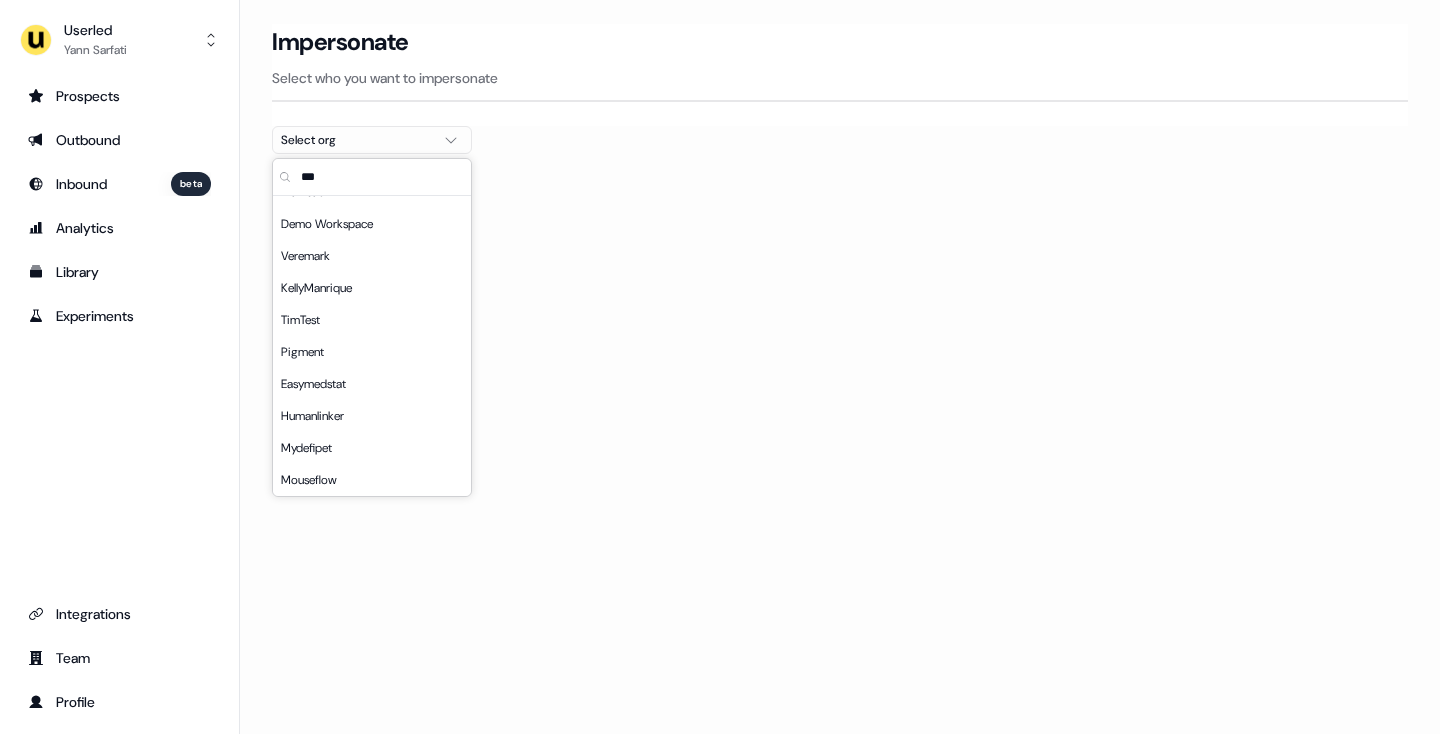 scroll, scrollTop: 0, scrollLeft: 0, axis: both 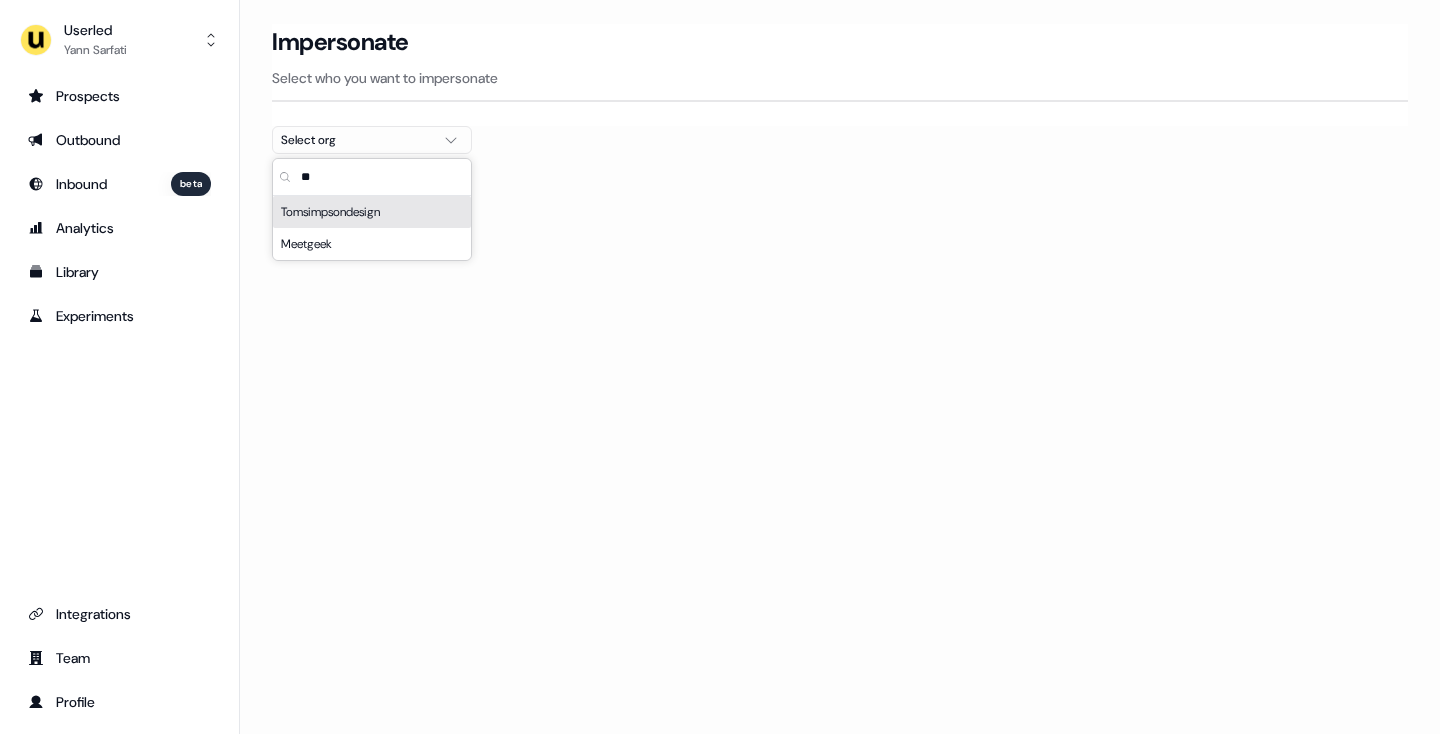 type on "*" 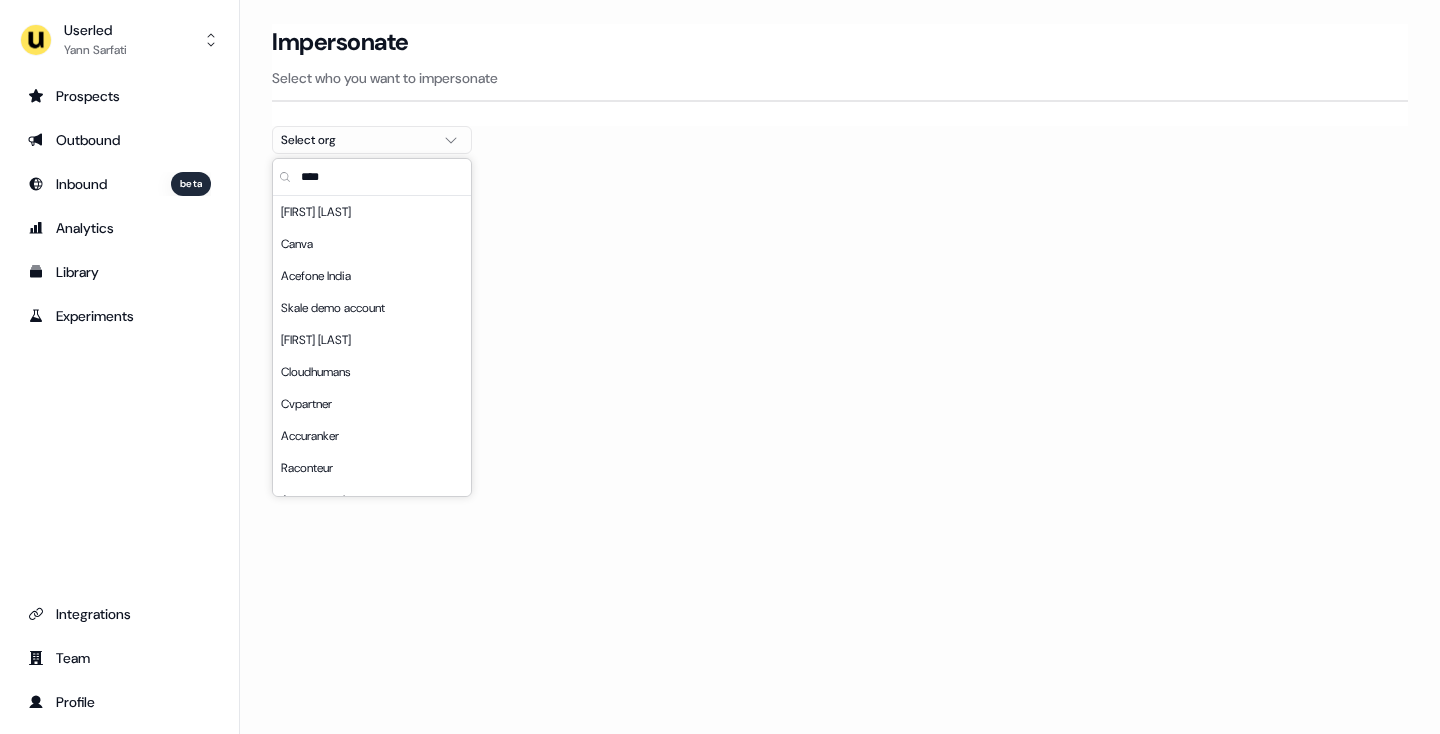 scroll, scrollTop: 0, scrollLeft: 0, axis: both 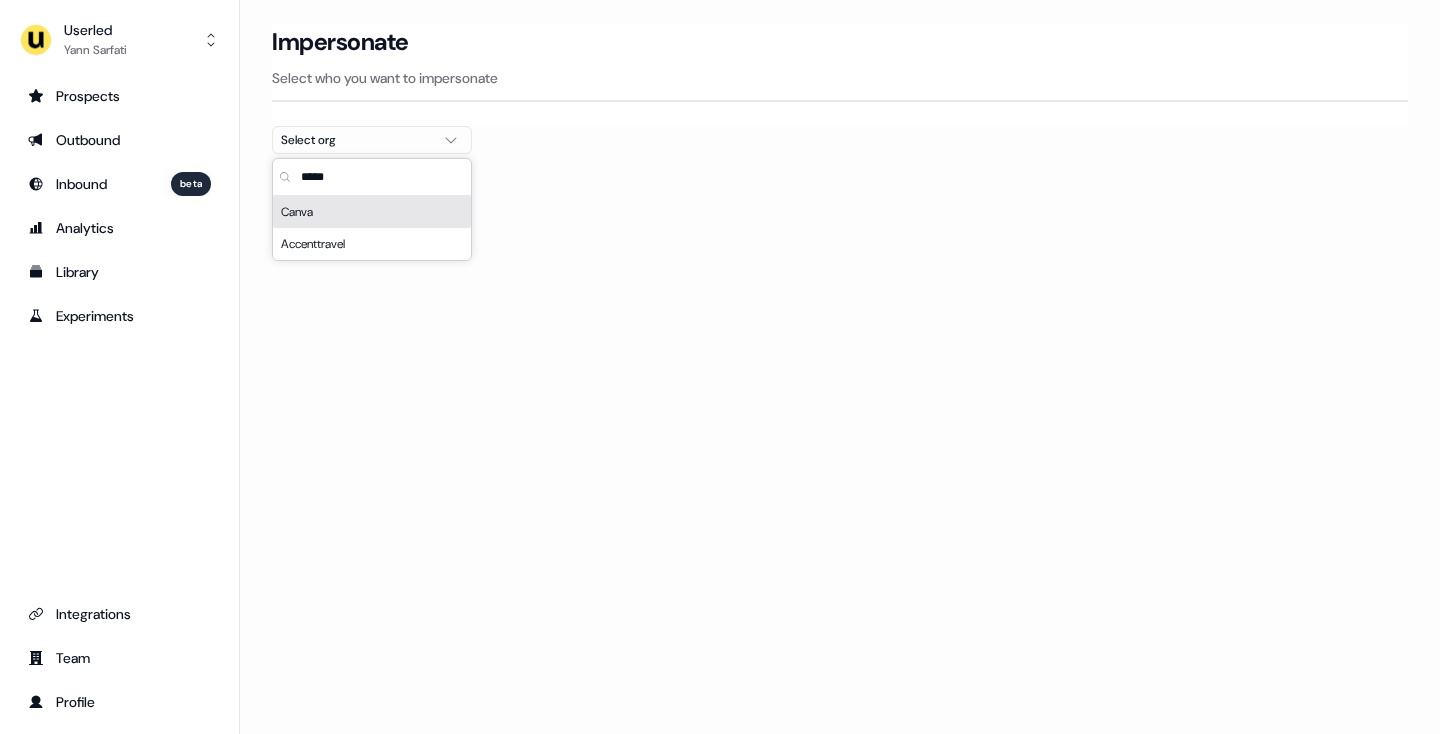 type on "*****" 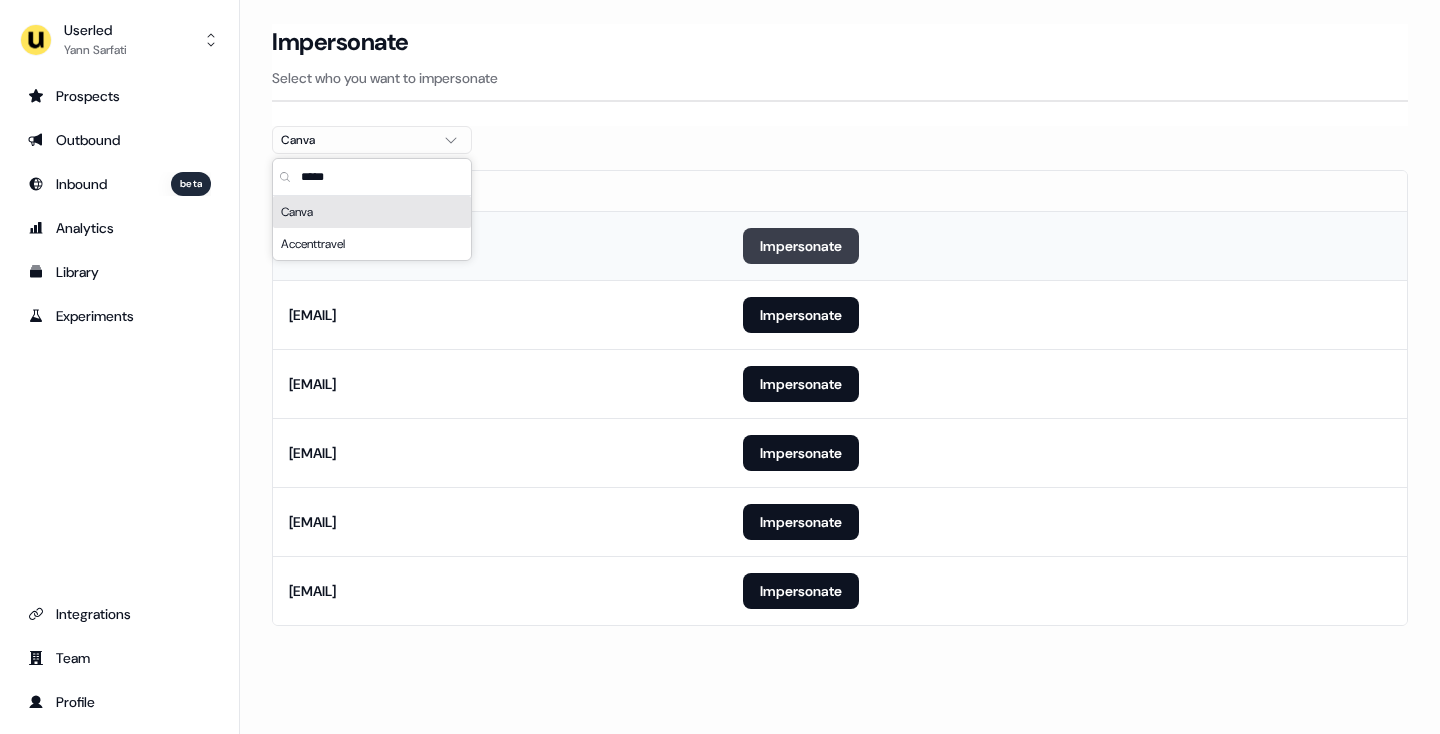 click on "Impersonate" at bounding box center (801, 246) 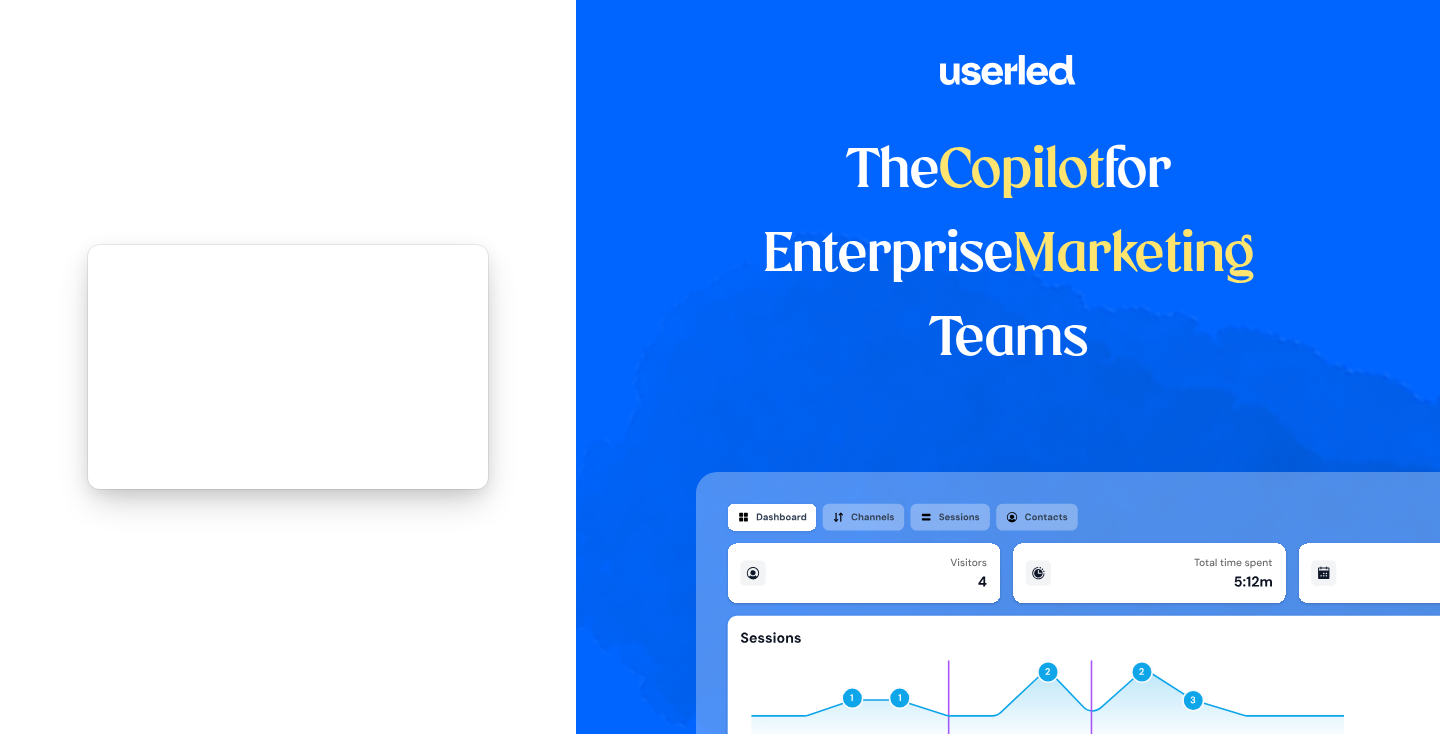 scroll, scrollTop: 0, scrollLeft: 0, axis: both 